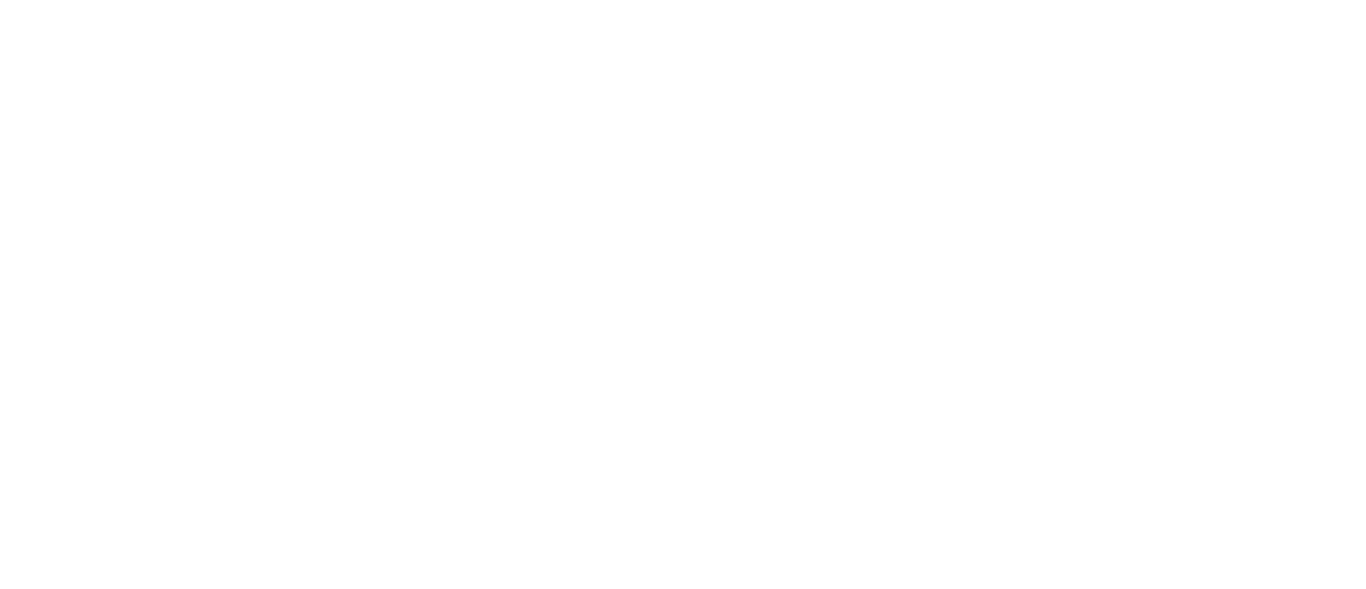 scroll, scrollTop: 0, scrollLeft: 0, axis: both 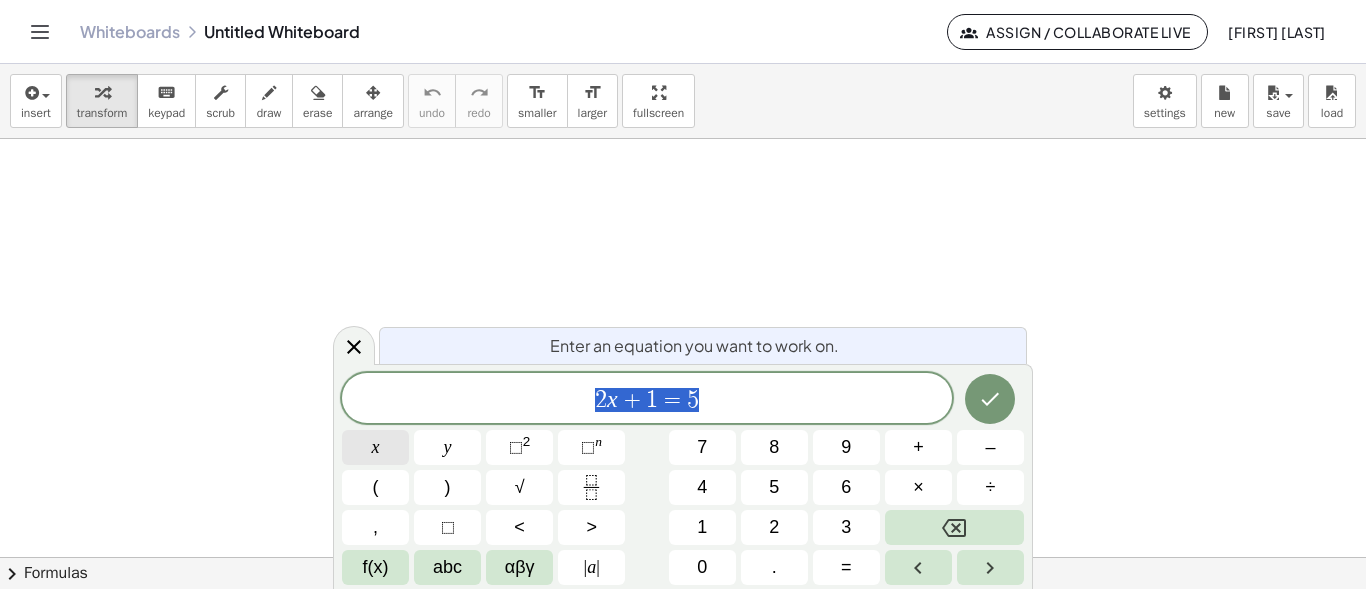 click on "x" at bounding box center [375, 447] 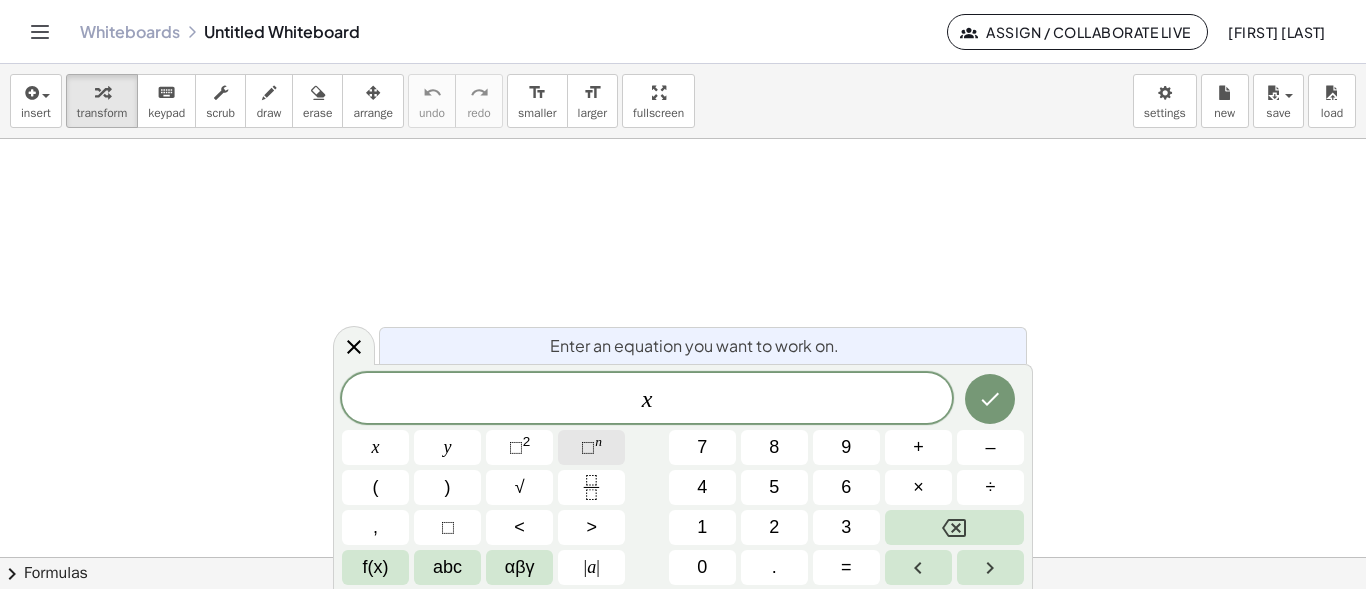 click on "⬚" at bounding box center [588, 447] 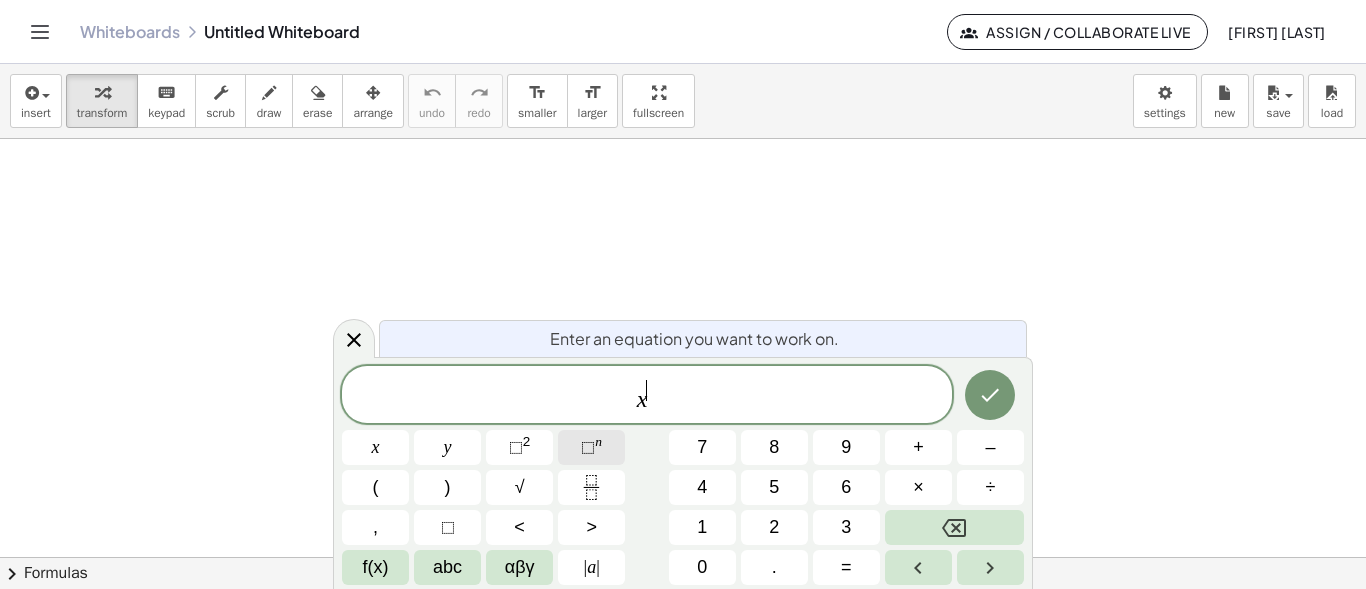 click on "⬚" at bounding box center (588, 447) 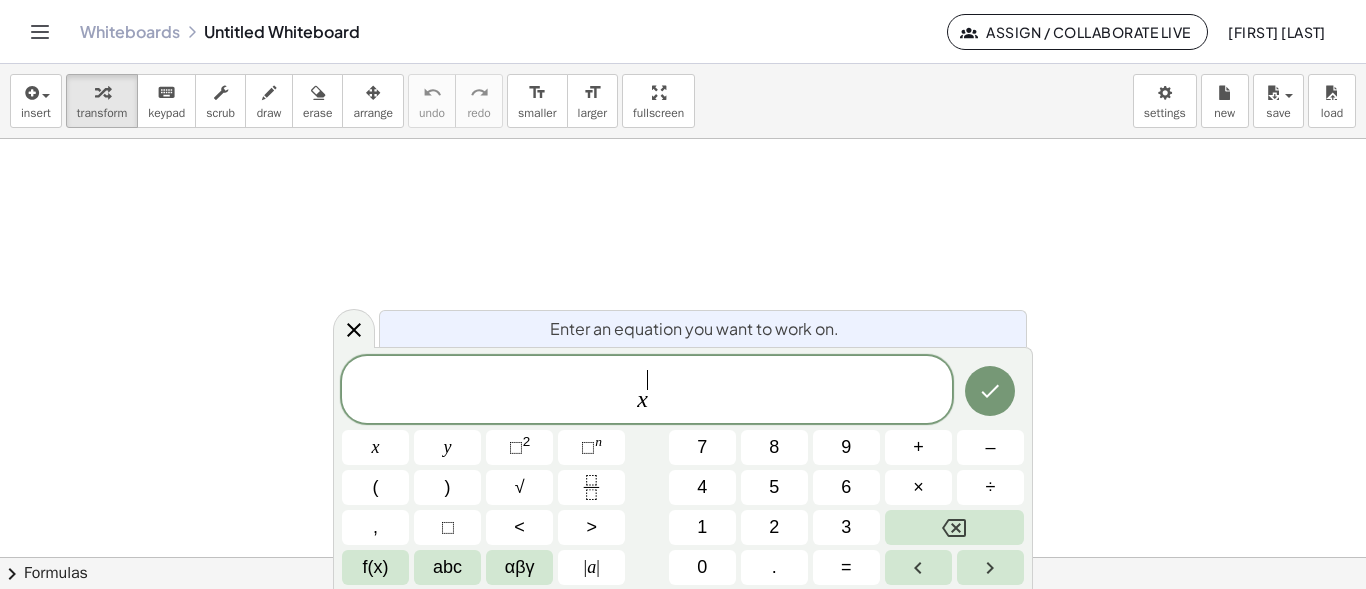 click on "​" at bounding box center [652, 385] 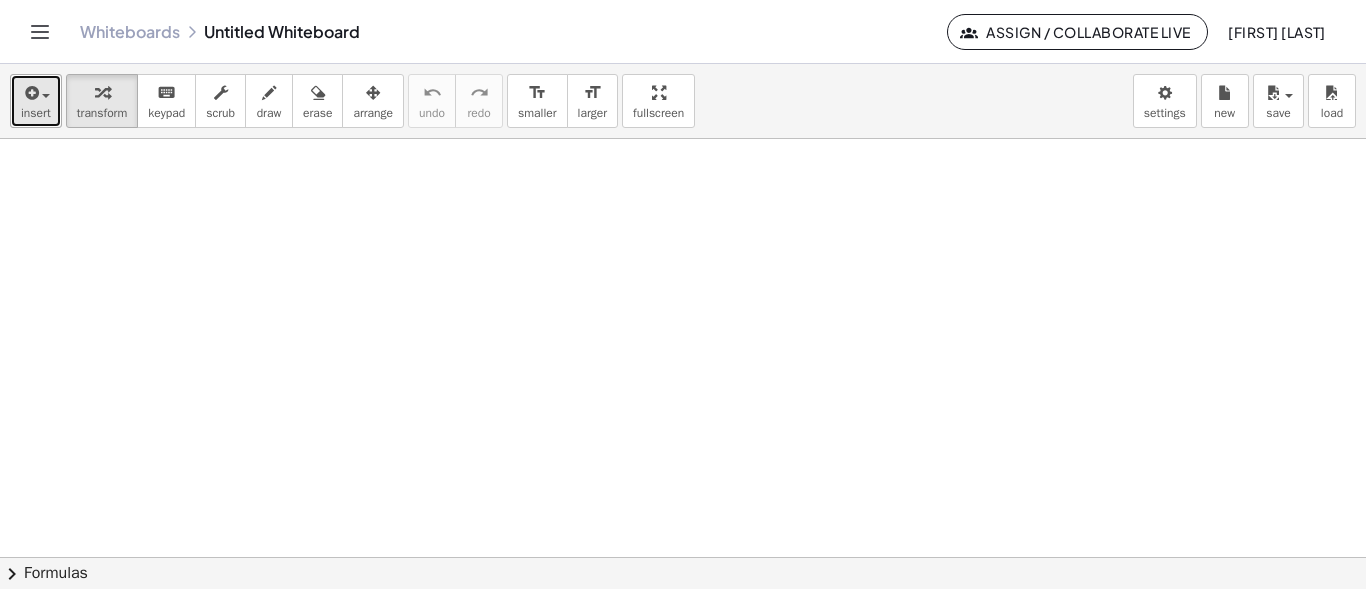 click at bounding box center [30, 93] 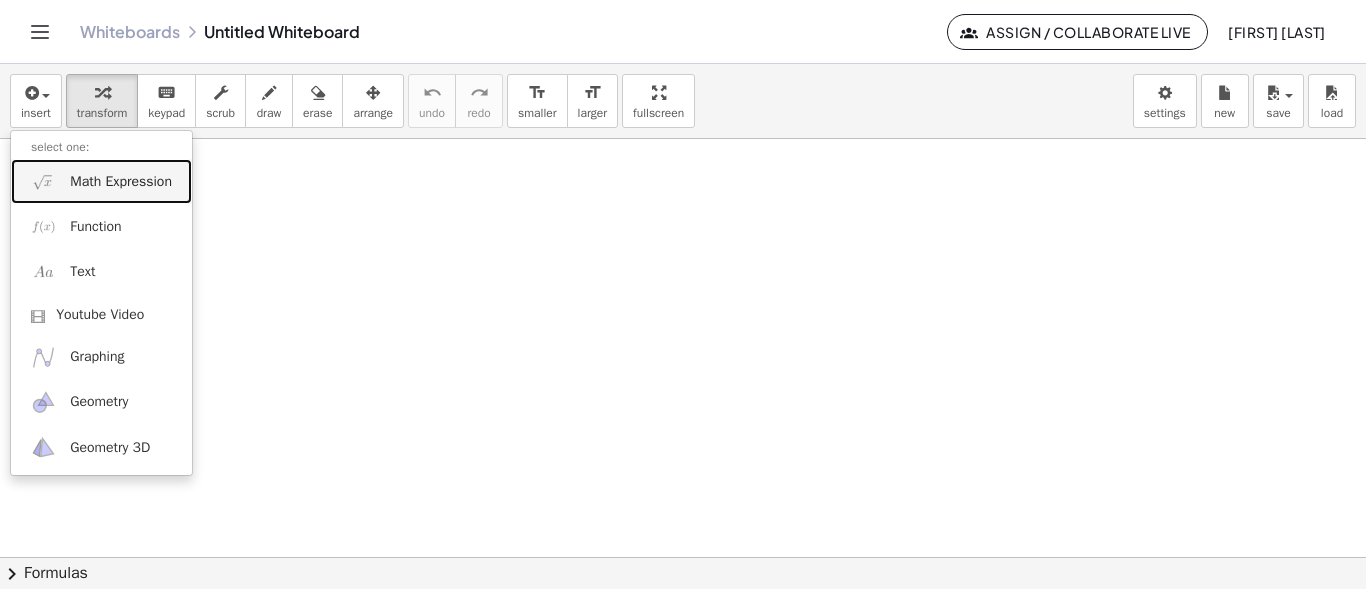 click on "Math Expression" at bounding box center (121, 182) 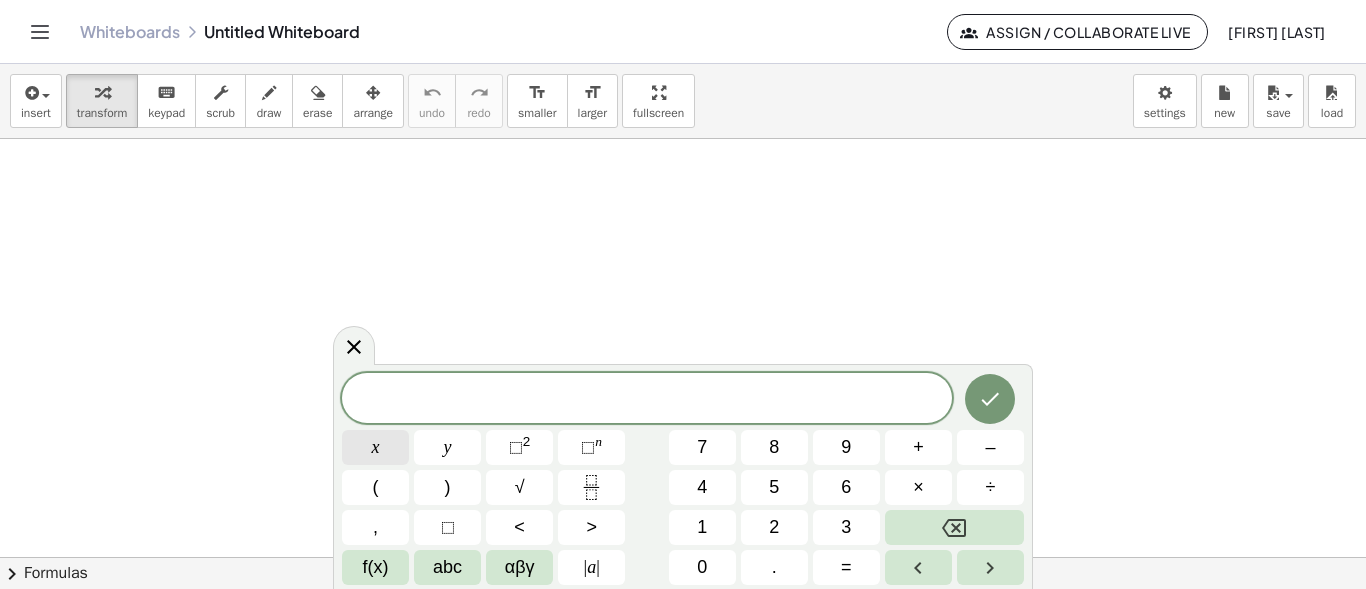 click on "x" at bounding box center (375, 447) 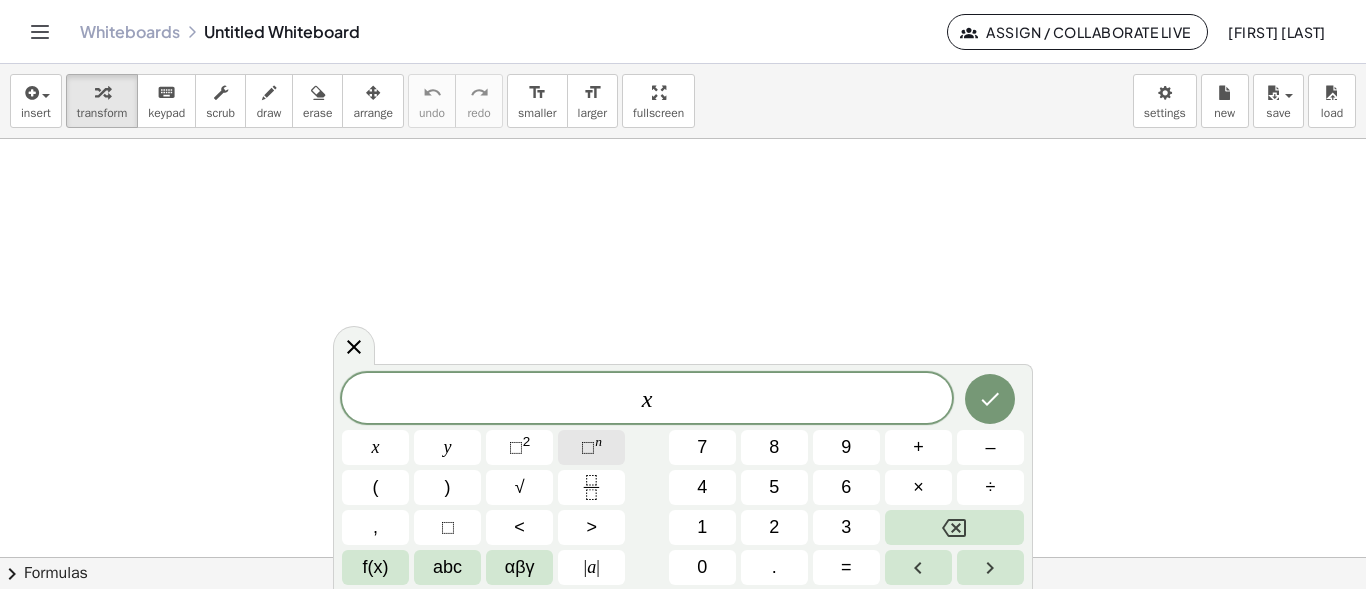 click on "n" at bounding box center [598, 441] 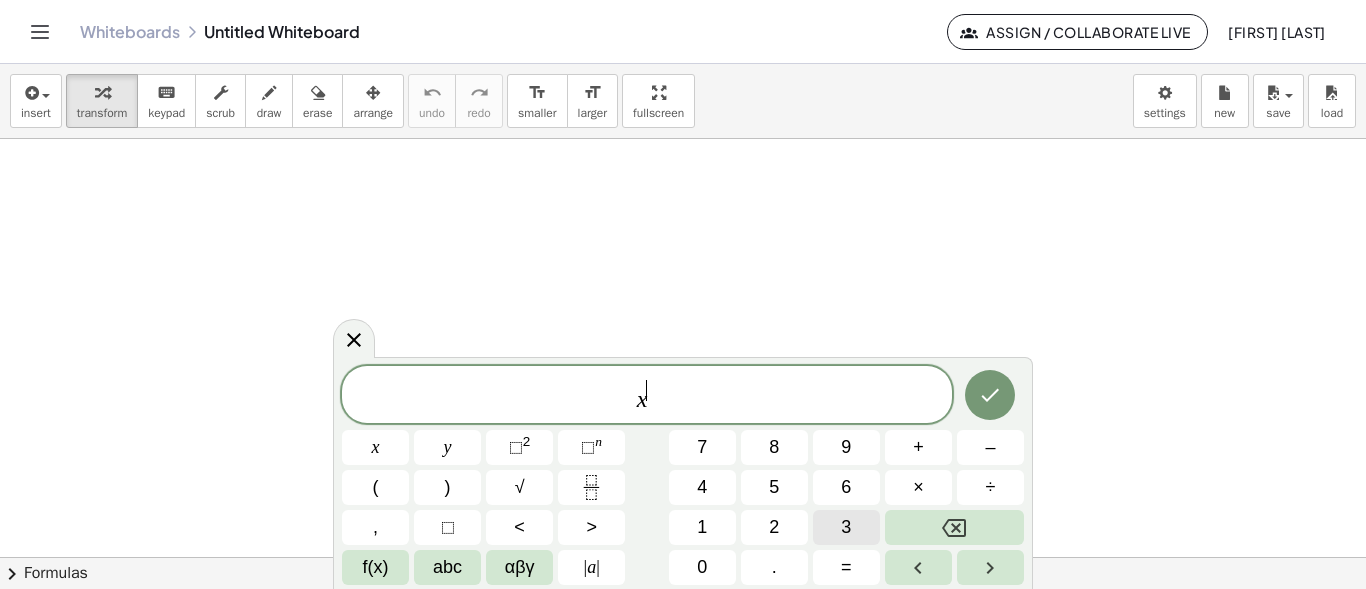 click on "3" at bounding box center (846, 527) 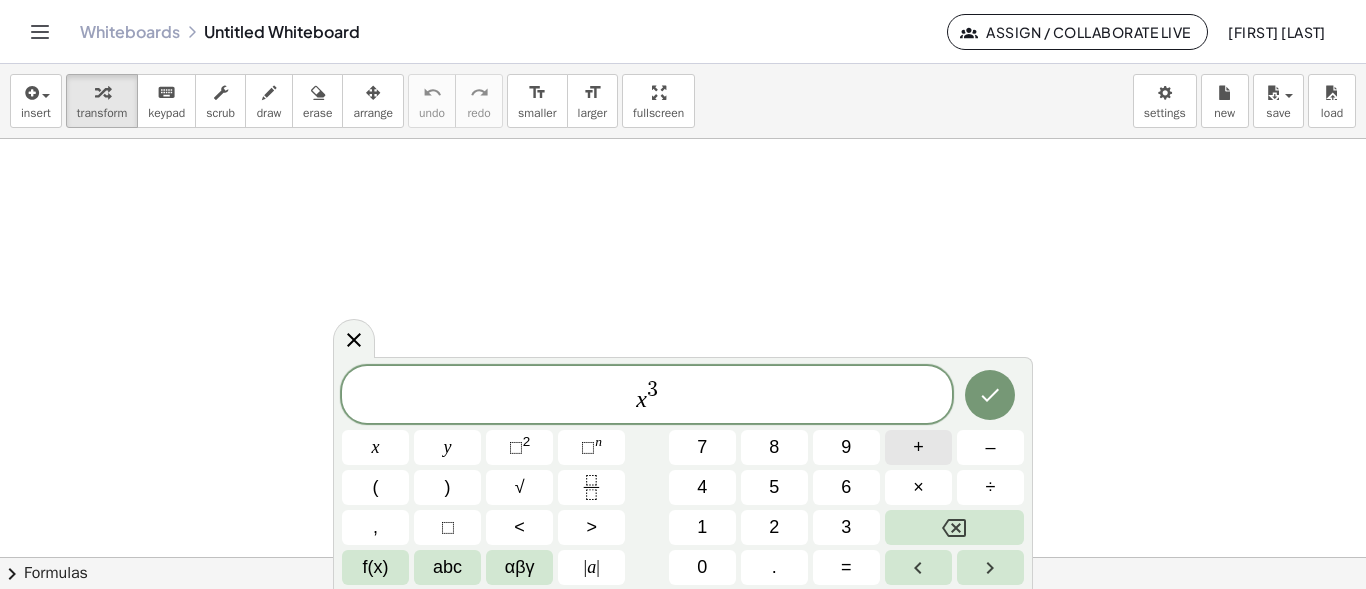 click on "+" at bounding box center (918, 447) 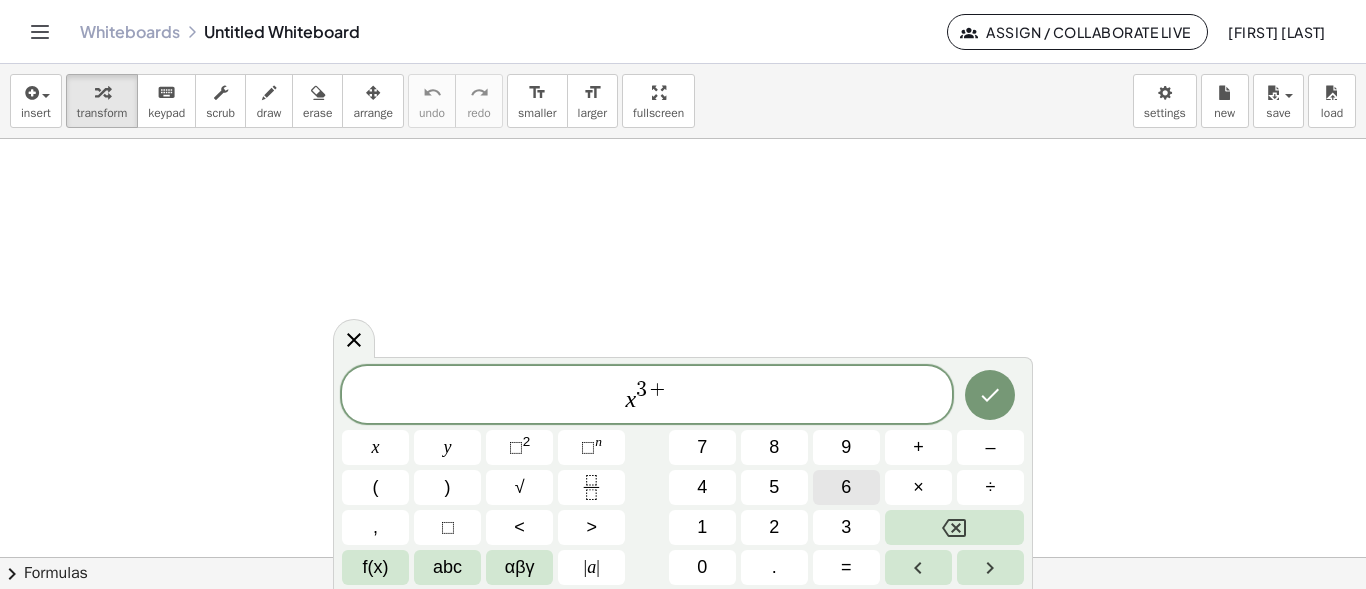 click on "6" at bounding box center (846, 487) 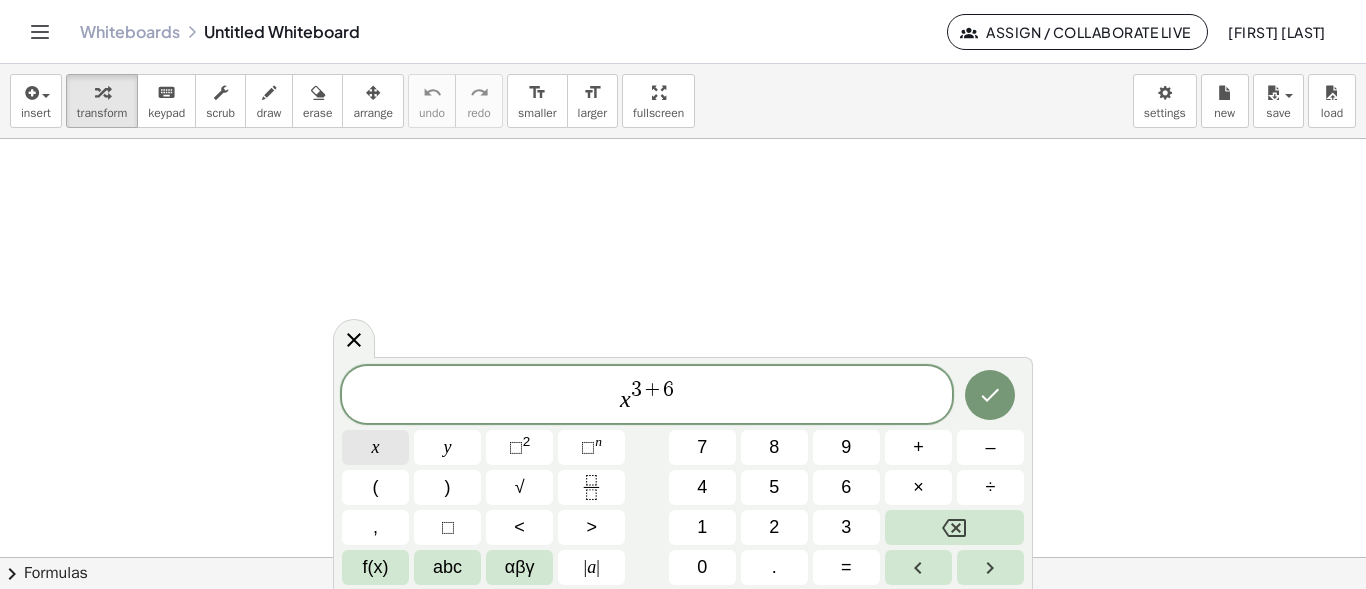 click on "x" at bounding box center (375, 447) 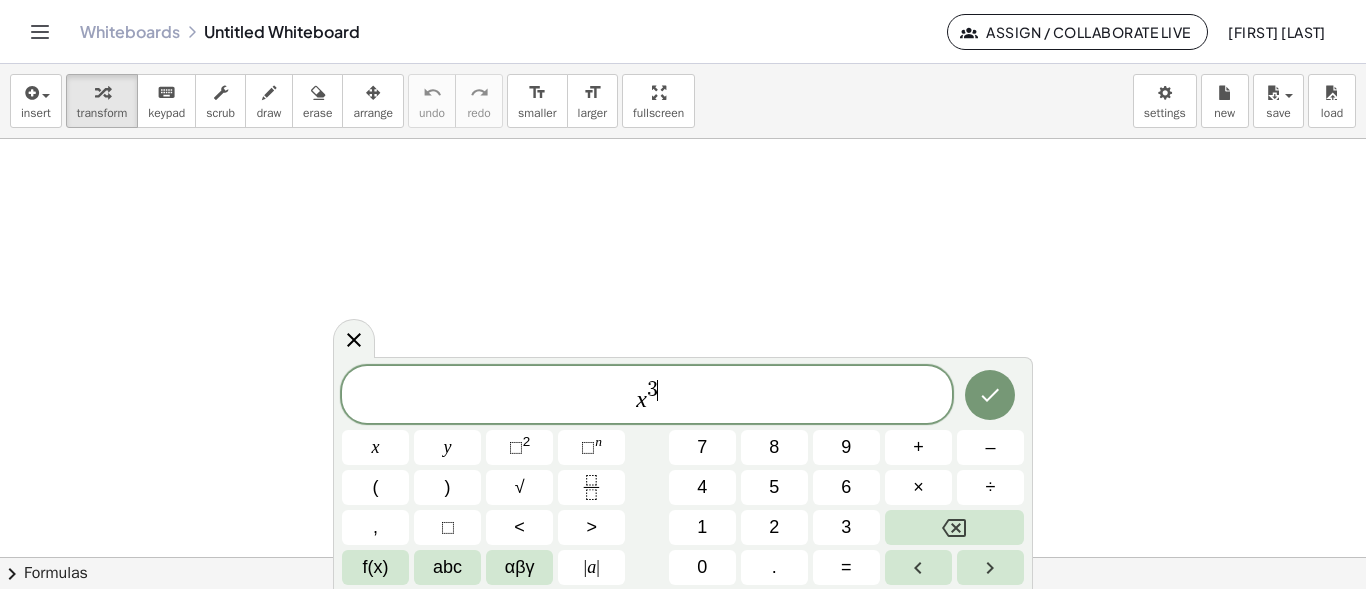 click on "3 ​" at bounding box center [652, 391] 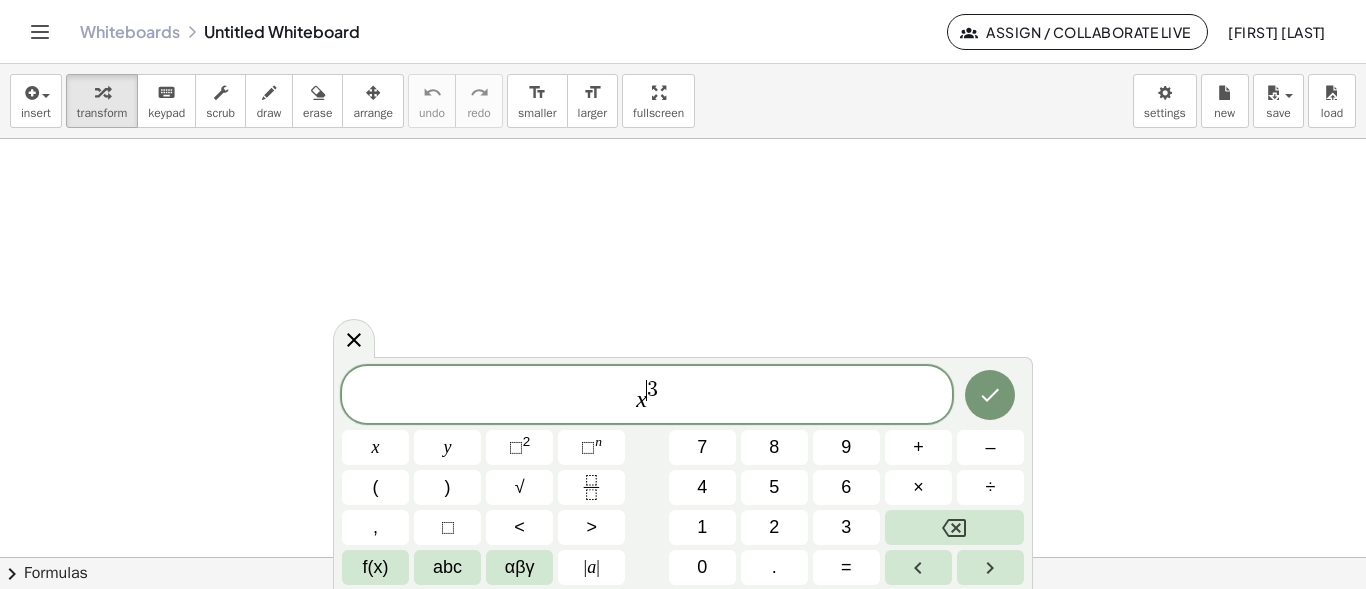 click on "x ​ 3" at bounding box center (647, 396) 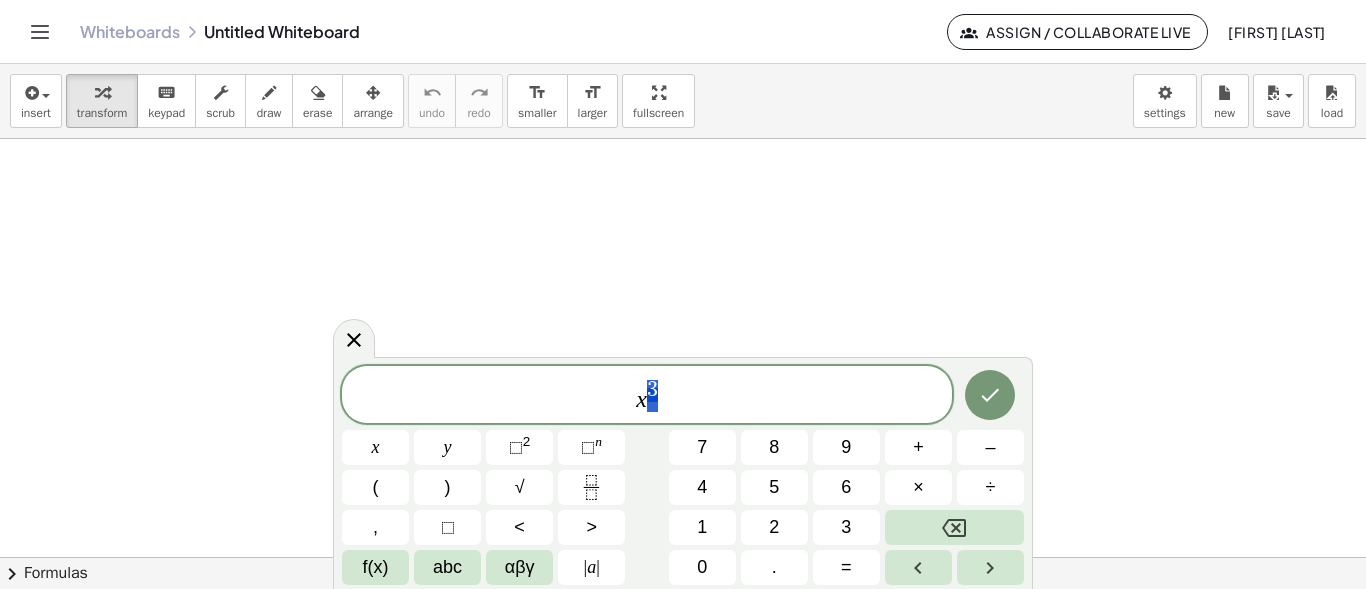 click on "x 3" at bounding box center (647, 396) 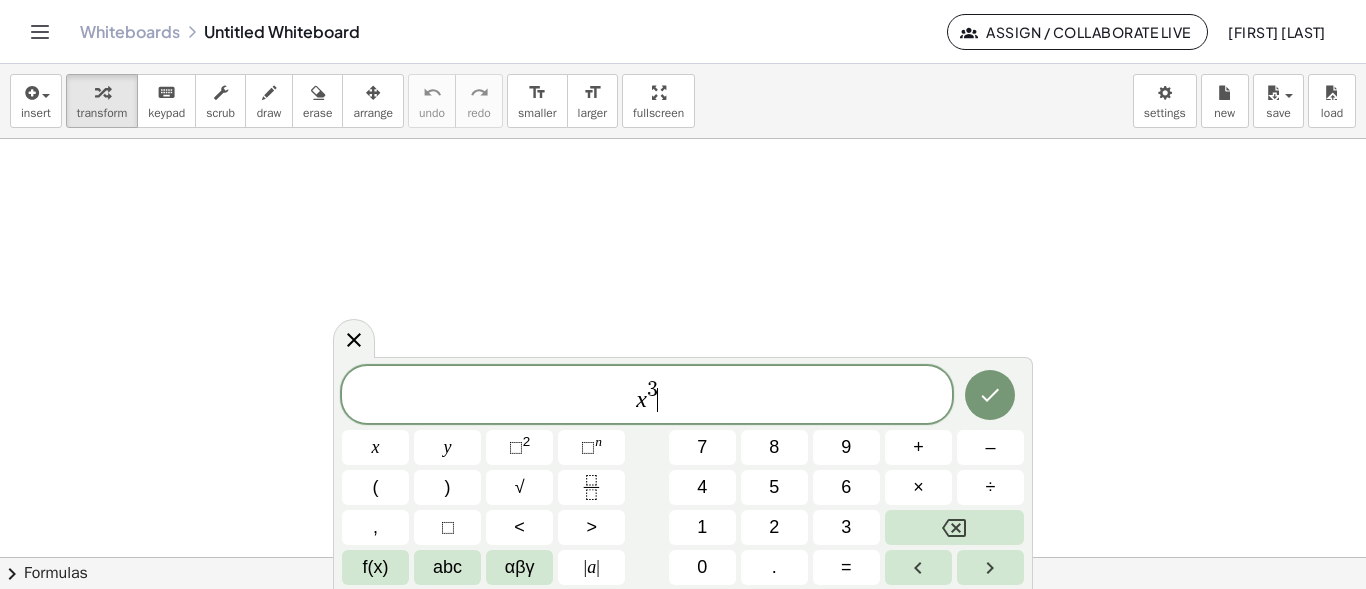 click on "x 3 ​" at bounding box center (647, 396) 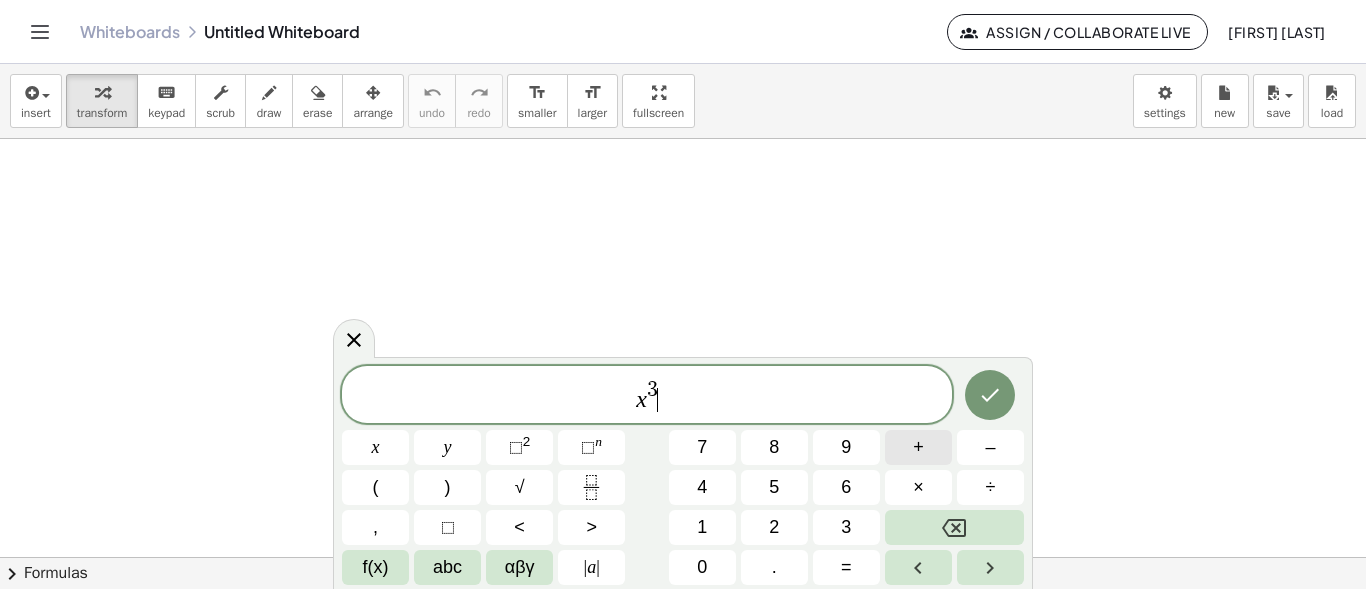 click on "+" at bounding box center (918, 447) 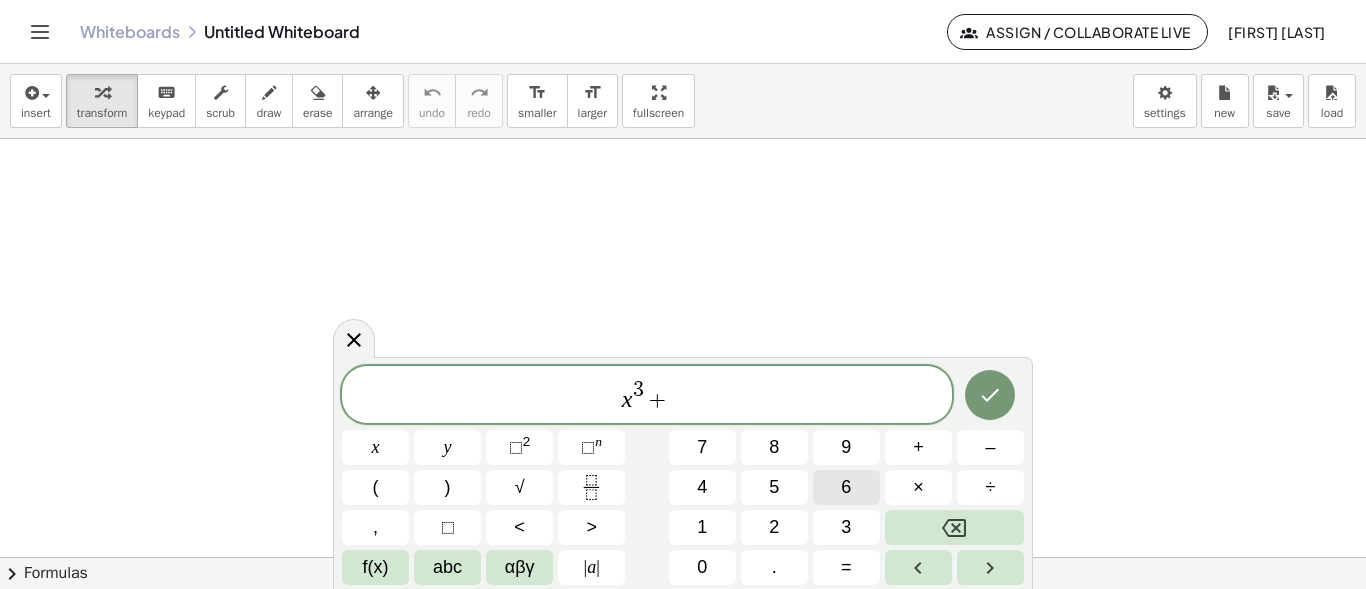 click on "6" at bounding box center [846, 487] 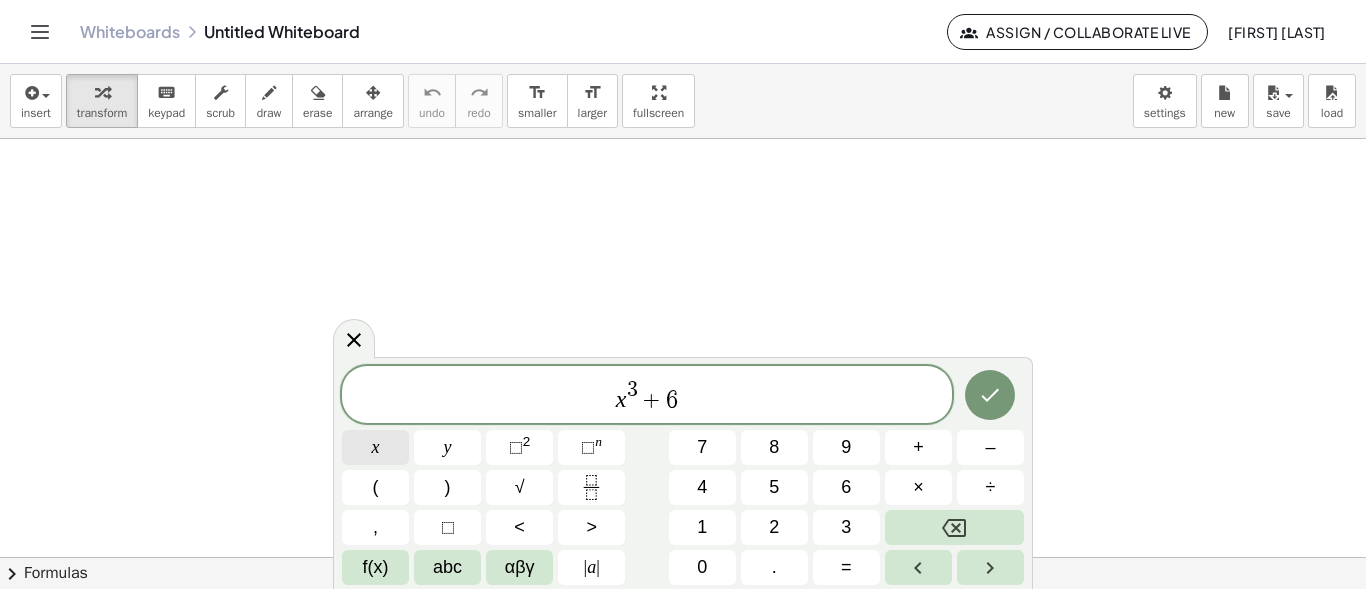 click on "x" at bounding box center [376, 447] 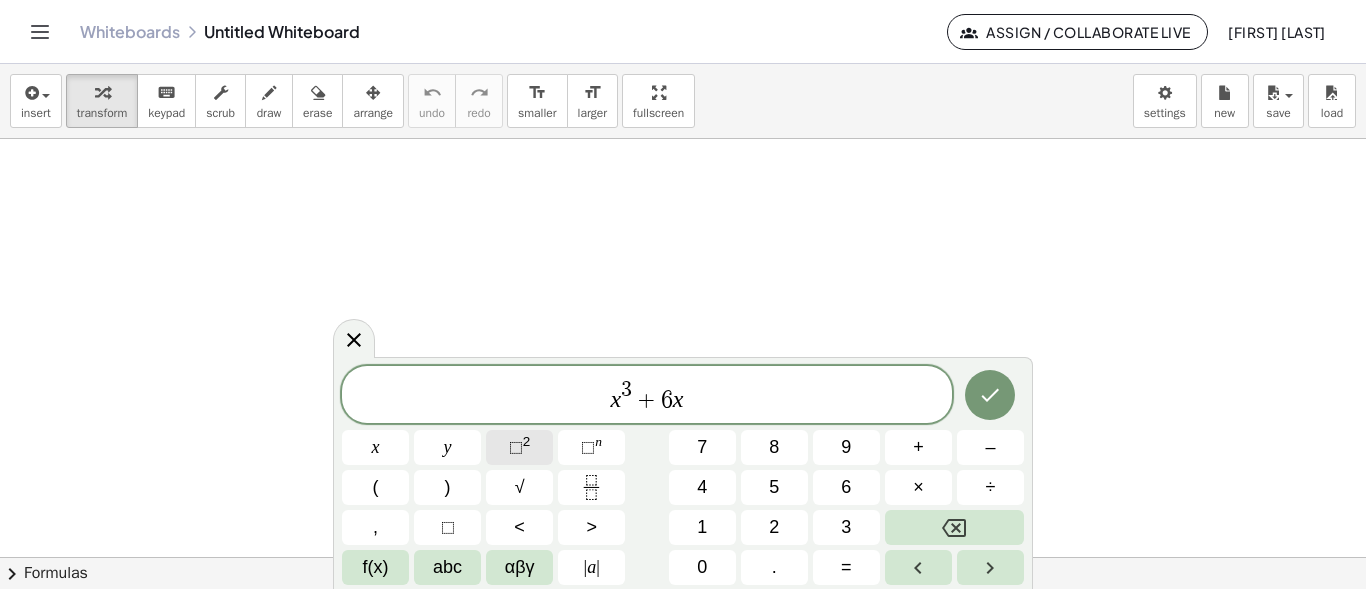 click on "2" at bounding box center (527, 441) 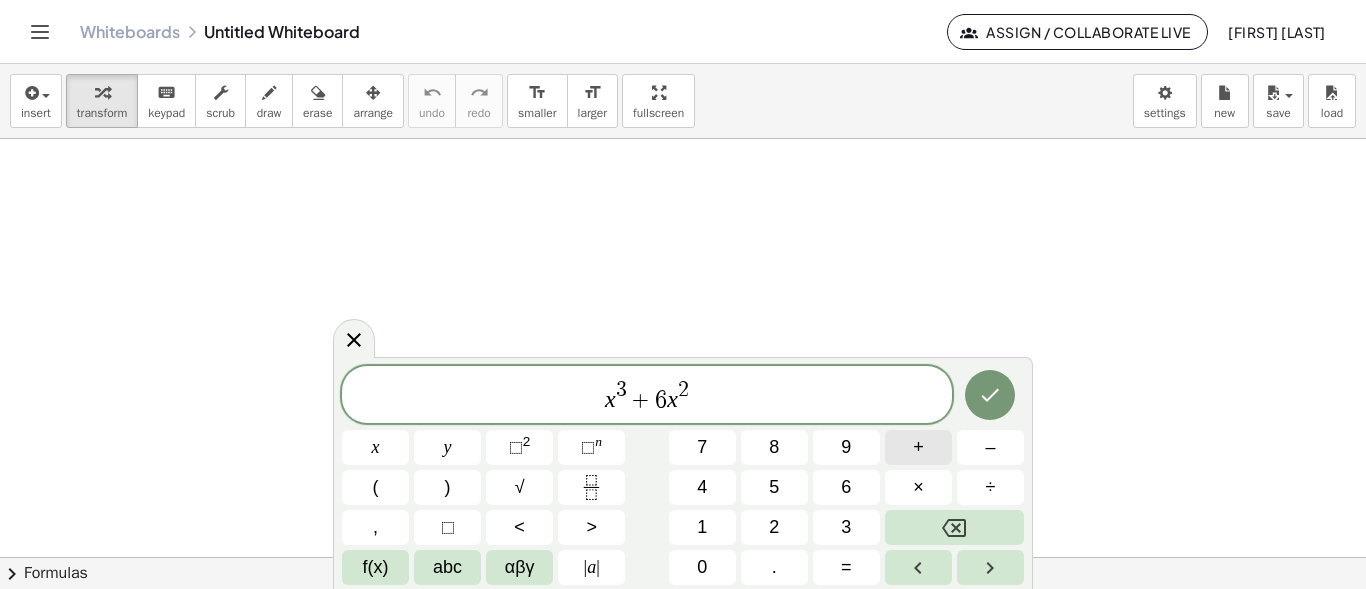 click on "+" at bounding box center (918, 447) 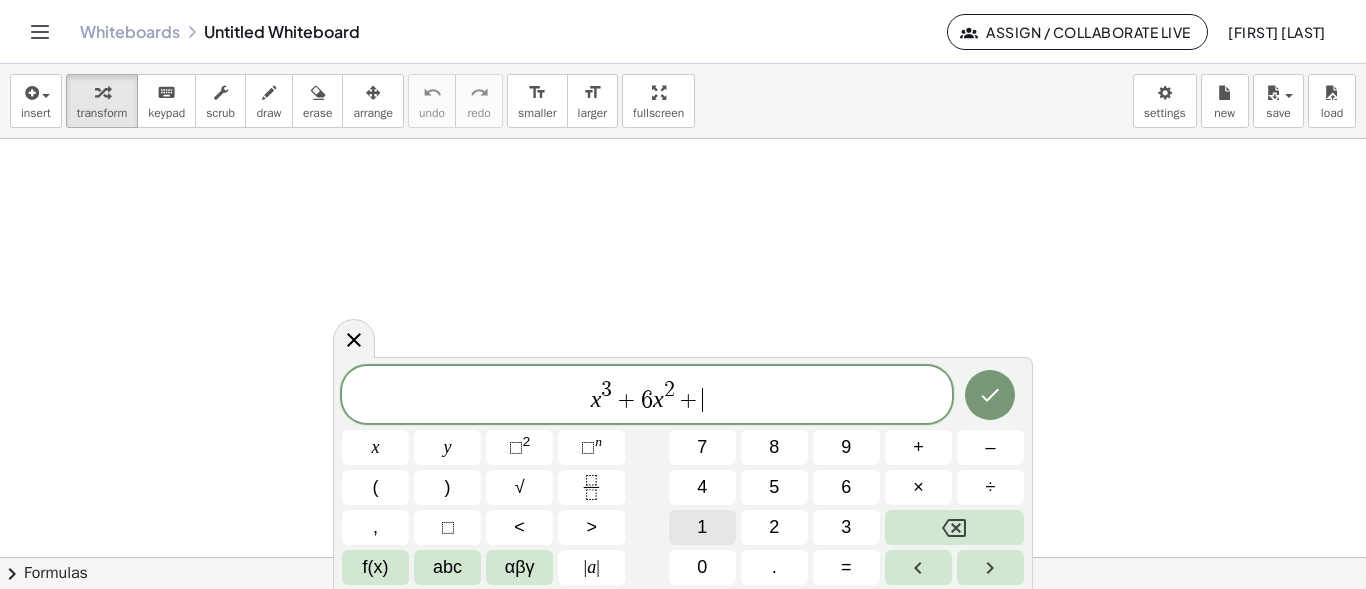 click on "1" at bounding box center [702, 527] 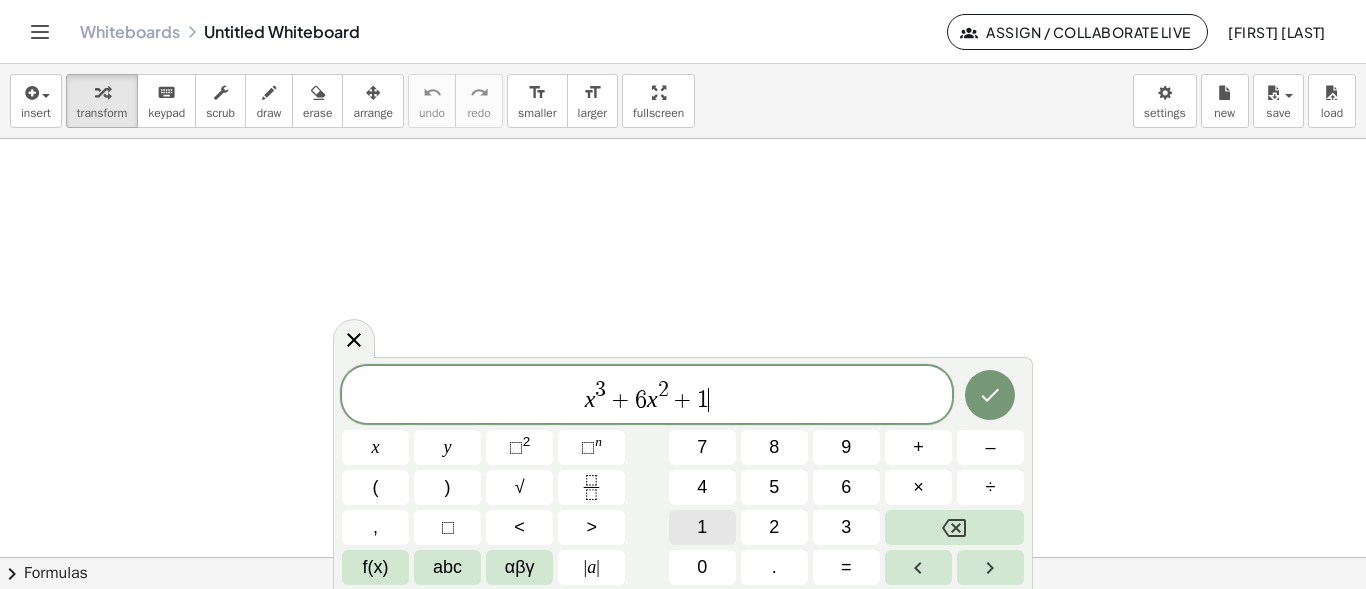click on "1" at bounding box center (702, 527) 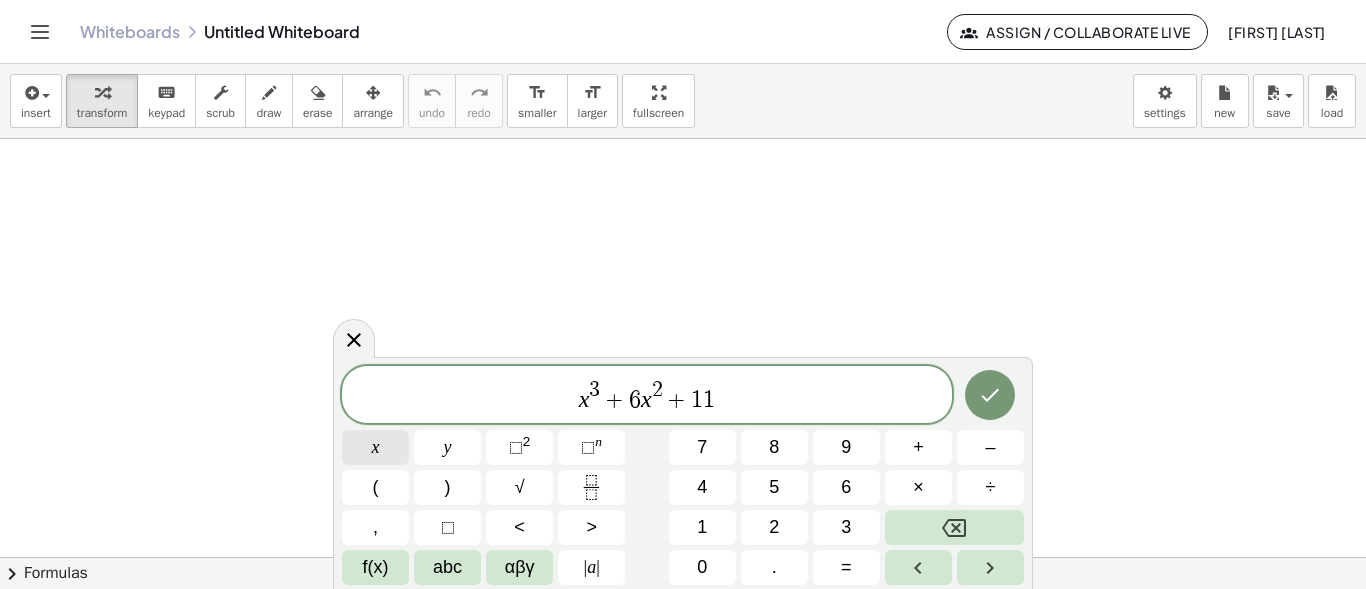 click on "x" at bounding box center [375, 447] 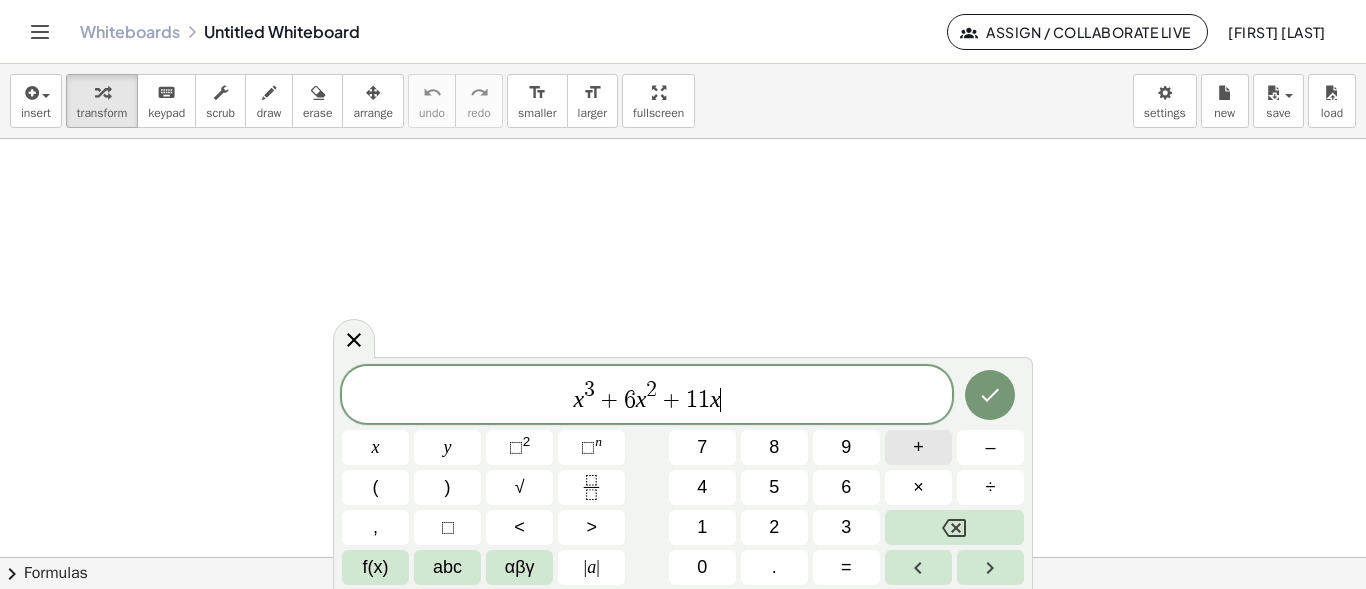 click on "+" at bounding box center [918, 447] 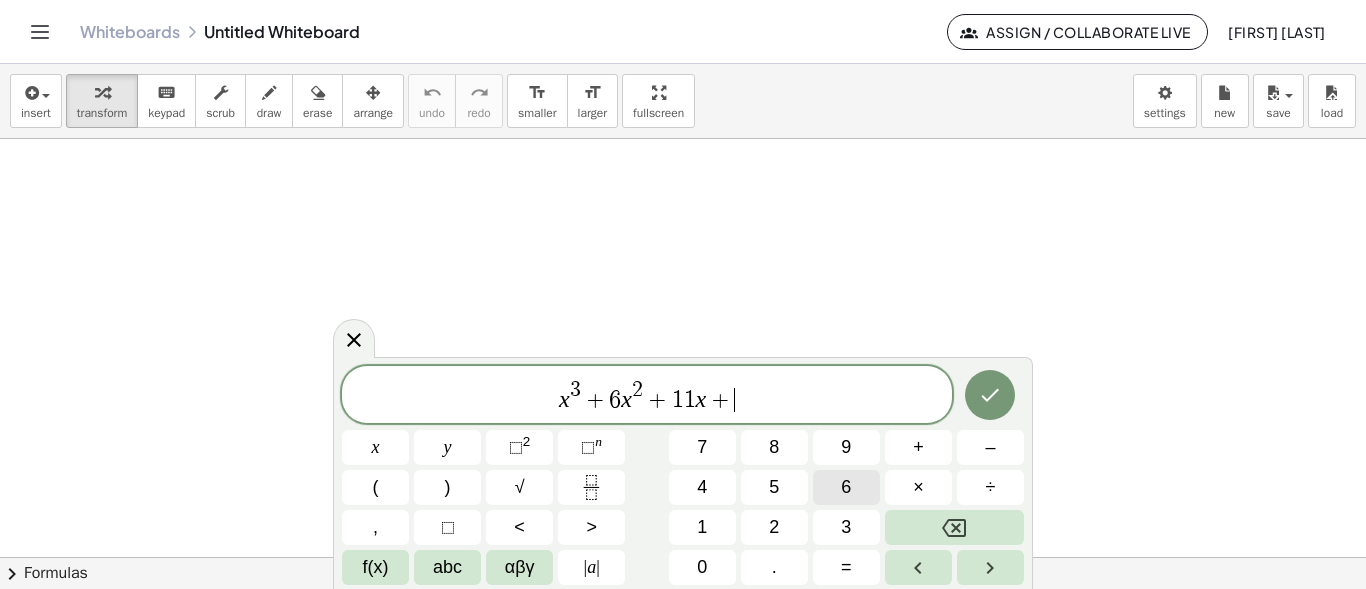 click on "6" at bounding box center [846, 487] 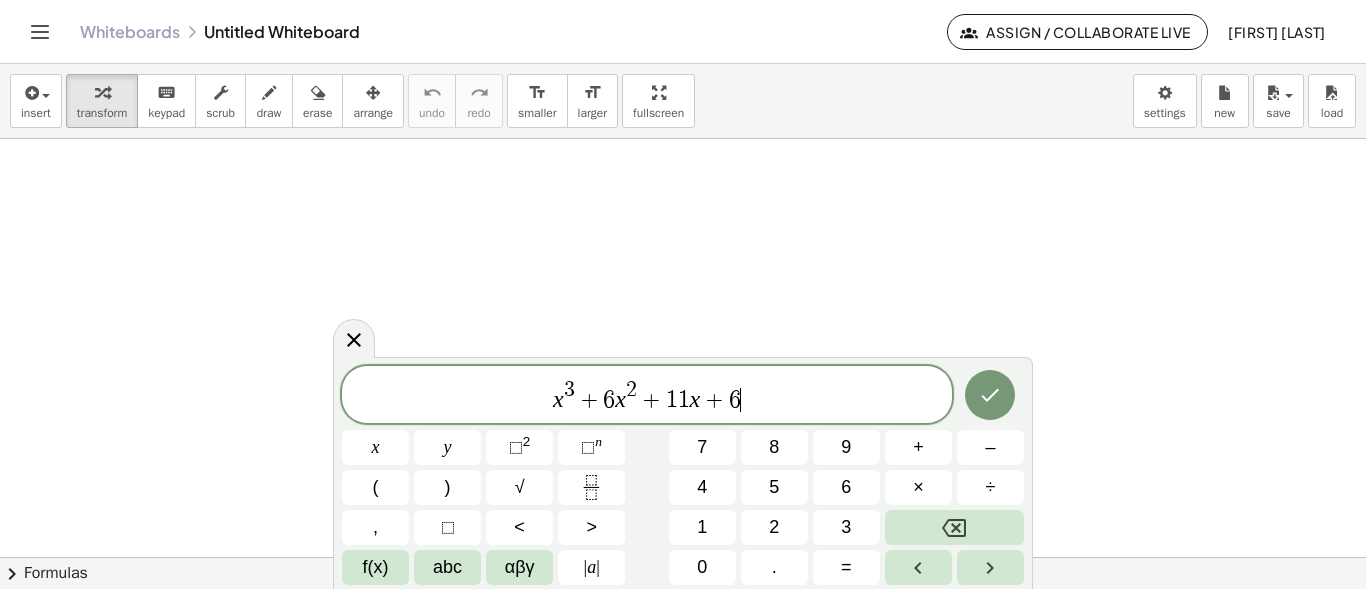 scroll, scrollTop: 100, scrollLeft: 0, axis: vertical 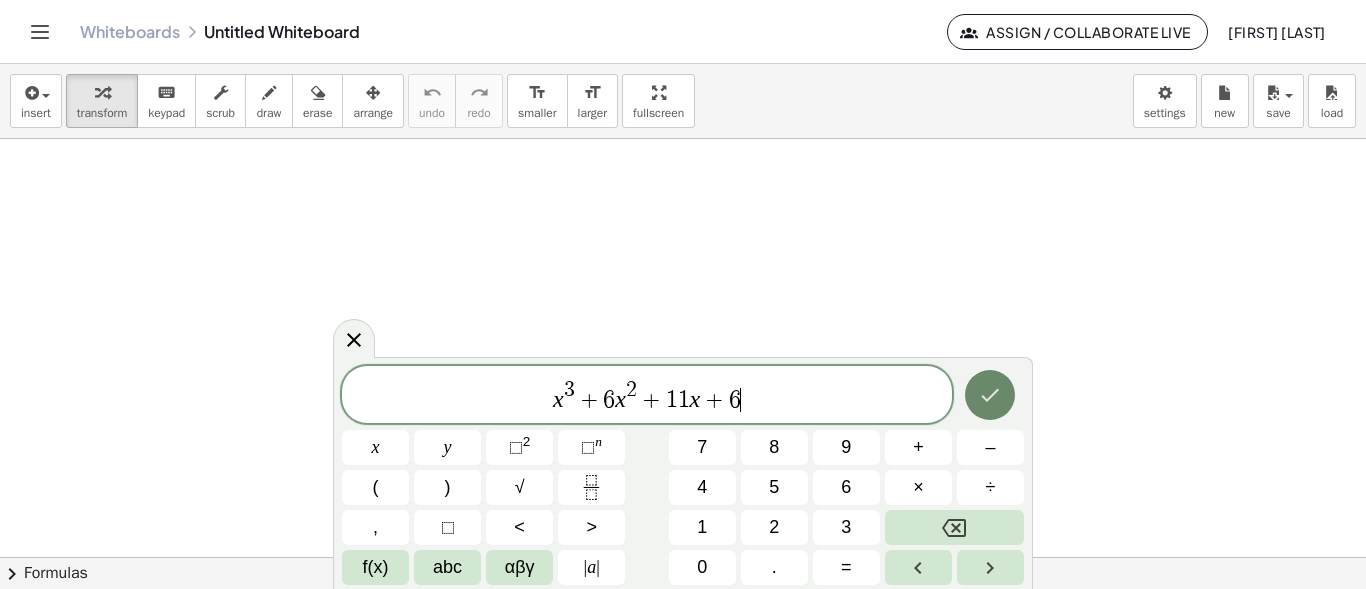 click 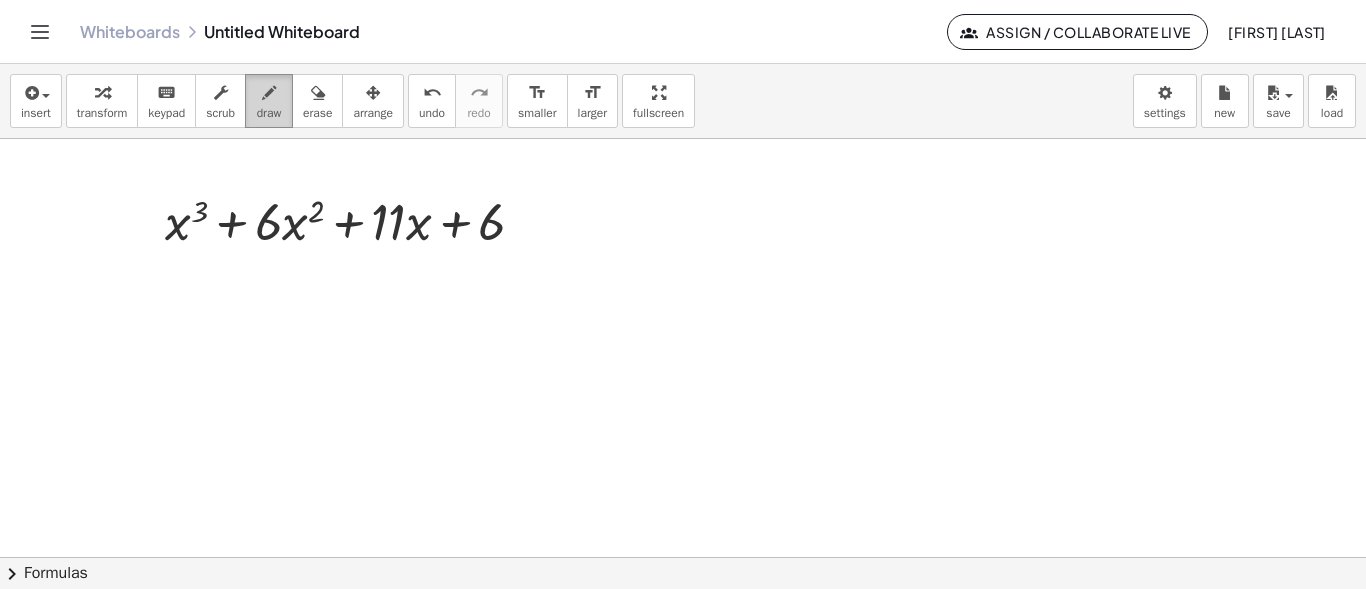 click at bounding box center [269, 92] 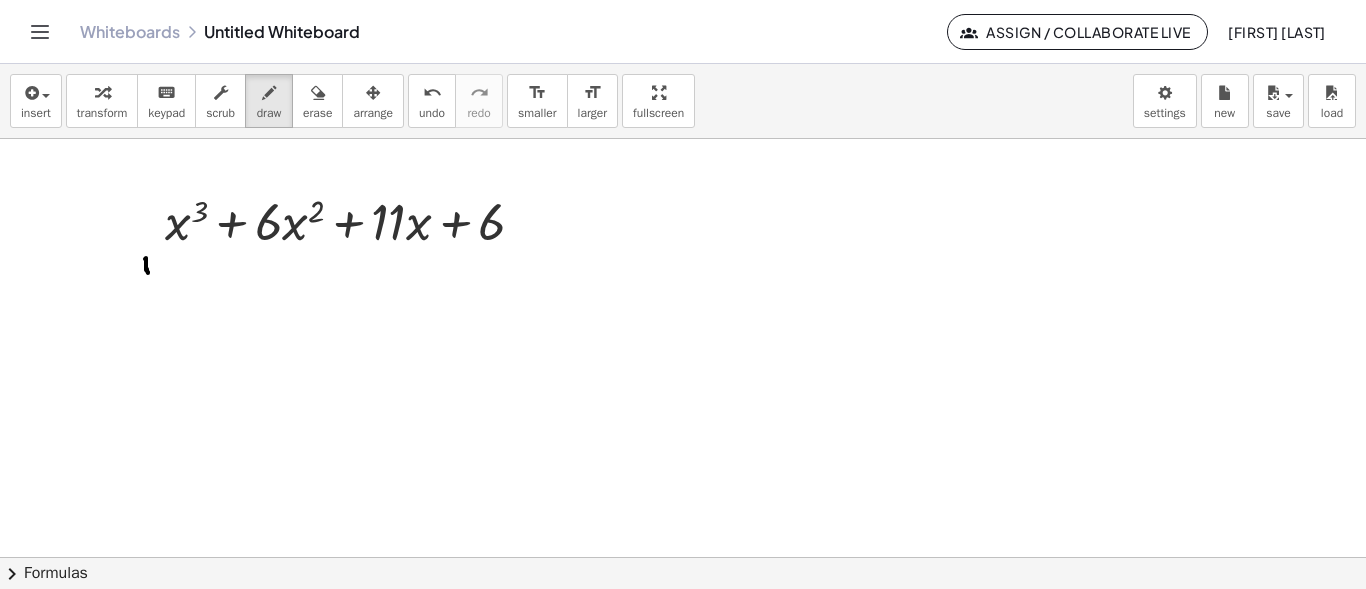 drag, startPoint x: 145, startPoint y: 259, endPoint x: 140, endPoint y: 278, distance: 19.646883 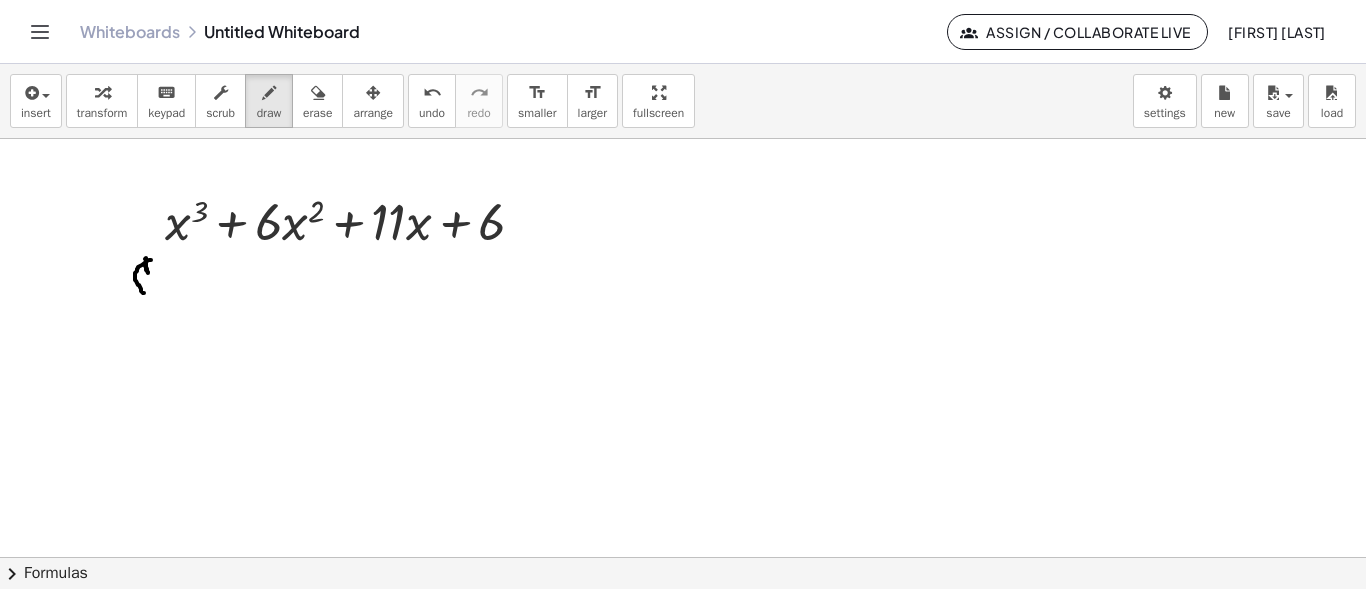 drag, startPoint x: 151, startPoint y: 260, endPoint x: 169, endPoint y: 274, distance: 22.803509 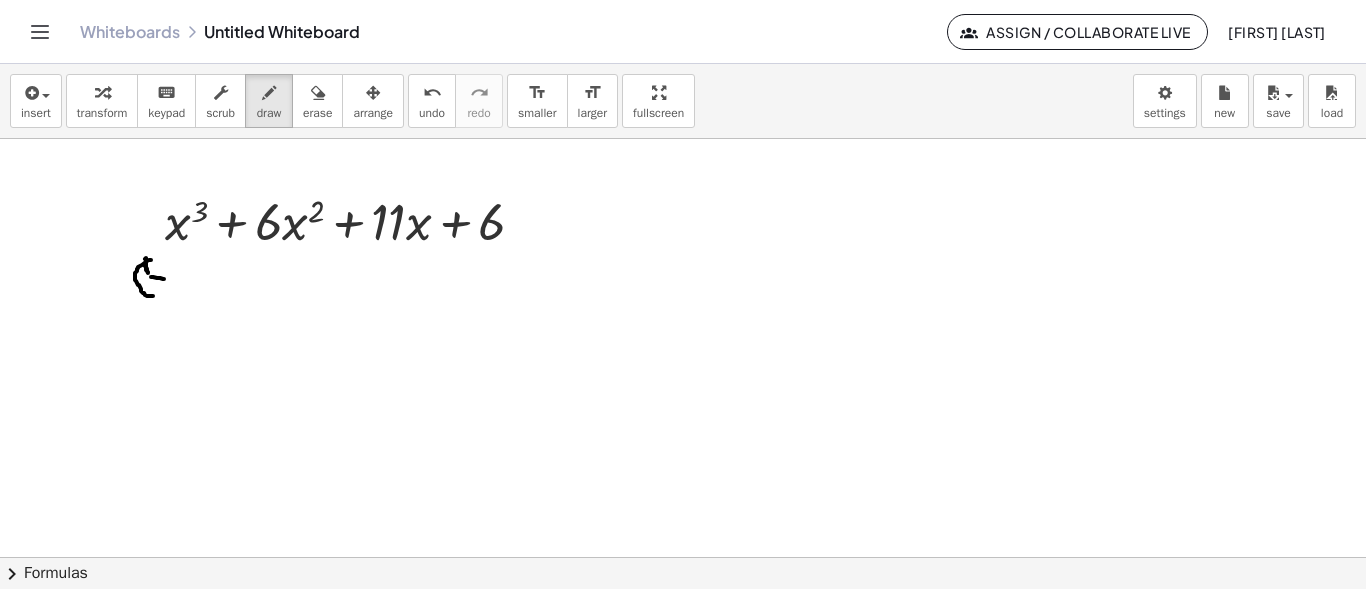 drag, startPoint x: 151, startPoint y: 277, endPoint x: 166, endPoint y: 279, distance: 15.132746 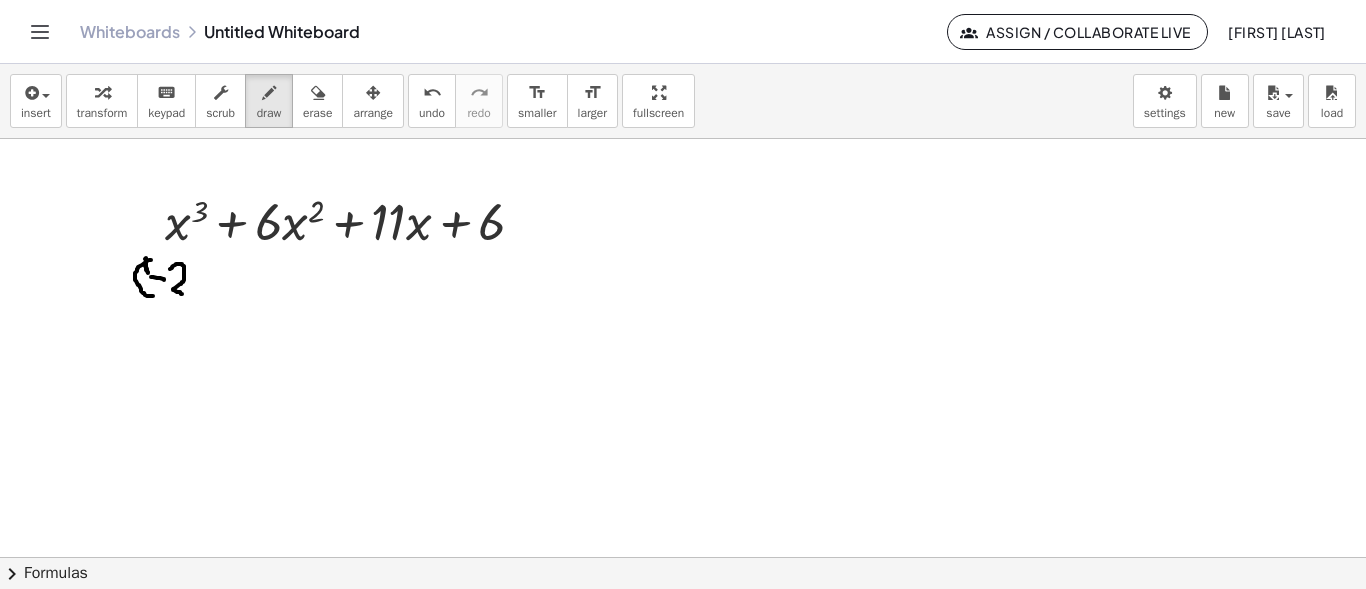 drag, startPoint x: 170, startPoint y: 269, endPoint x: 182, endPoint y: 294, distance: 27.730848 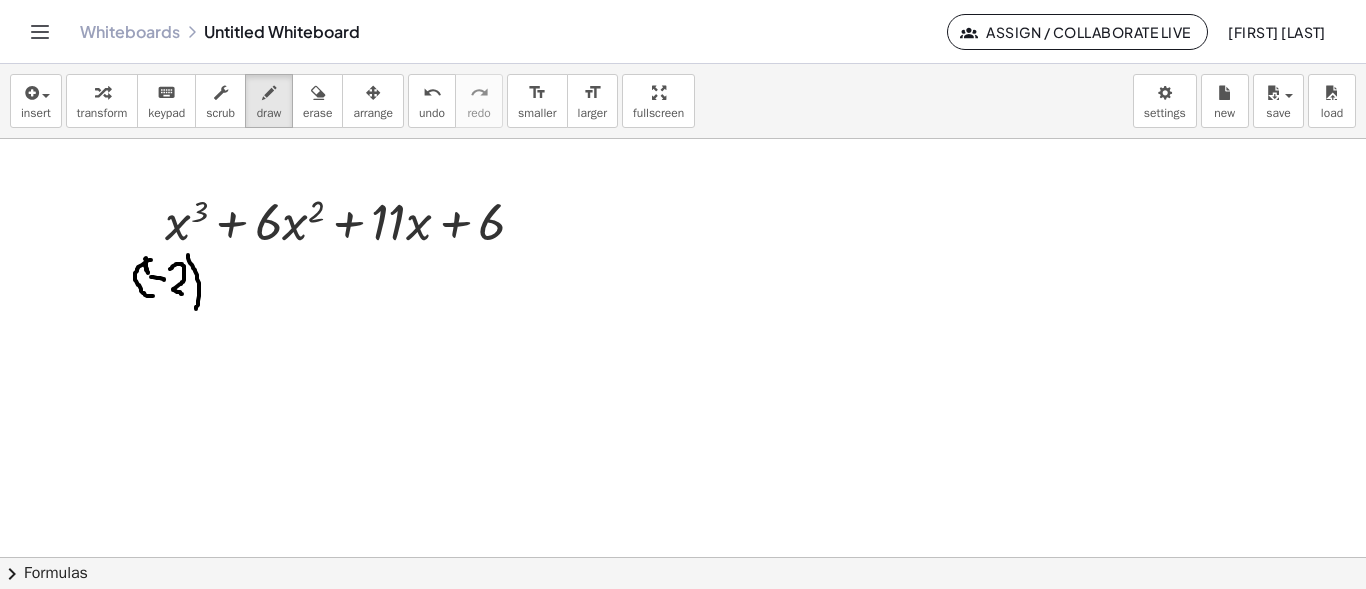 drag, startPoint x: 188, startPoint y: 255, endPoint x: 211, endPoint y: 295, distance: 46.141087 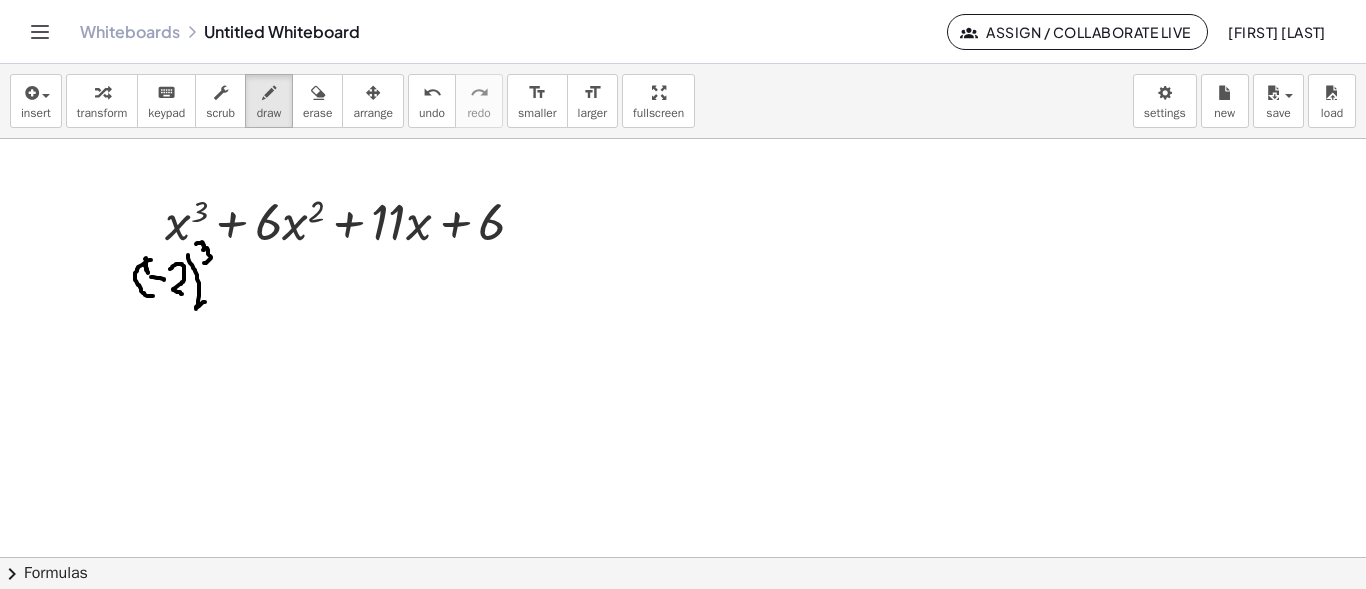 drag, startPoint x: 196, startPoint y: 244, endPoint x: 205, endPoint y: 273, distance: 30.364452 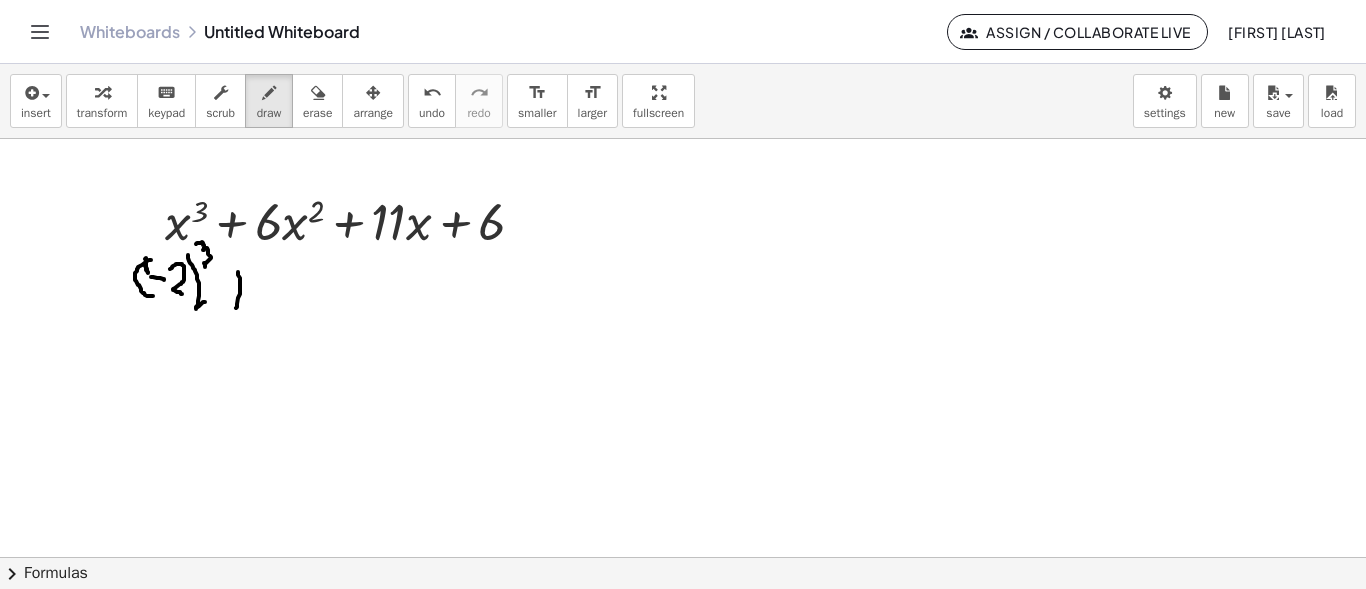 drag, startPoint x: 238, startPoint y: 272, endPoint x: 229, endPoint y: 294, distance: 23.769728 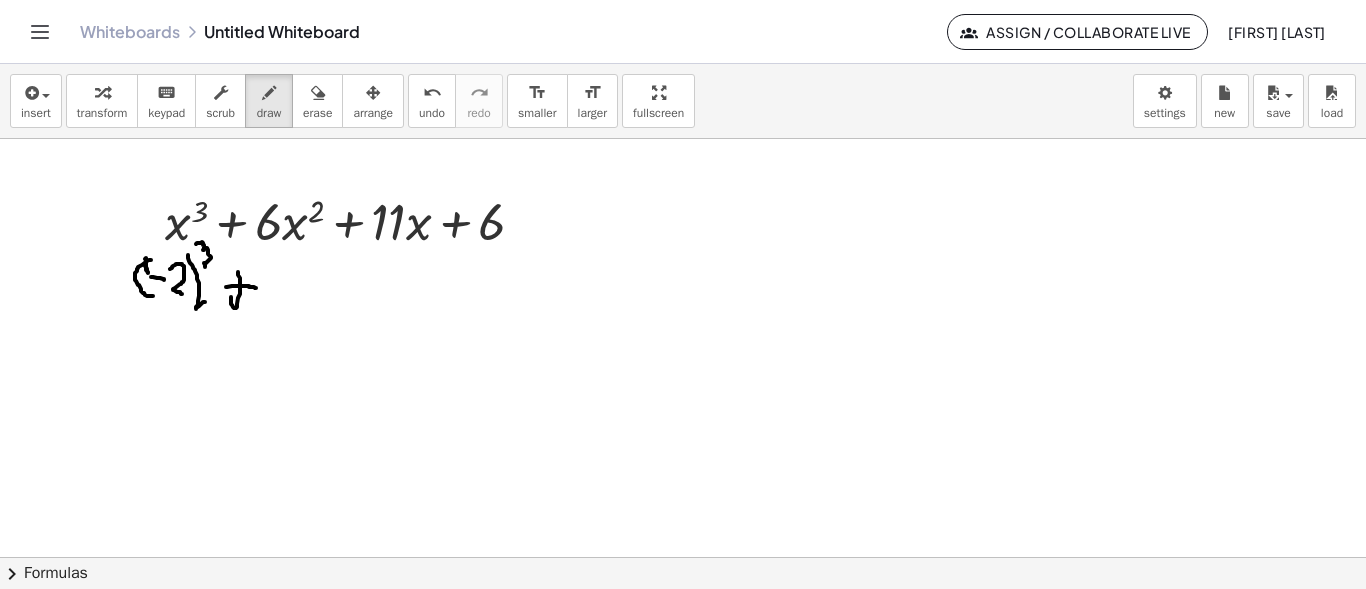 drag, startPoint x: 226, startPoint y: 287, endPoint x: 274, endPoint y: 286, distance: 48.010414 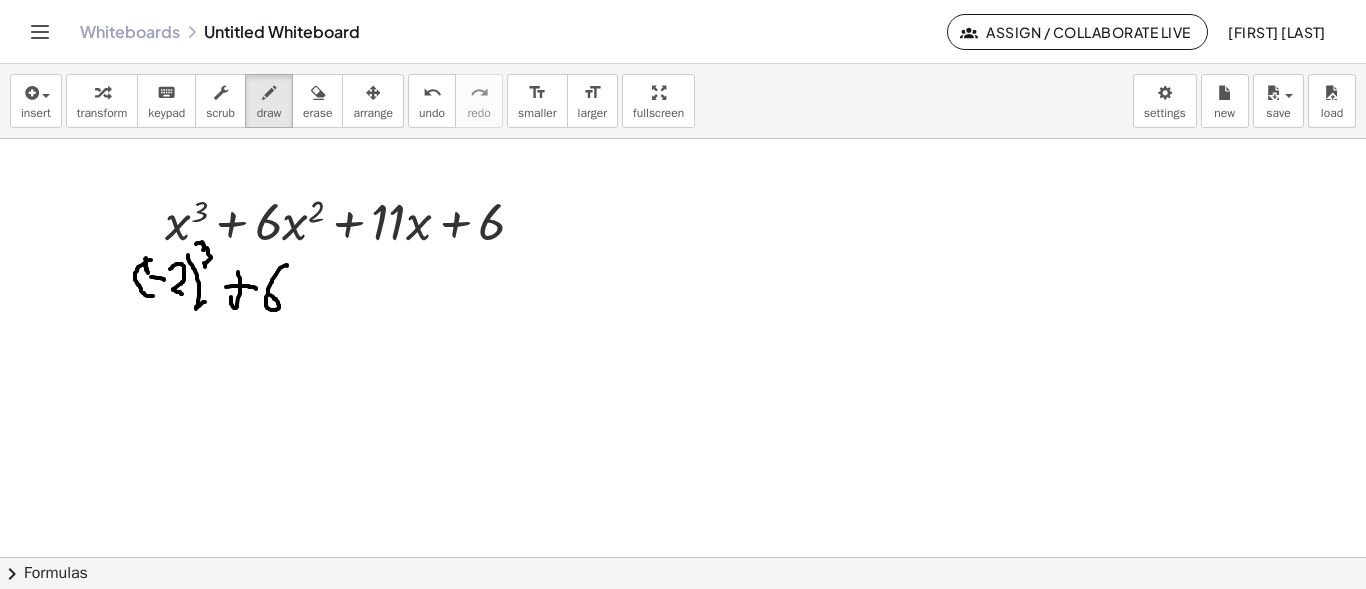 drag, startPoint x: 287, startPoint y: 266, endPoint x: 281, endPoint y: 299, distance: 33.54102 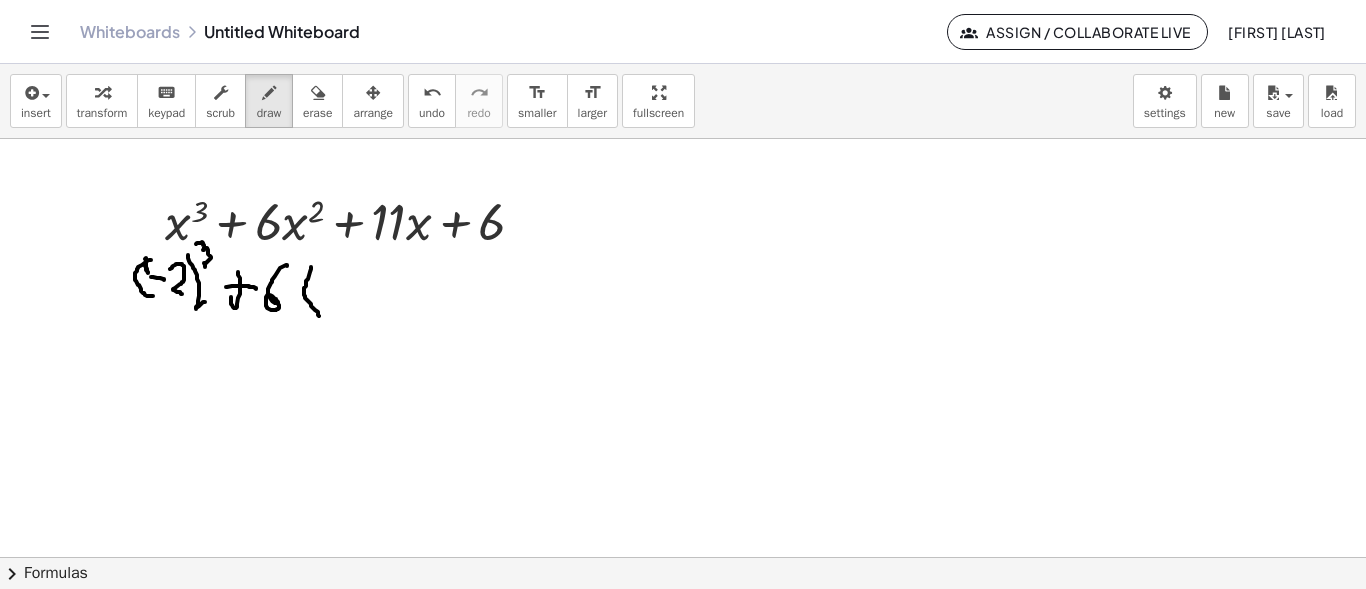 drag, startPoint x: 311, startPoint y: 267, endPoint x: 321, endPoint y: 311, distance: 45.122055 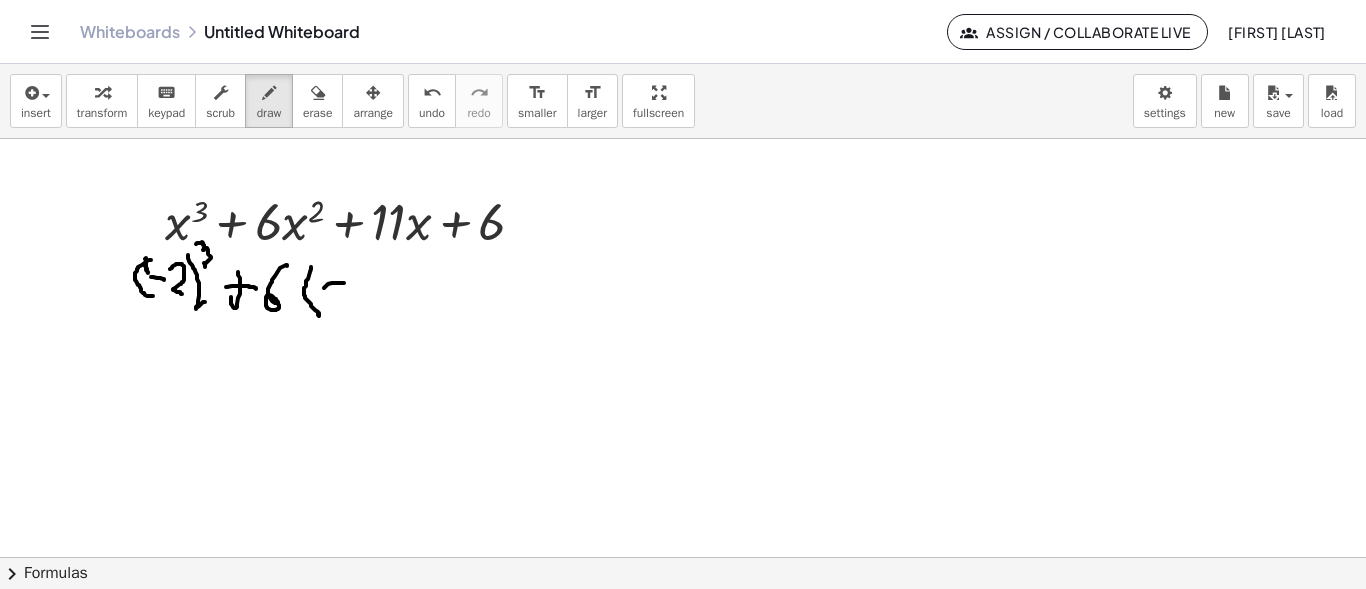 drag, startPoint x: 324, startPoint y: 288, endPoint x: 352, endPoint y: 275, distance: 30.870699 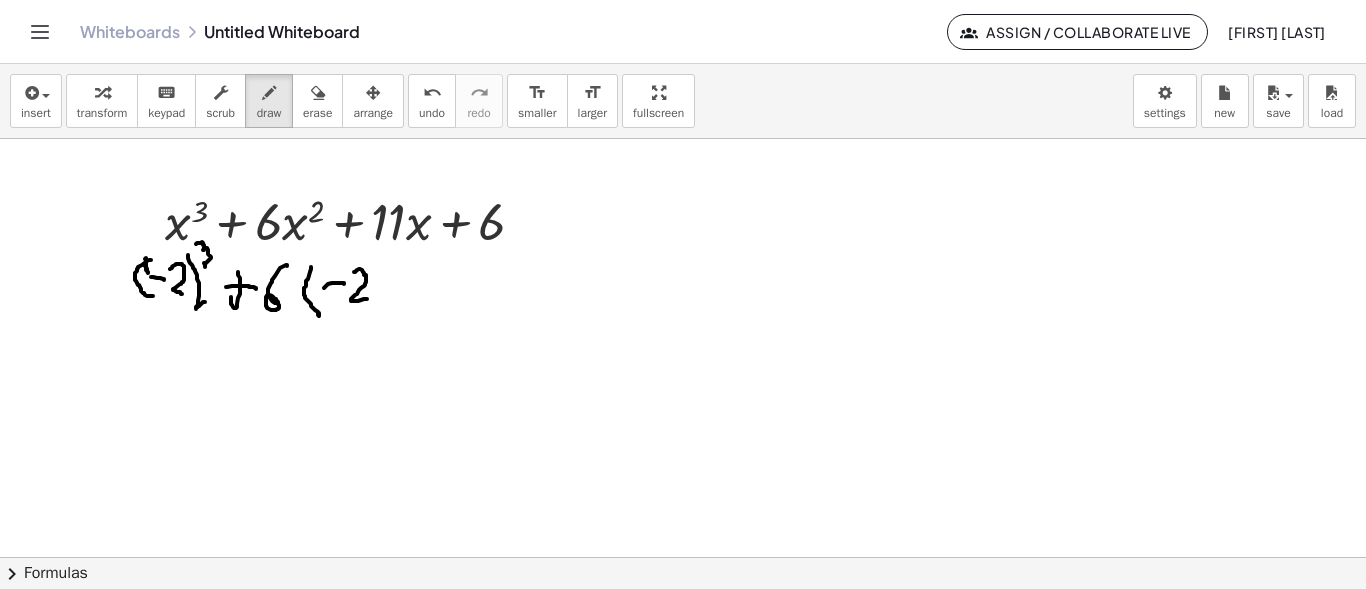 drag, startPoint x: 354, startPoint y: 272, endPoint x: 378, endPoint y: 284, distance: 26.832815 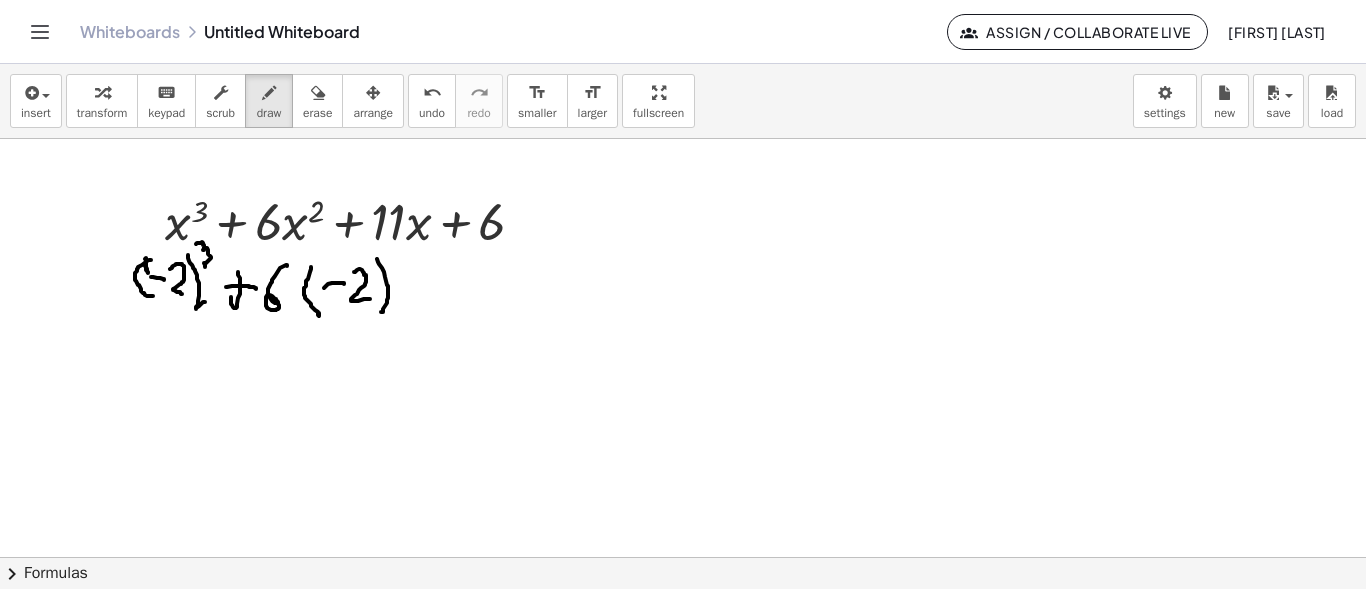 drag, startPoint x: 377, startPoint y: 259, endPoint x: 405, endPoint y: 293, distance: 44.04543 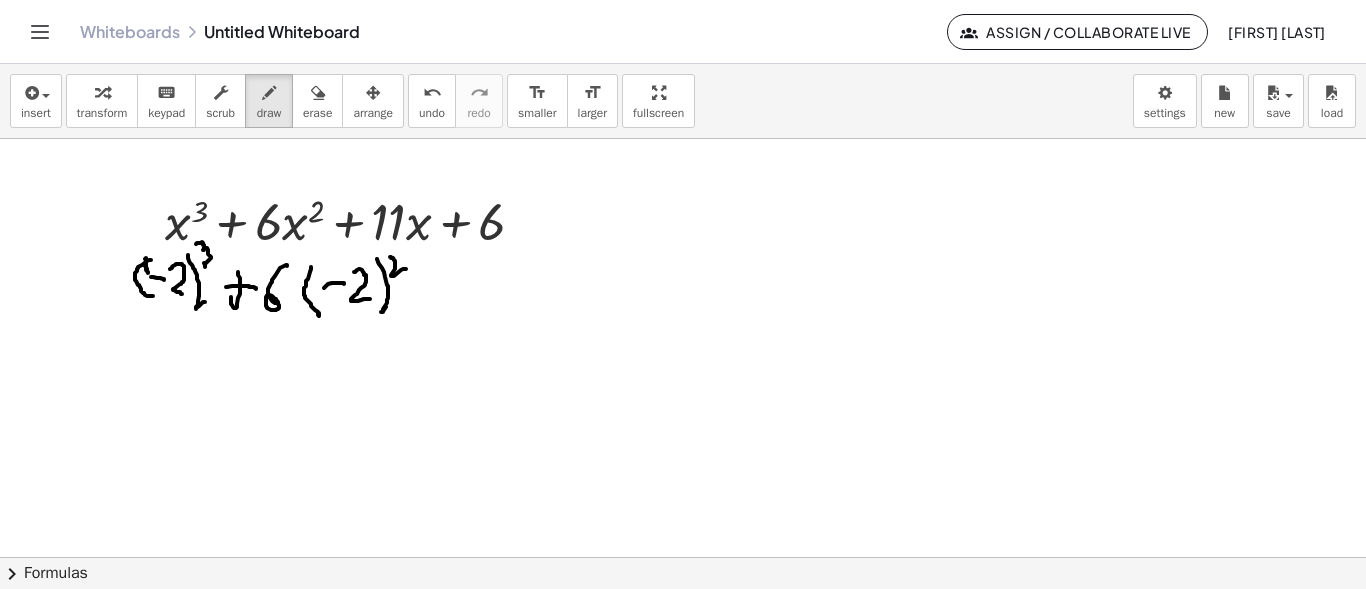 drag, startPoint x: 390, startPoint y: 257, endPoint x: 400, endPoint y: 280, distance: 25.079872 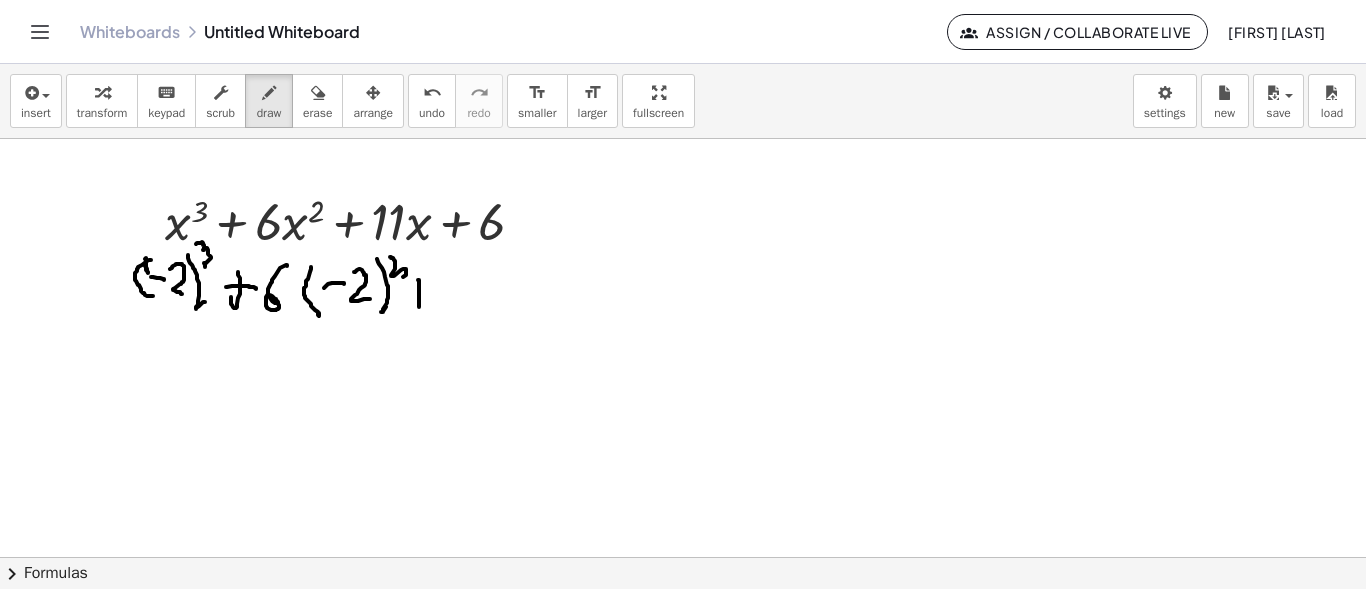 drag, startPoint x: 418, startPoint y: 280, endPoint x: 419, endPoint y: 309, distance: 29.017237 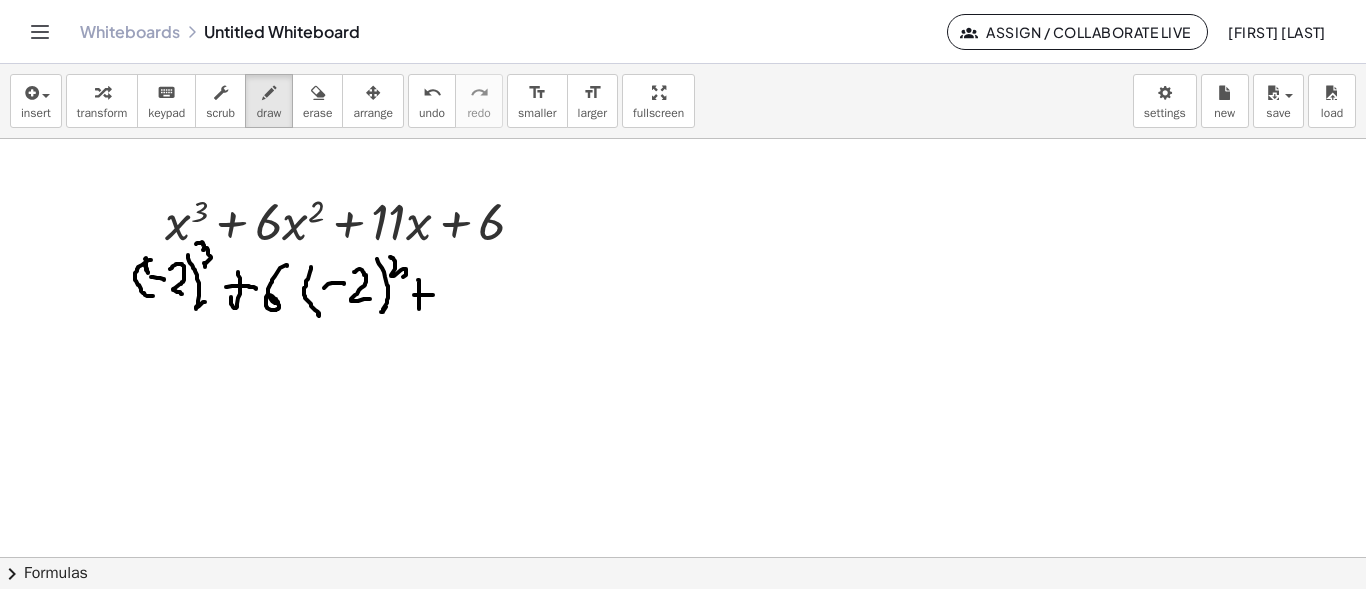 drag, startPoint x: 414, startPoint y: 295, endPoint x: 436, endPoint y: 295, distance: 22 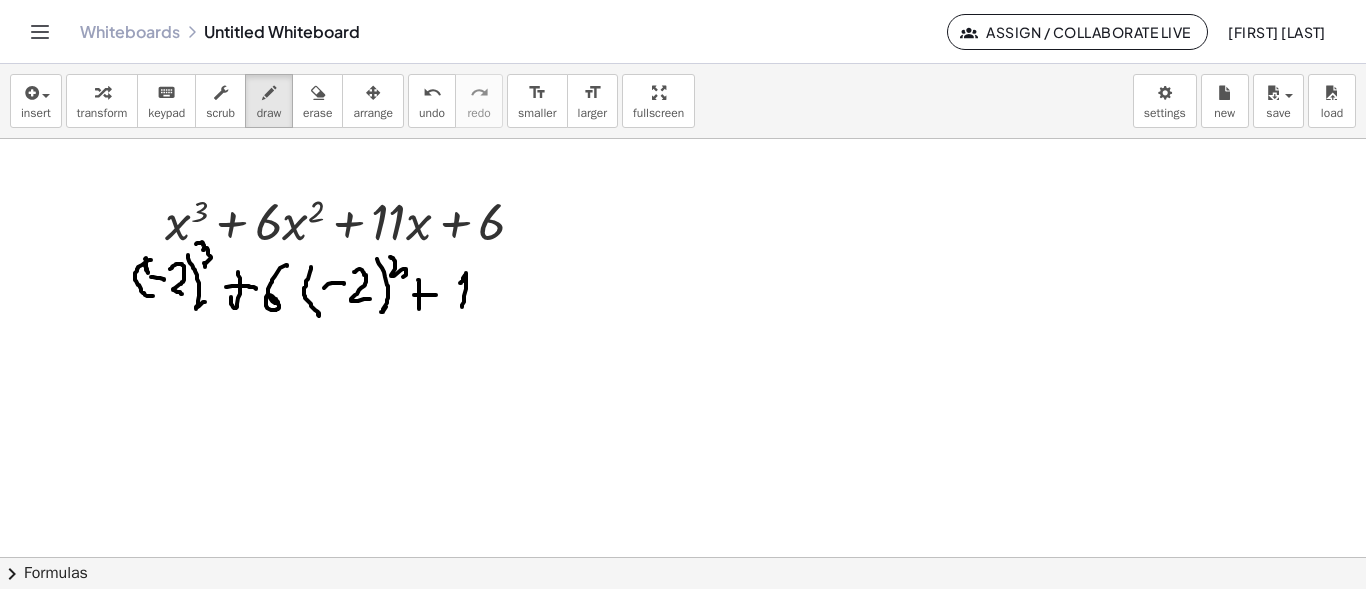 drag, startPoint x: 460, startPoint y: 283, endPoint x: 462, endPoint y: 296, distance: 13.152946 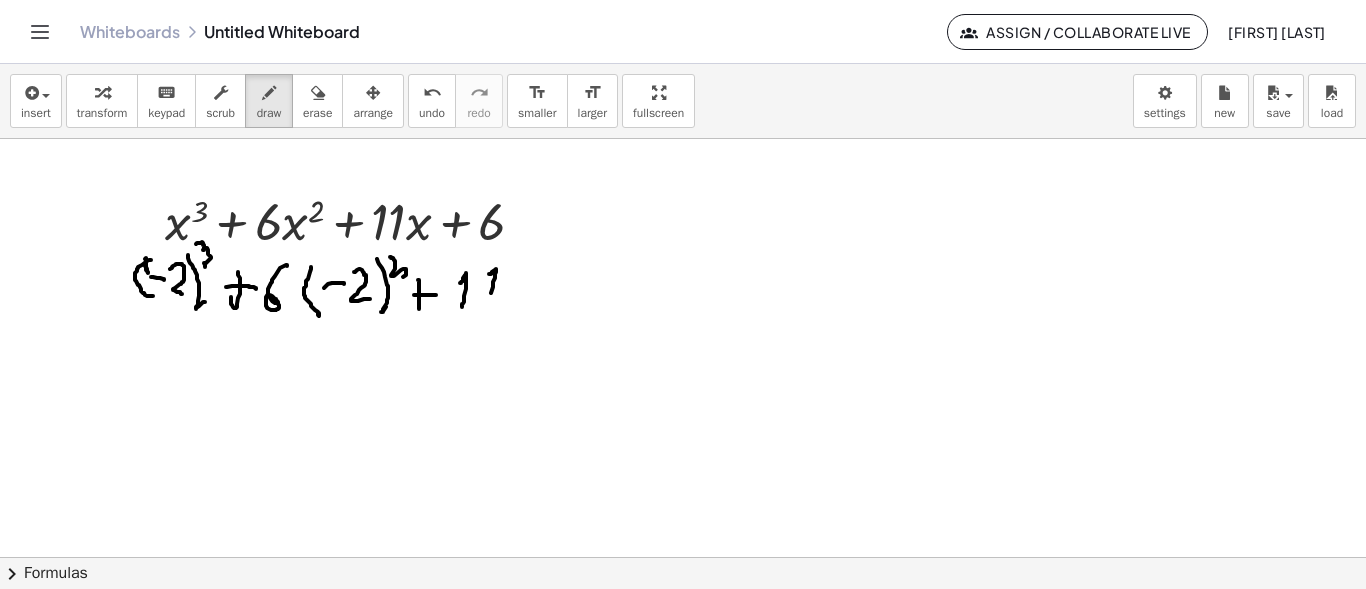 drag, startPoint x: 495, startPoint y: 270, endPoint x: 488, endPoint y: 307, distance: 37.65634 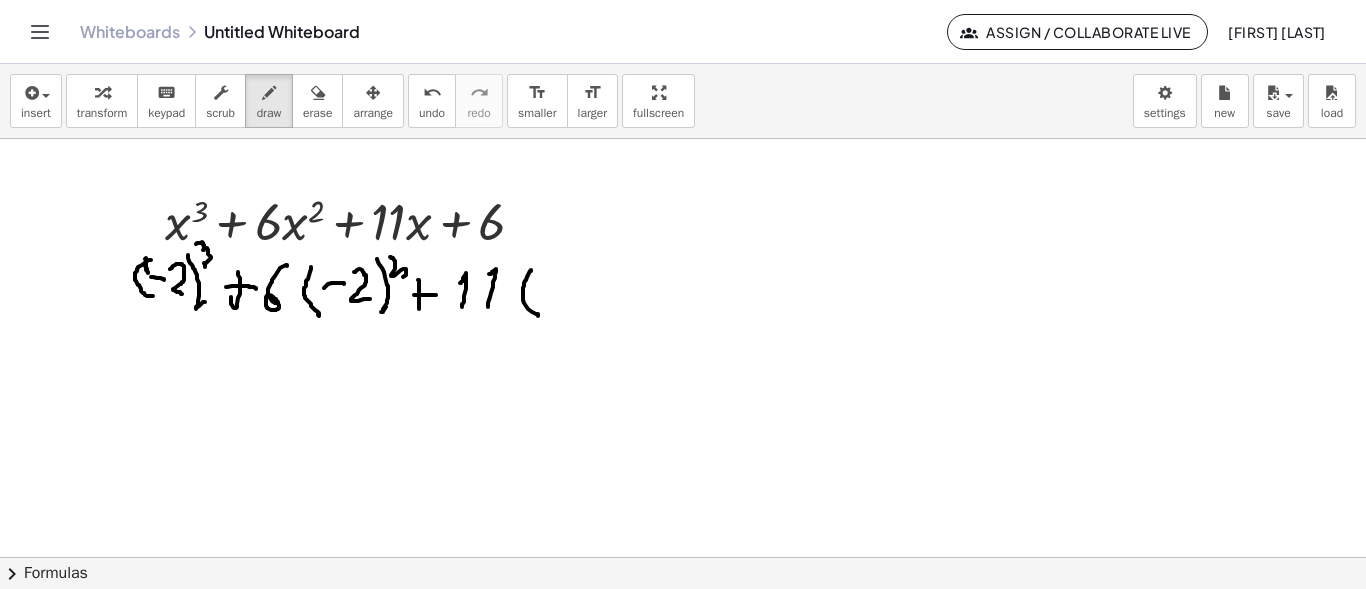drag, startPoint x: 531, startPoint y: 270, endPoint x: 537, endPoint y: 296, distance: 26.683329 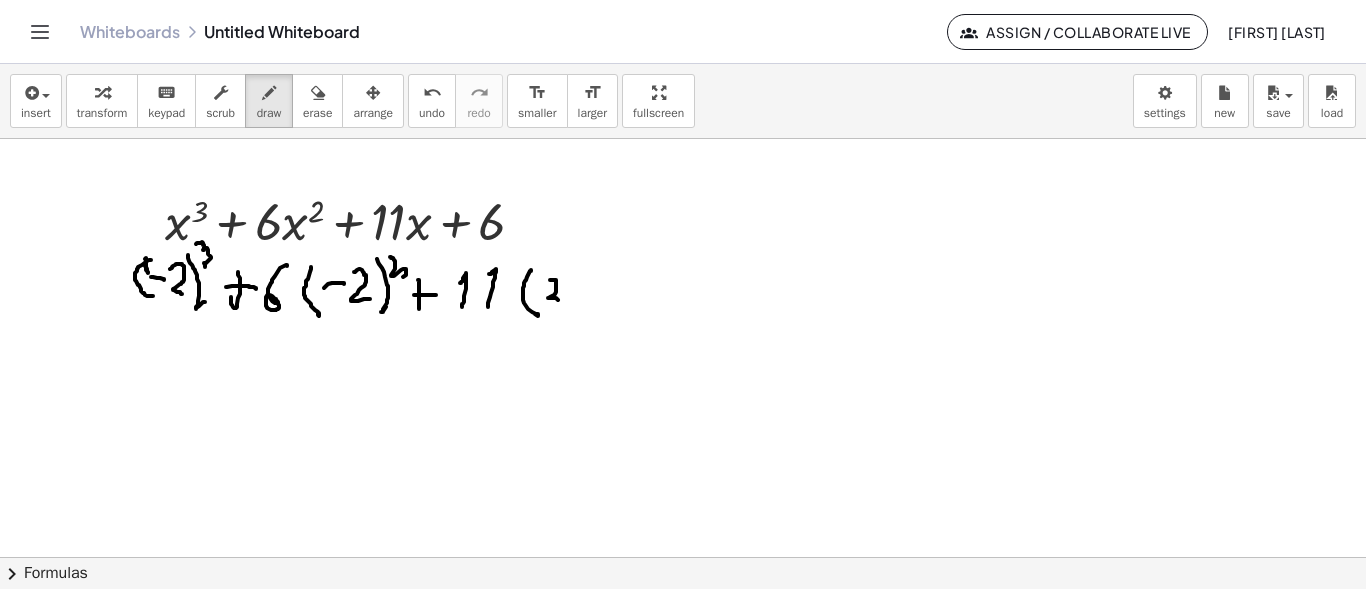 drag, startPoint x: 551, startPoint y: 280, endPoint x: 562, endPoint y: 309, distance: 31.016125 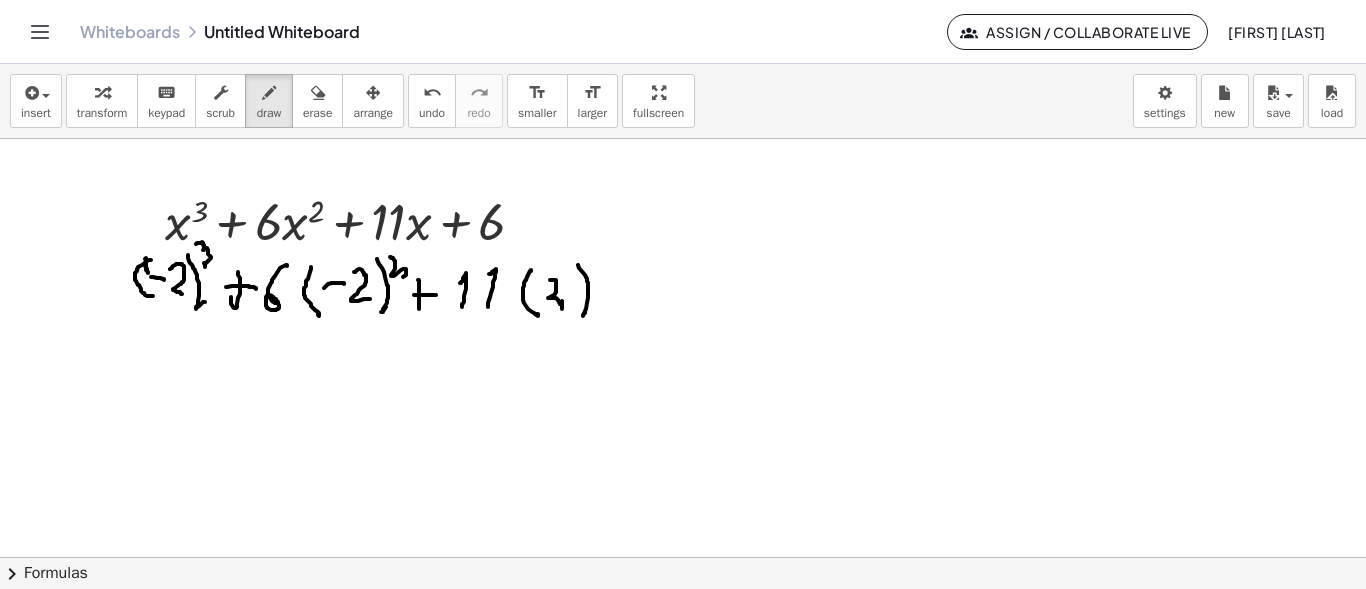 drag, startPoint x: 585, startPoint y: 275, endPoint x: 597, endPoint y: 306, distance: 33.24154 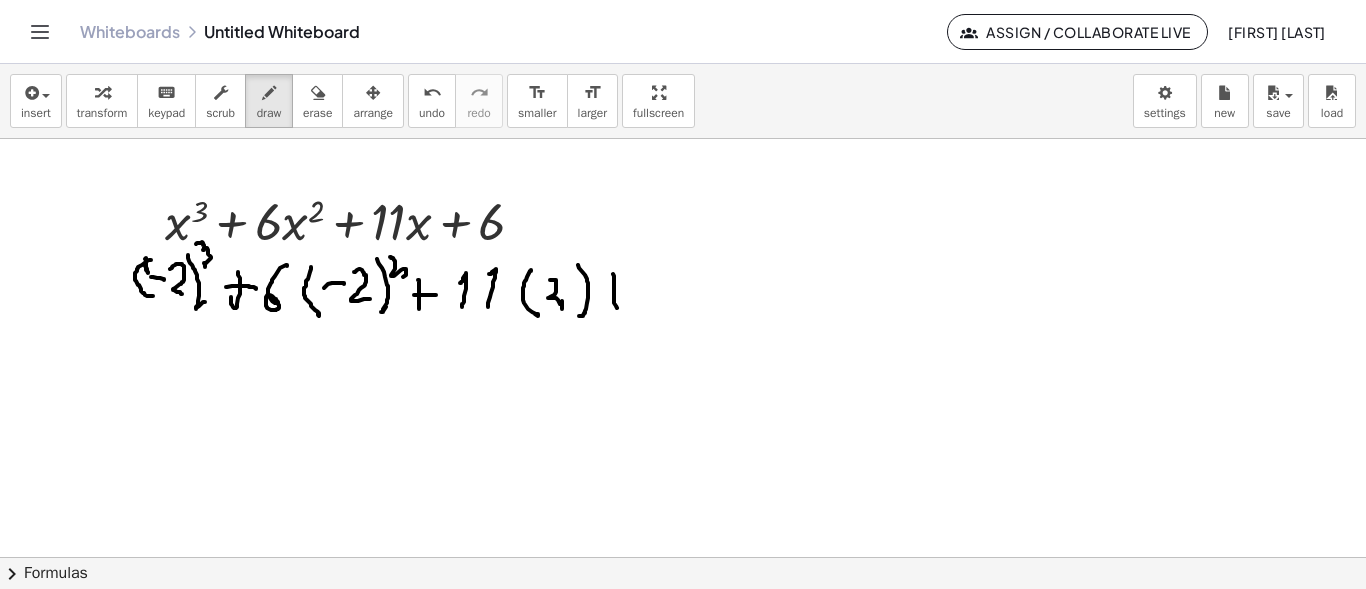 drag, startPoint x: 613, startPoint y: 274, endPoint x: 612, endPoint y: 305, distance: 31.016125 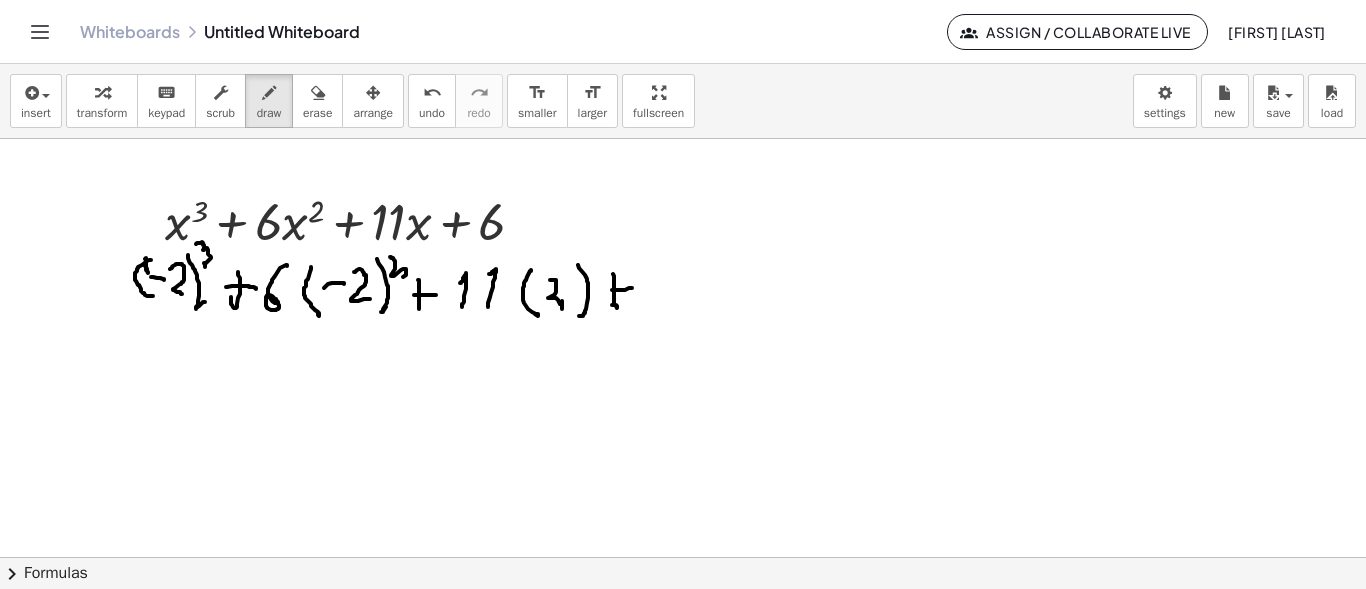 drag, startPoint x: 621, startPoint y: 290, endPoint x: 661, endPoint y: 292, distance: 40.04997 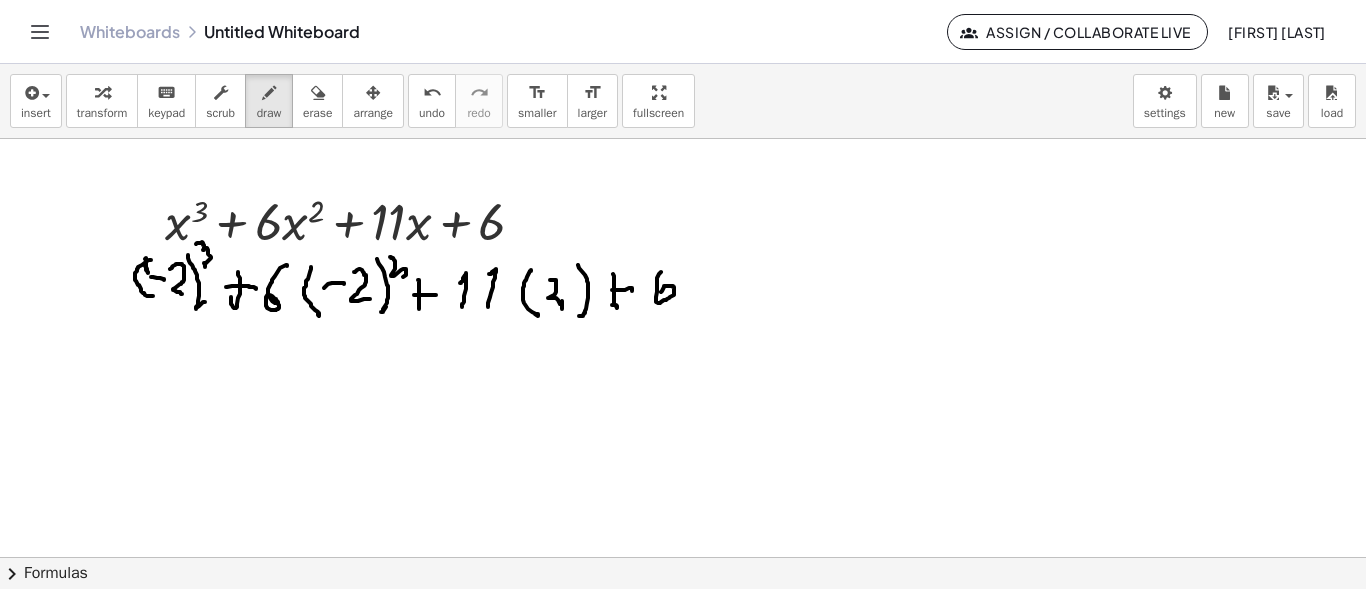 drag, startPoint x: 661, startPoint y: 272, endPoint x: 653, endPoint y: 296, distance: 25.298222 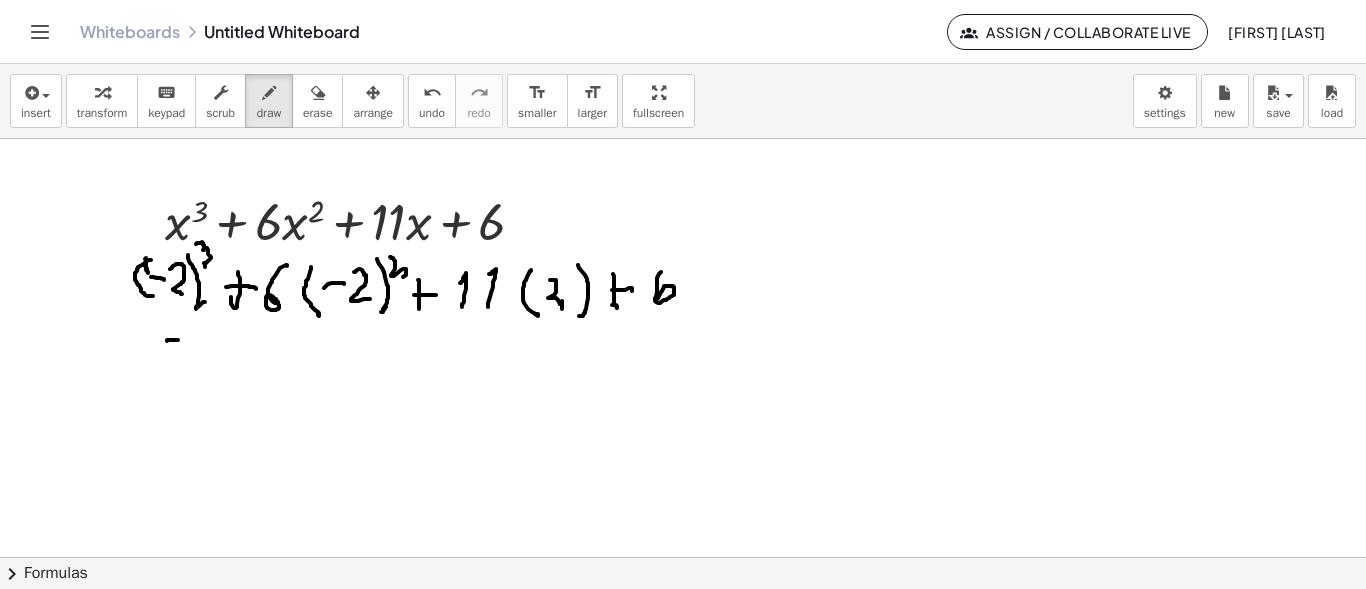 drag, startPoint x: 167, startPoint y: 341, endPoint x: 178, endPoint y: 340, distance: 11.045361 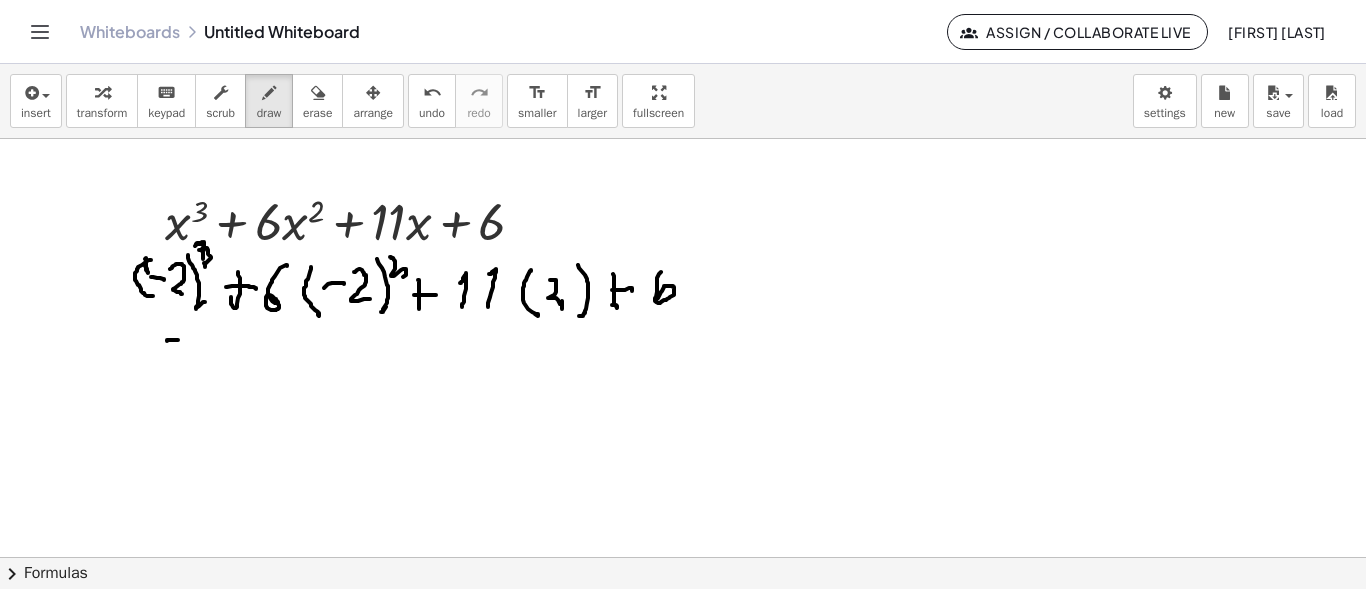 drag, startPoint x: 195, startPoint y: 246, endPoint x: 203, endPoint y: 258, distance: 14.422205 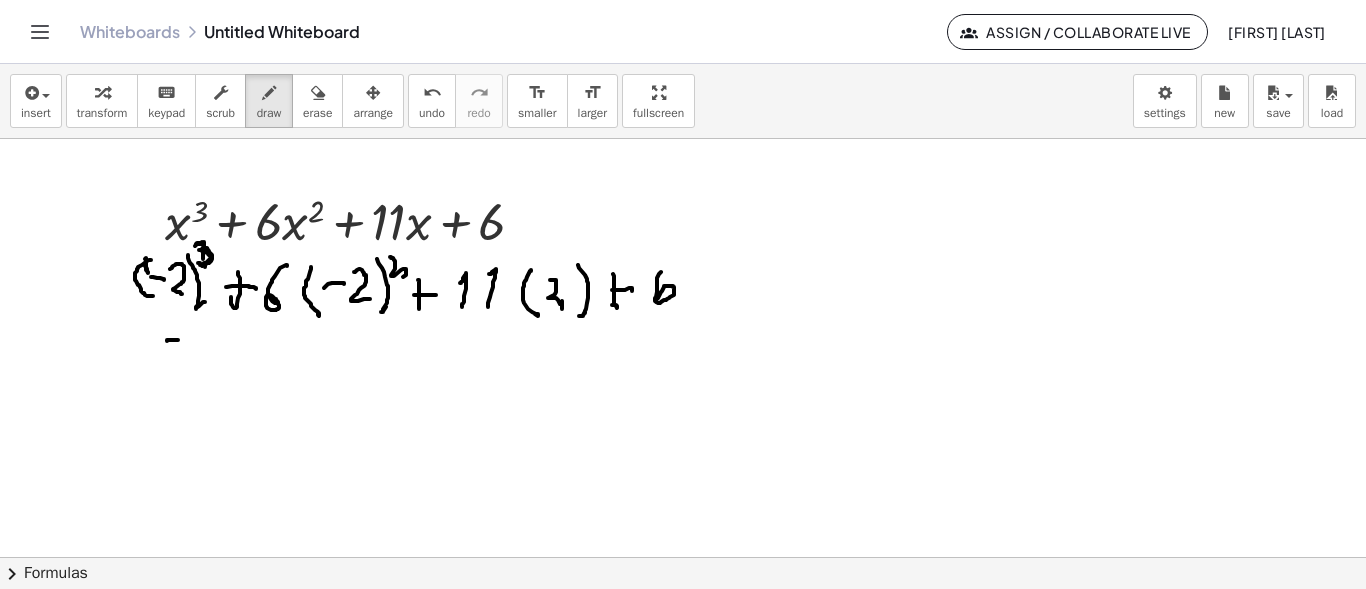drag, startPoint x: 203, startPoint y: 253, endPoint x: 198, endPoint y: 263, distance: 11.18034 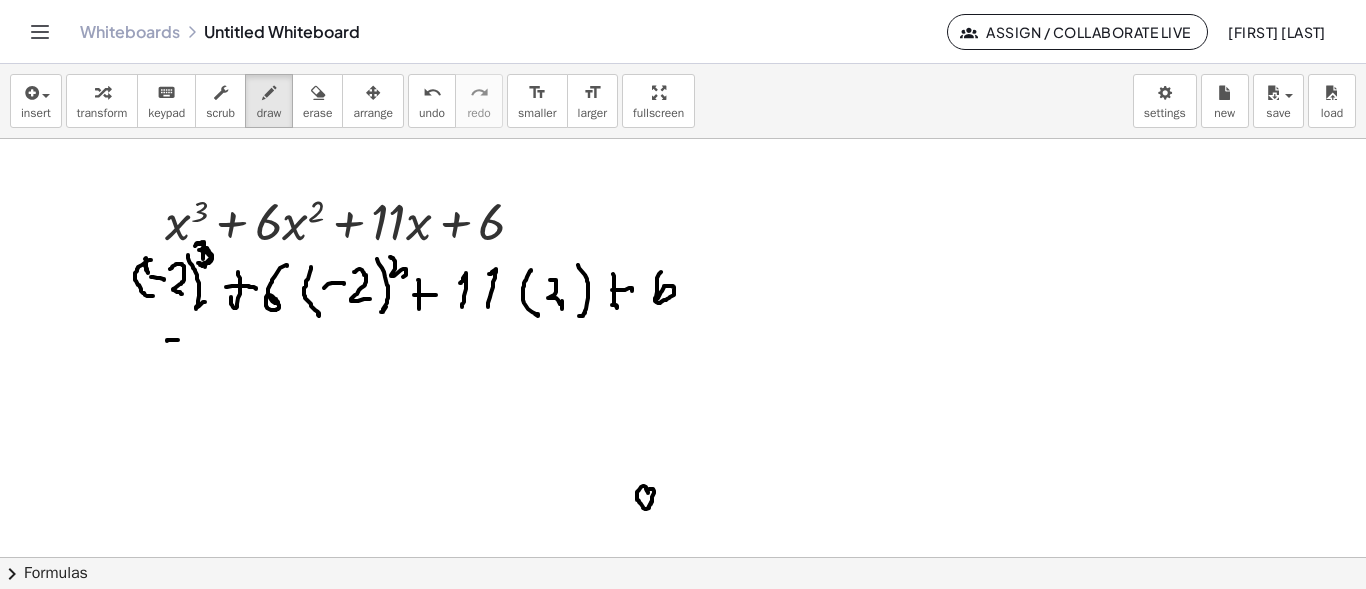 click at bounding box center [683, 457] 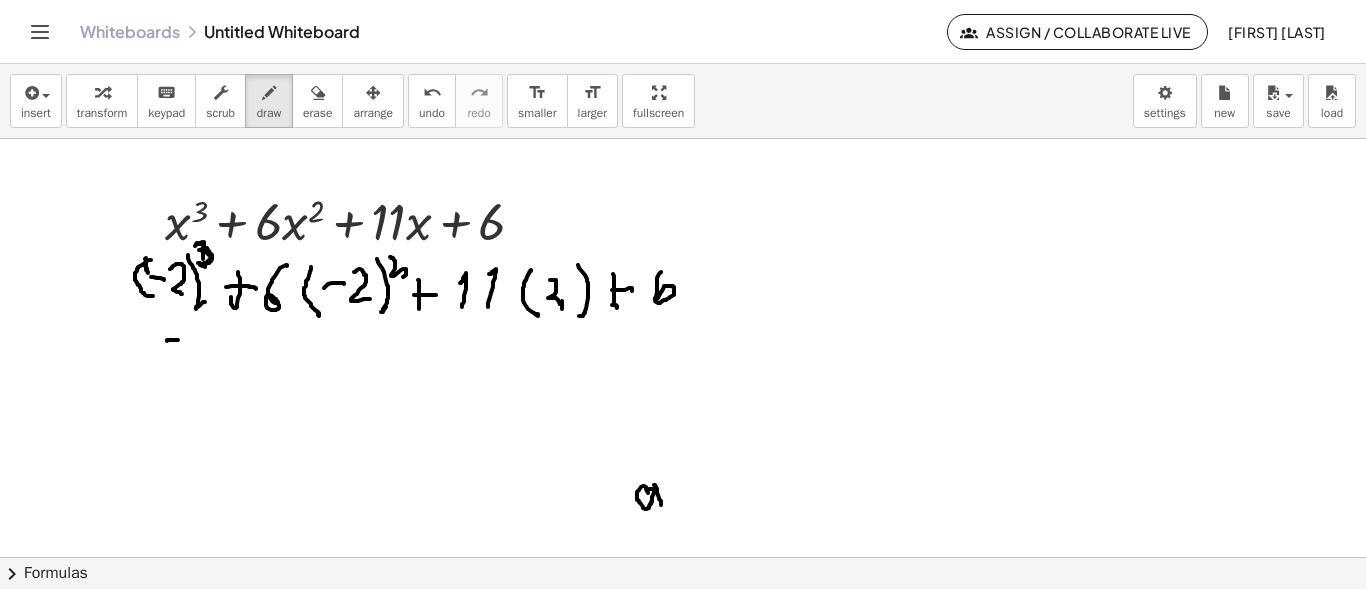 drag, startPoint x: 654, startPoint y: 485, endPoint x: 678, endPoint y: 493, distance: 25.298222 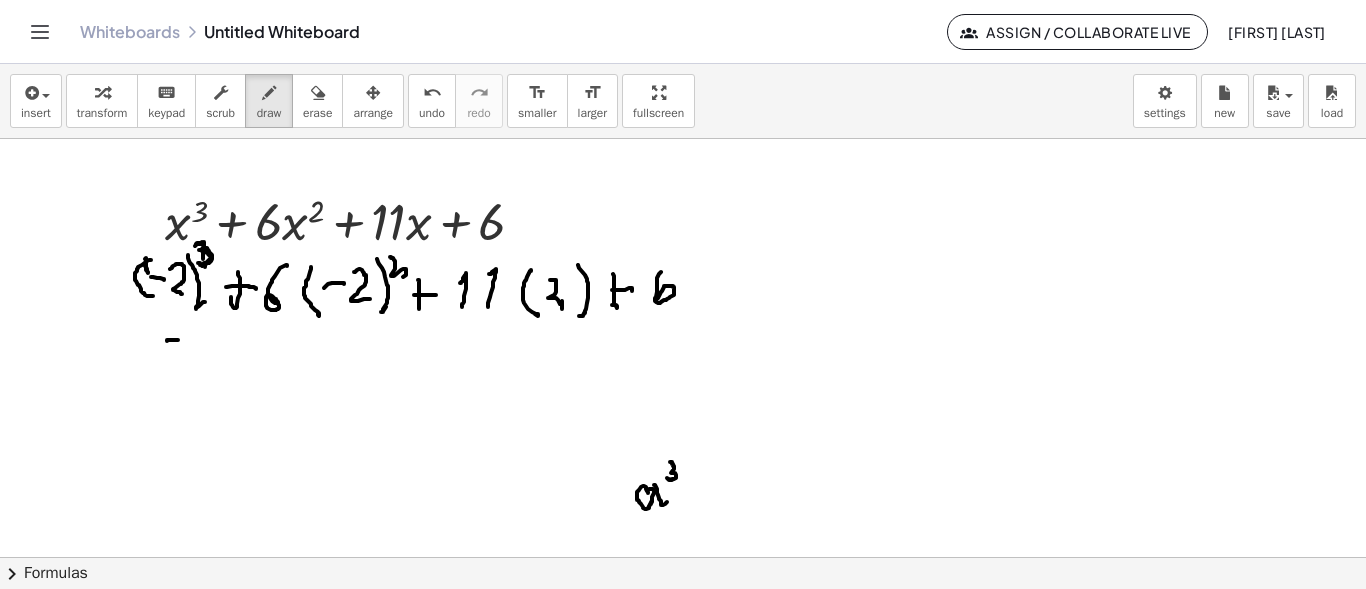 drag, startPoint x: 670, startPoint y: 462, endPoint x: 667, endPoint y: 478, distance: 16.27882 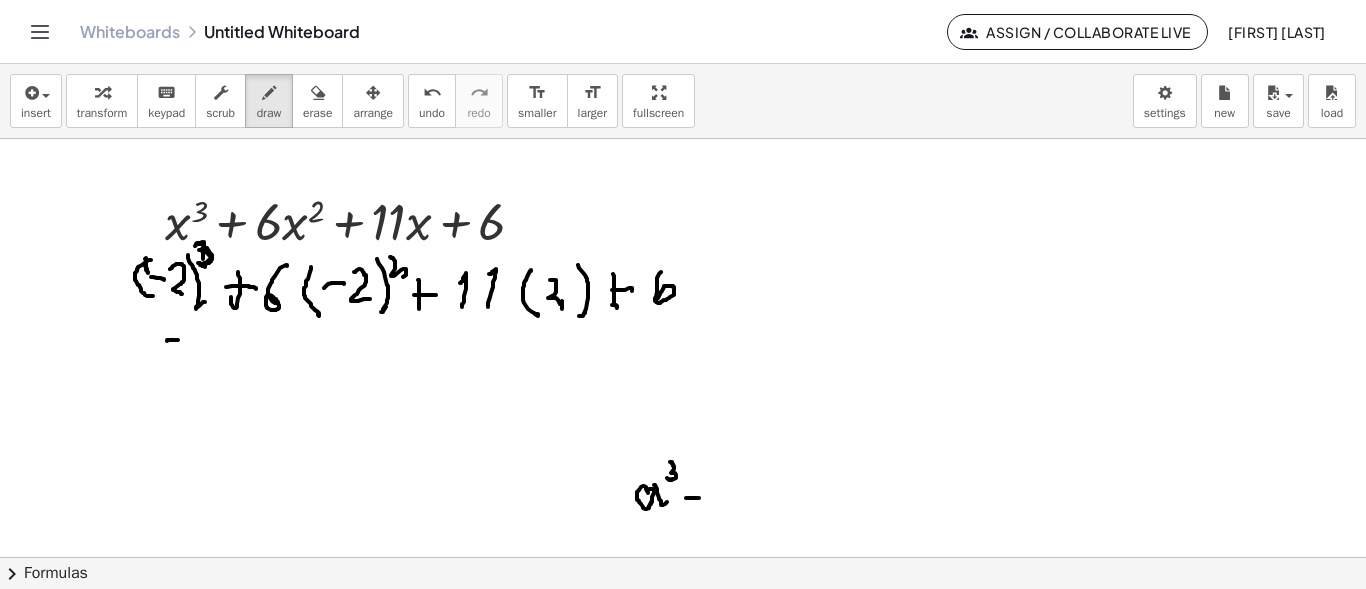 drag, startPoint x: 686, startPoint y: 498, endPoint x: 698, endPoint y: 502, distance: 12.649111 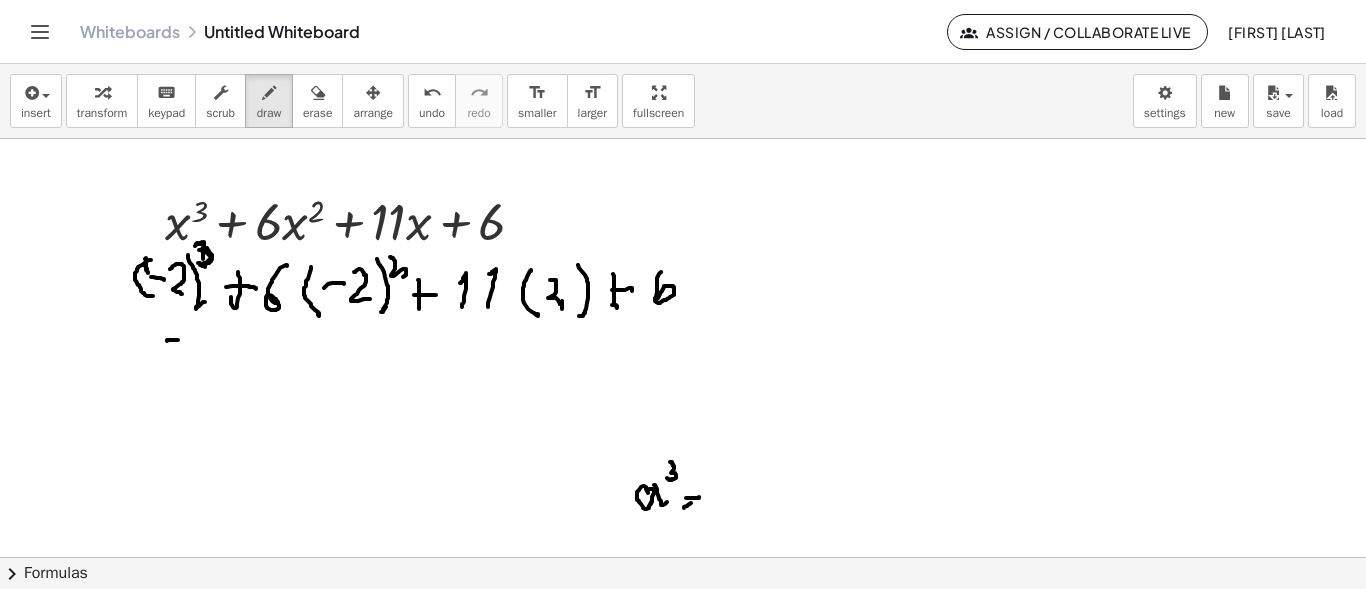drag, startPoint x: 684, startPoint y: 508, endPoint x: 694, endPoint y: 503, distance: 11.18034 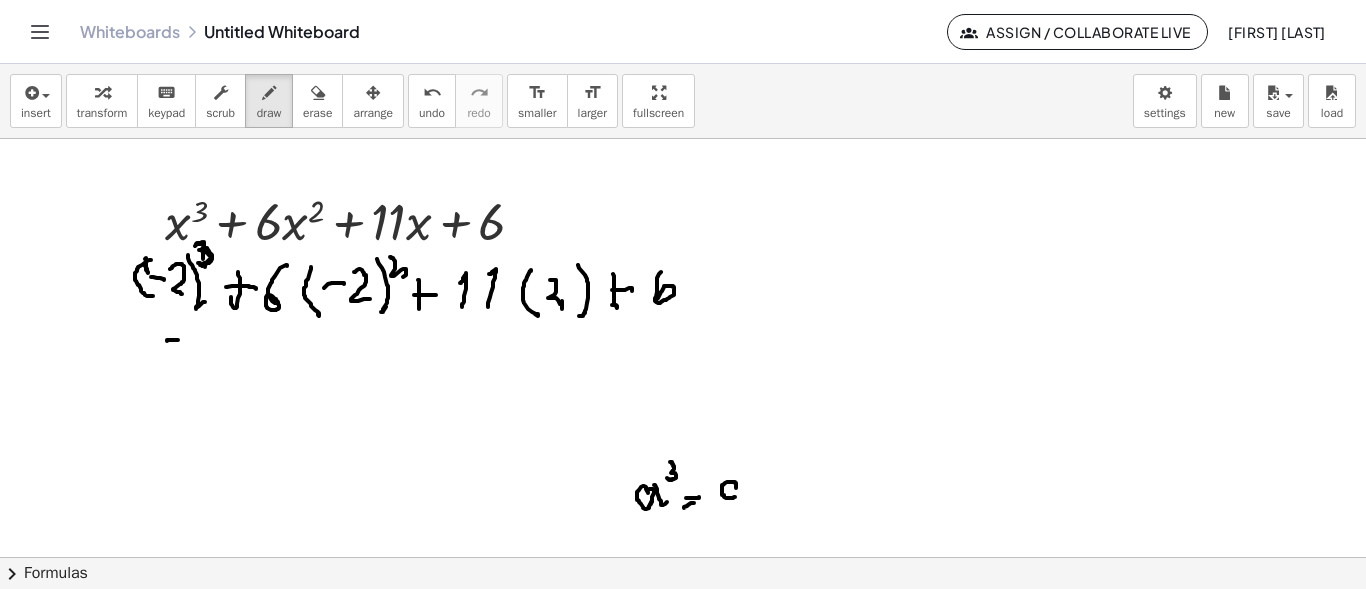 click at bounding box center [683, 457] 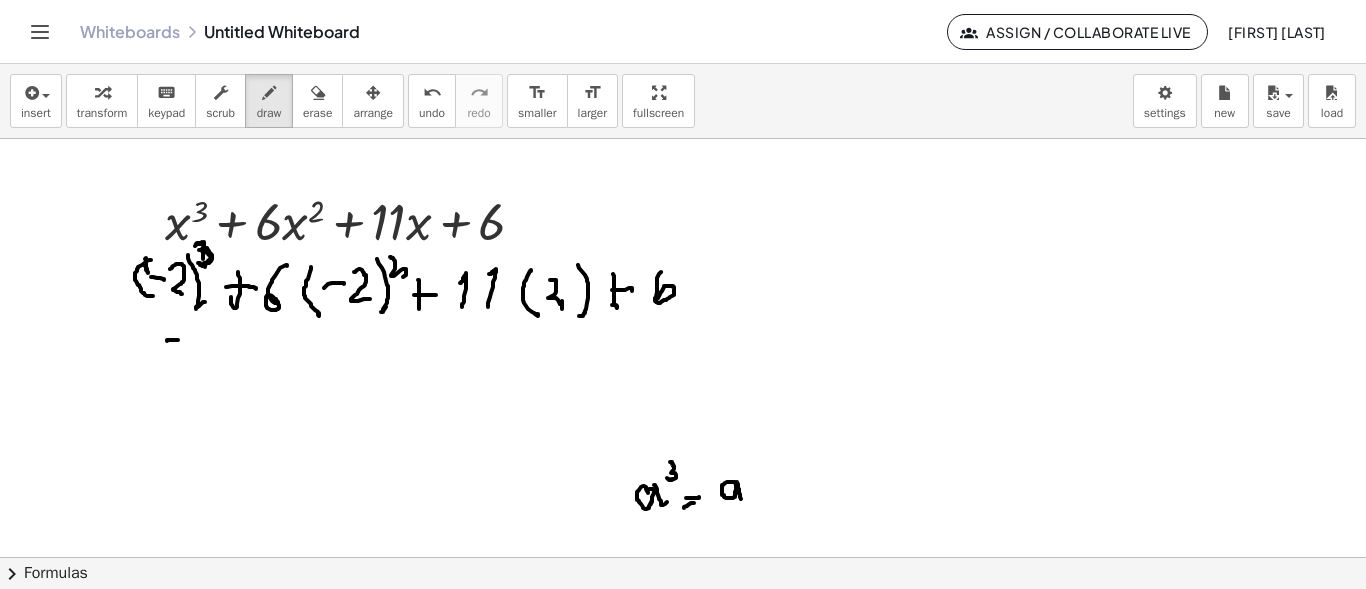 drag, startPoint x: 737, startPoint y: 482, endPoint x: 741, endPoint y: 499, distance: 17.464249 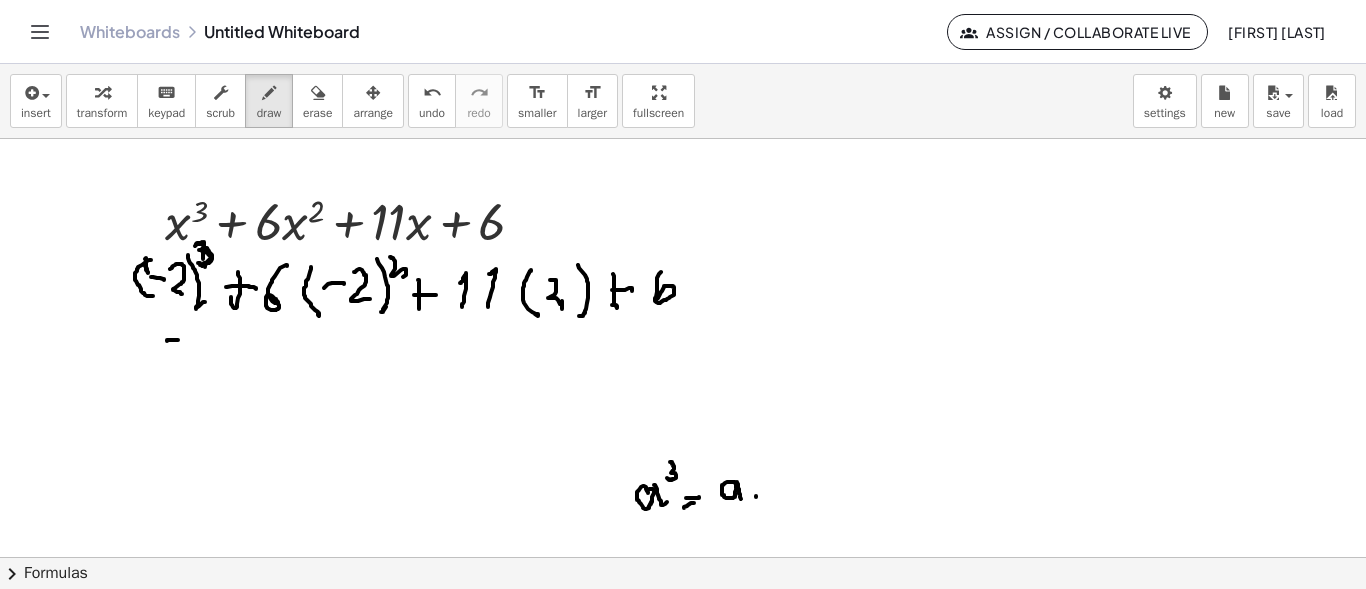 drag, startPoint x: 756, startPoint y: 496, endPoint x: 789, endPoint y: 490, distance: 33.54102 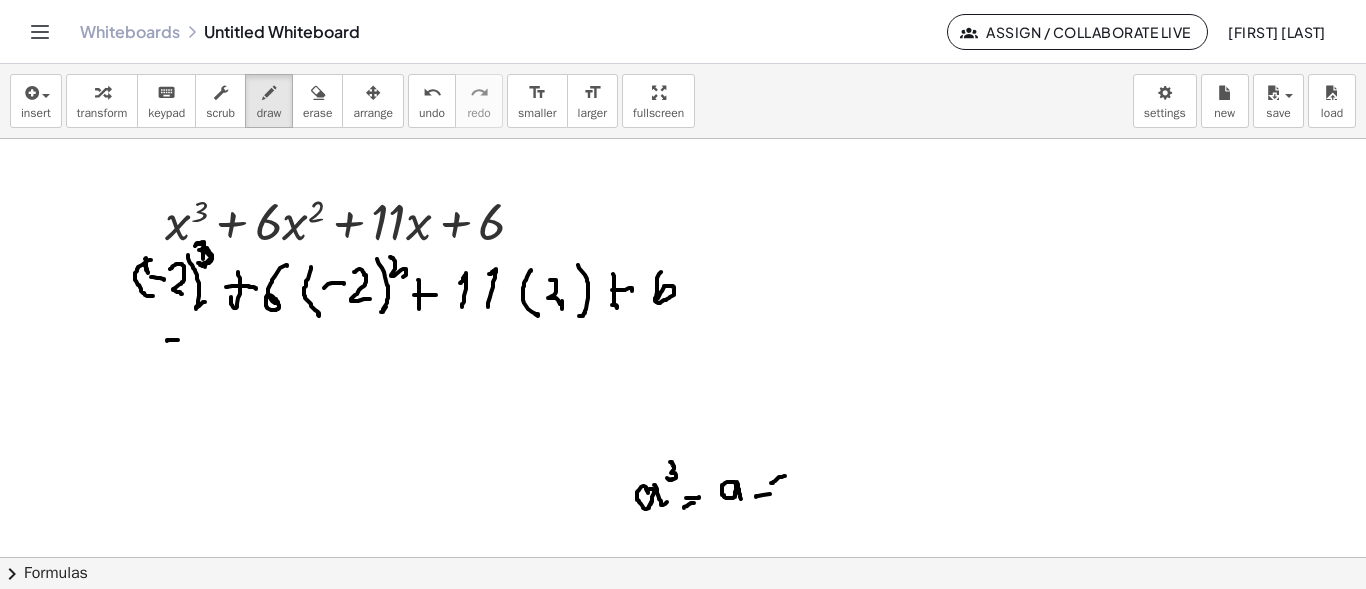 drag, startPoint x: 785, startPoint y: 476, endPoint x: 772, endPoint y: 483, distance: 14.764823 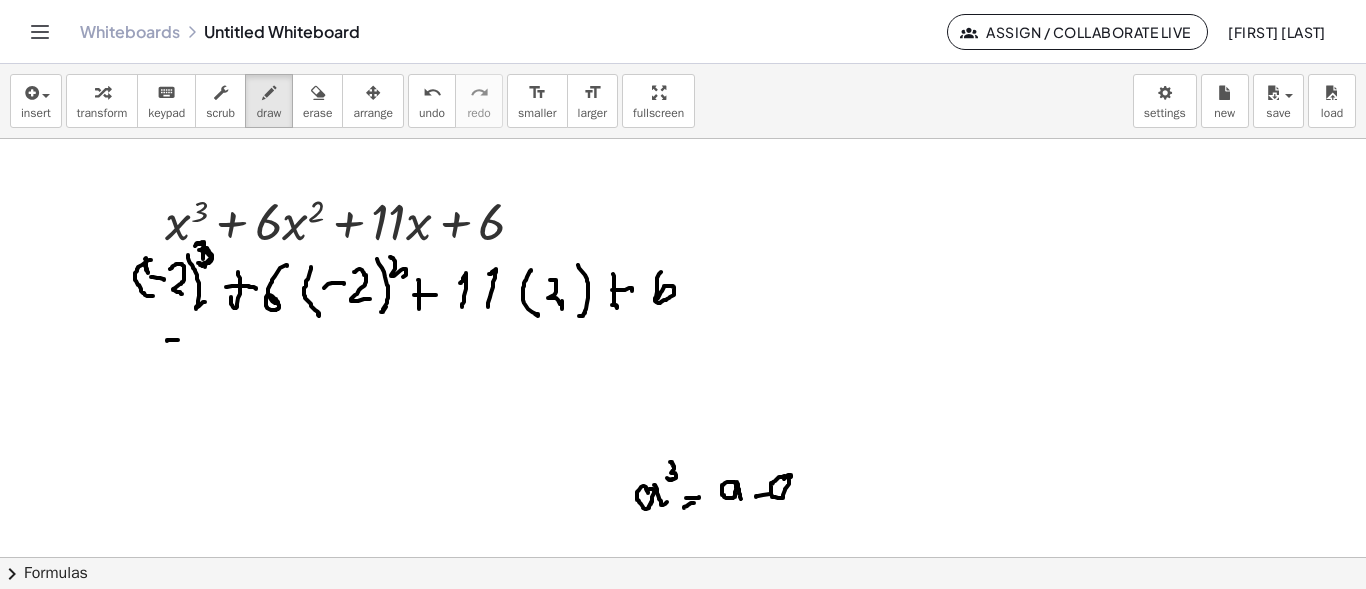 drag, startPoint x: 772, startPoint y: 483, endPoint x: 782, endPoint y: 482, distance: 10.049875 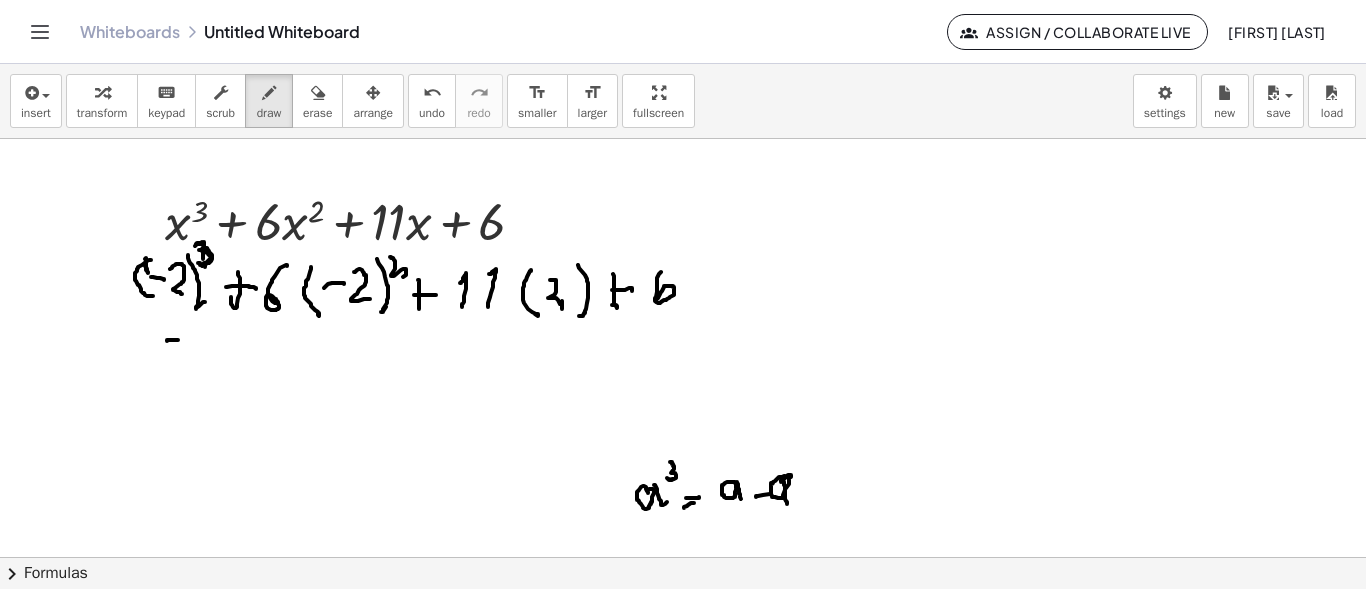 drag, startPoint x: 783, startPoint y: 481, endPoint x: 787, endPoint y: 504, distance: 23.345236 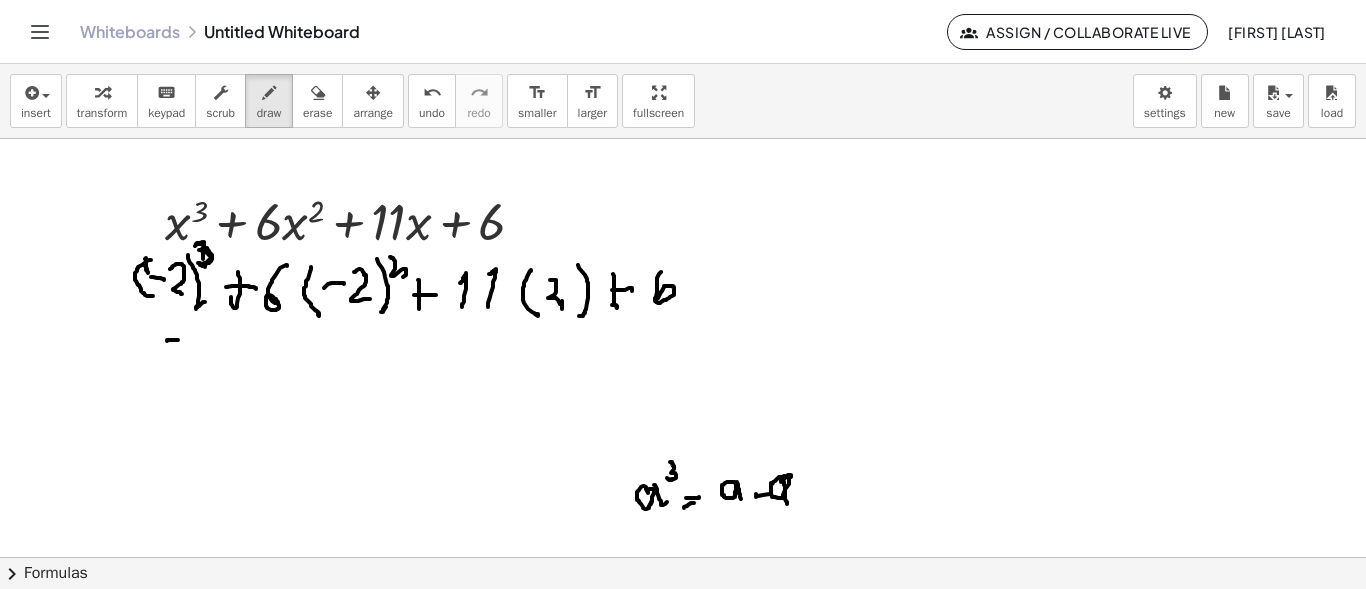click at bounding box center [683, 457] 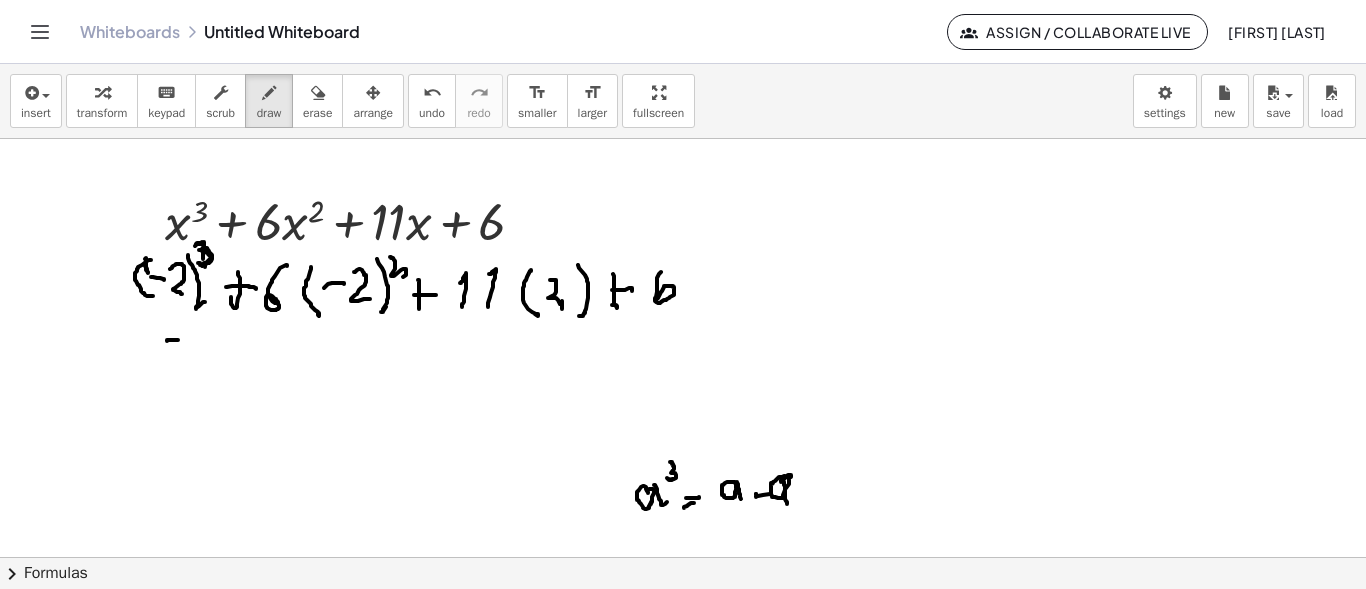 drag, startPoint x: 756, startPoint y: 494, endPoint x: 786, endPoint y: 498, distance: 30.265491 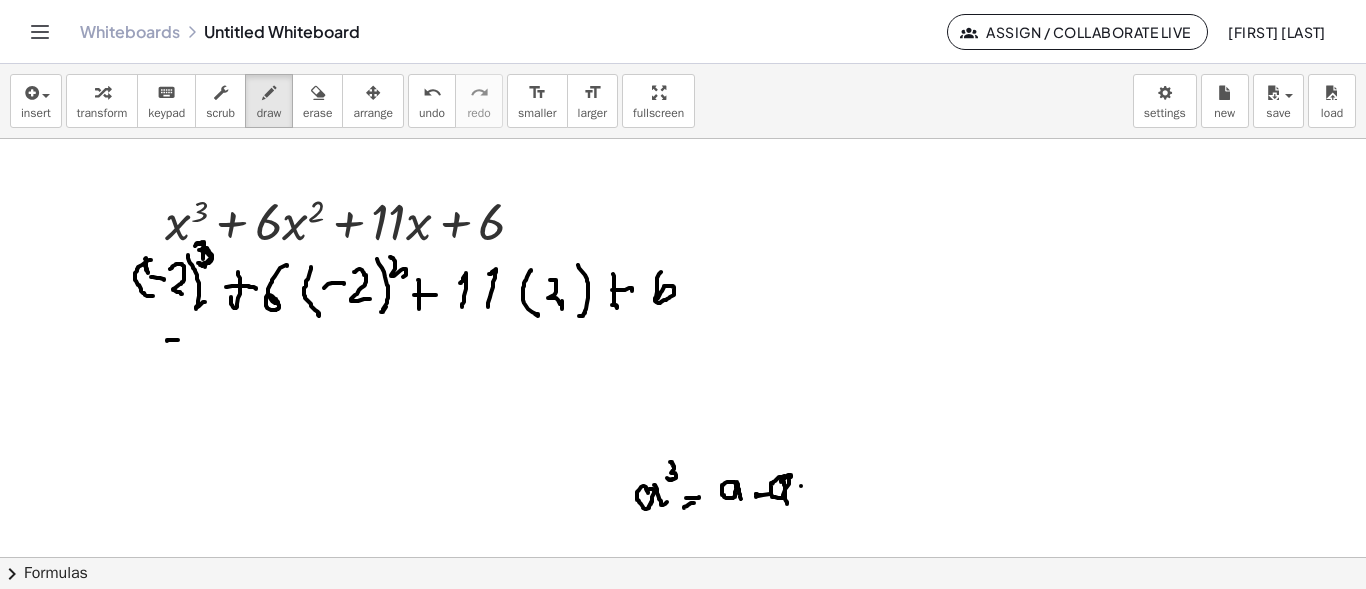 click at bounding box center (683, 457) 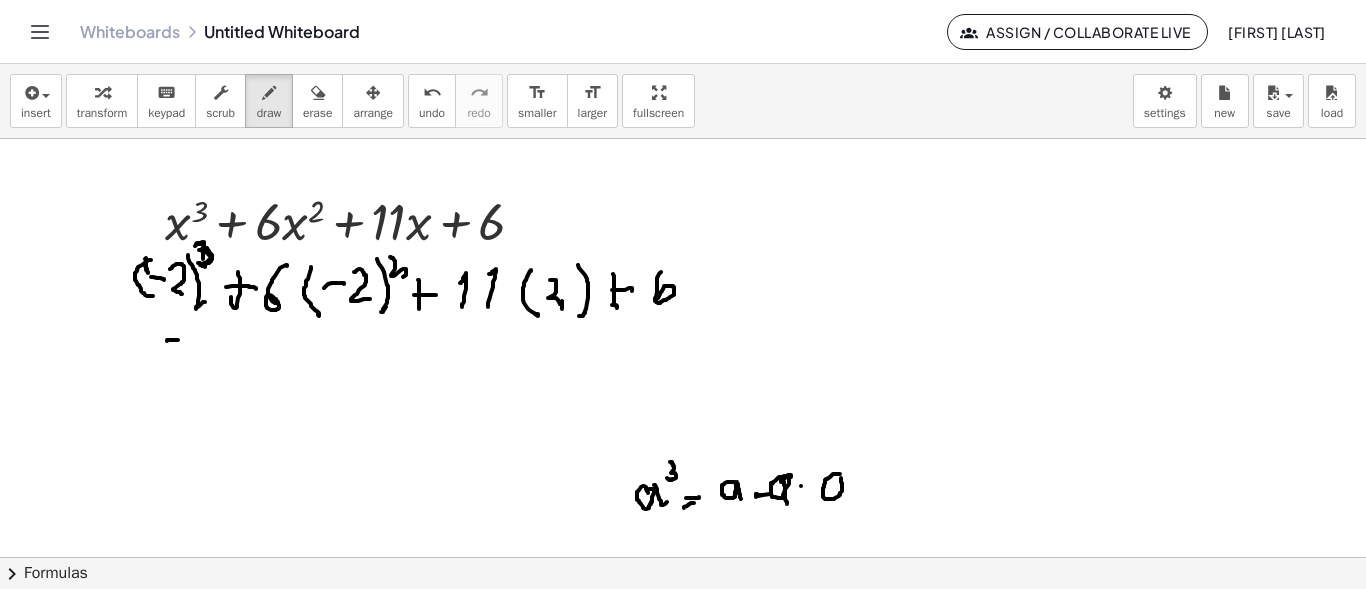 click at bounding box center (683, 457) 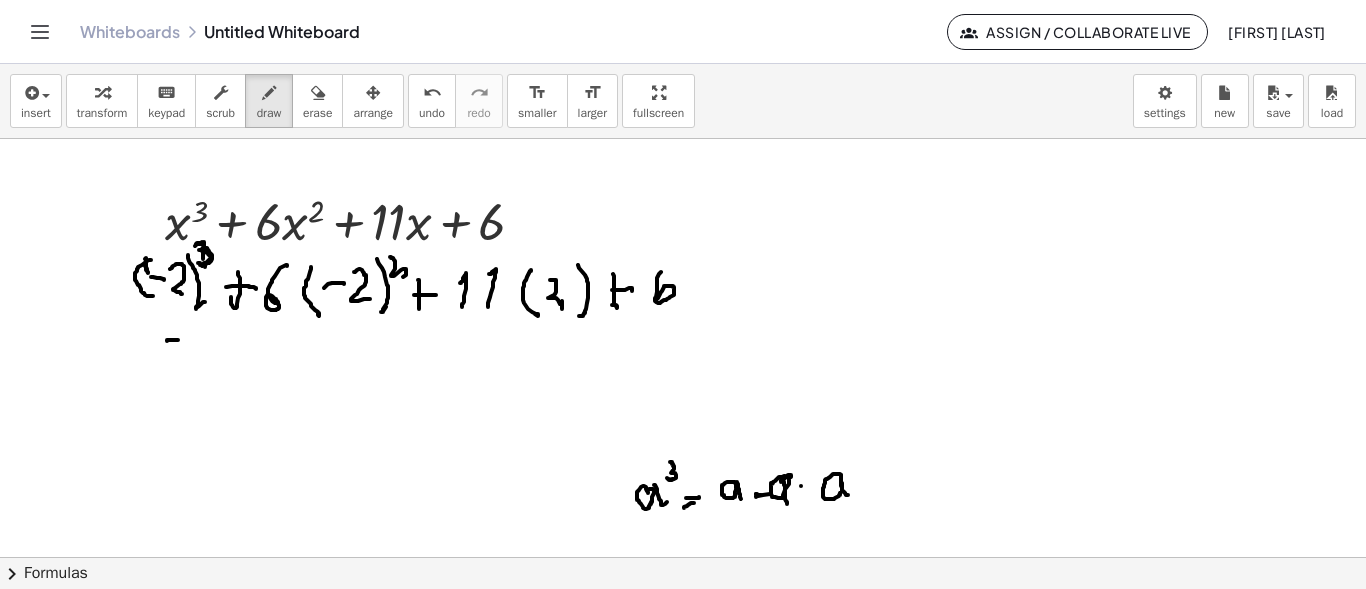 drag, startPoint x: 841, startPoint y: 475, endPoint x: 848, endPoint y: 495, distance: 21.189621 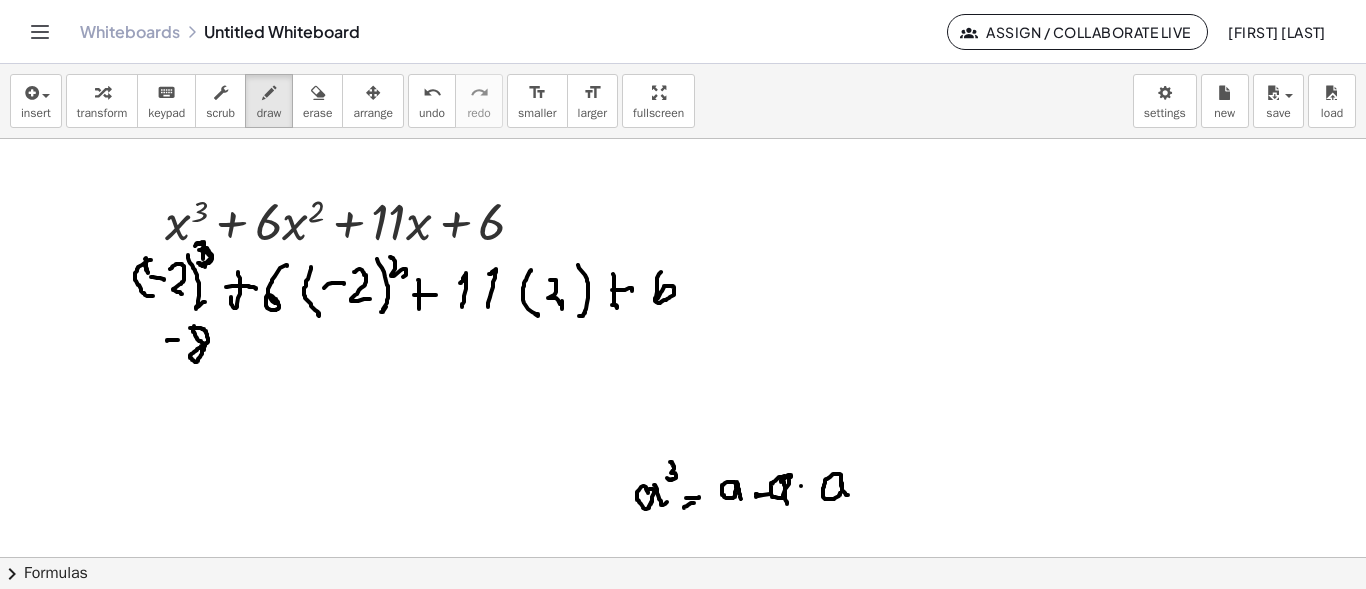 drag, startPoint x: 190, startPoint y: 328, endPoint x: 258, endPoint y: 351, distance: 71.7844 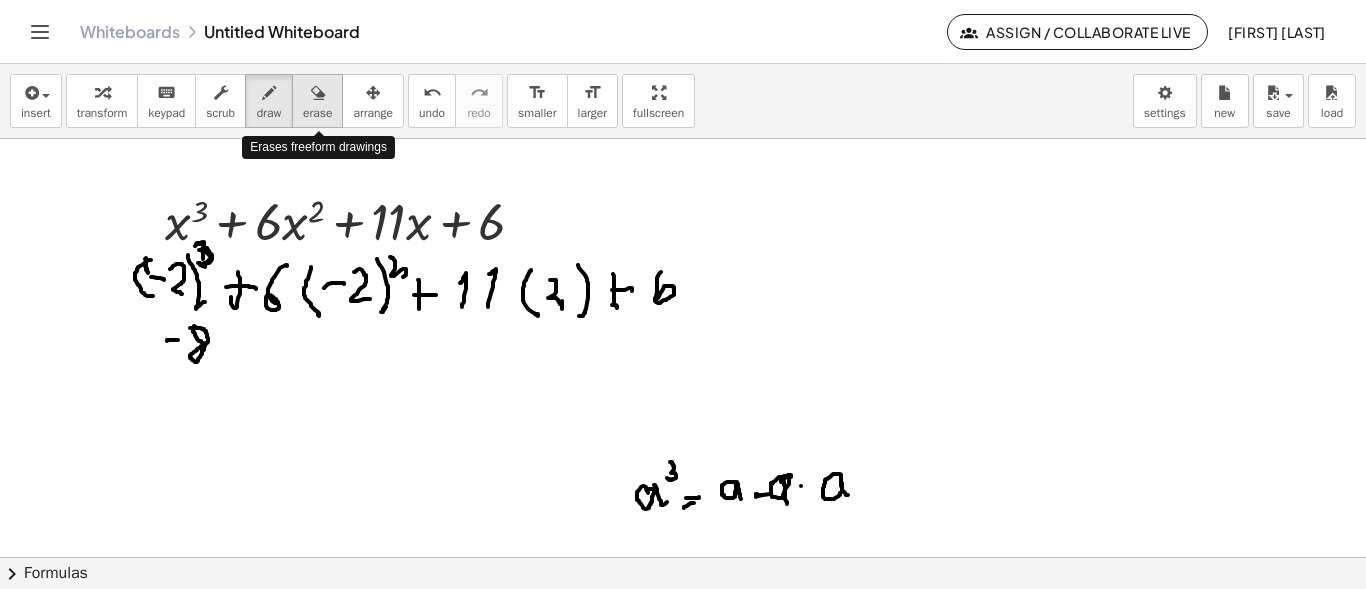 click at bounding box center [318, 93] 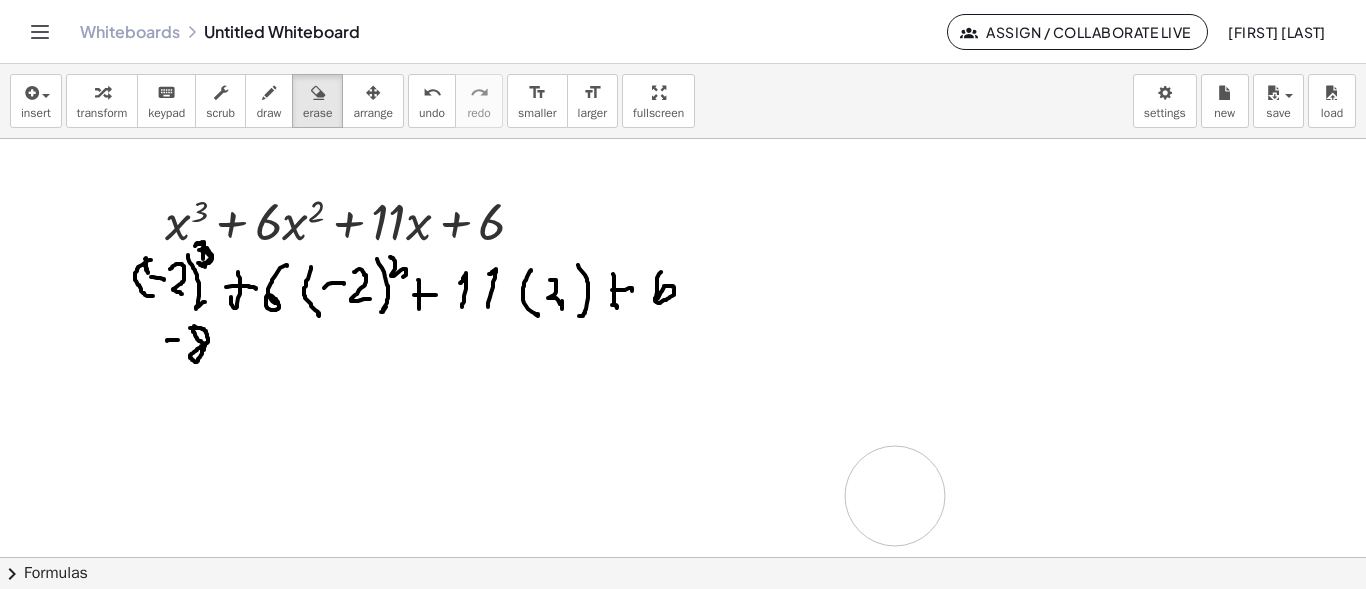 drag, startPoint x: 600, startPoint y: 501, endPoint x: 895, endPoint y: 496, distance: 295.04236 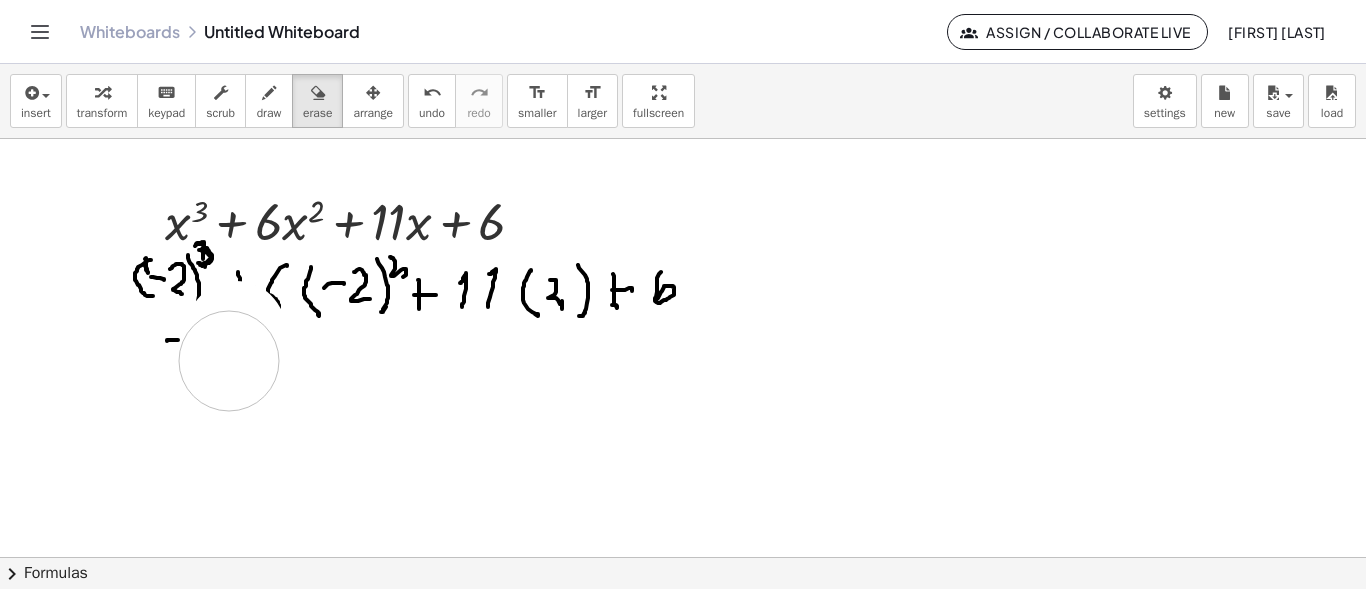 drag, startPoint x: 236, startPoint y: 331, endPoint x: 229, endPoint y: 361, distance: 30.805843 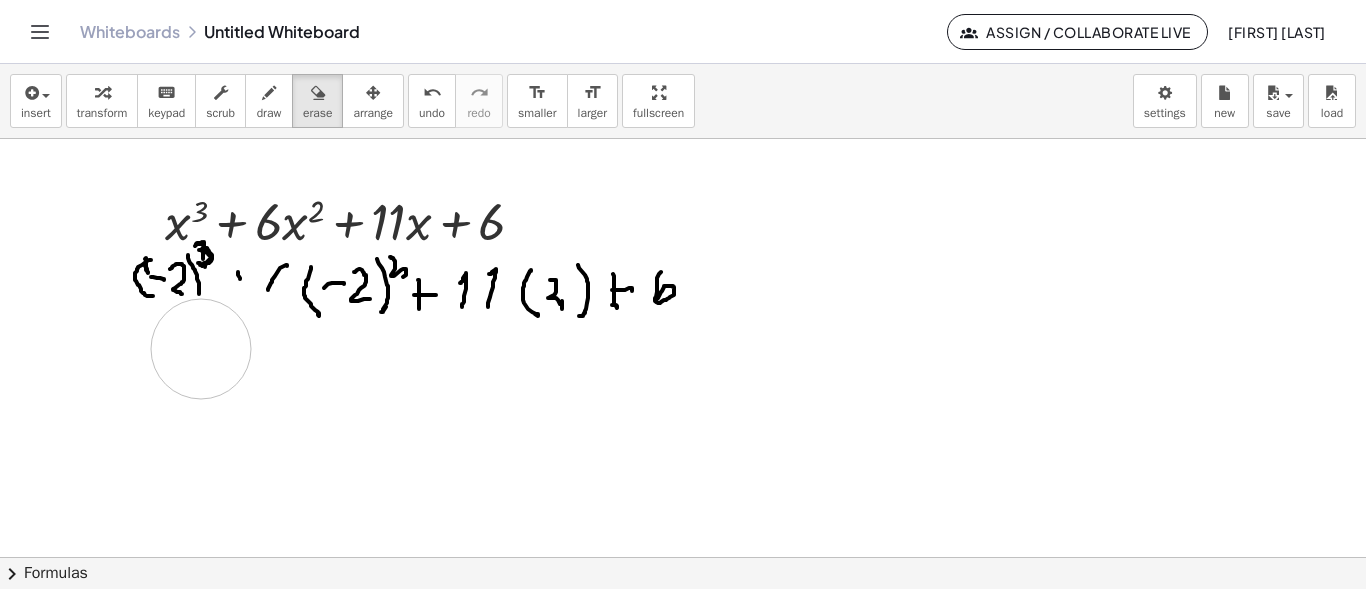 drag, startPoint x: 227, startPoint y: 361, endPoint x: 201, endPoint y: 349, distance: 28.635643 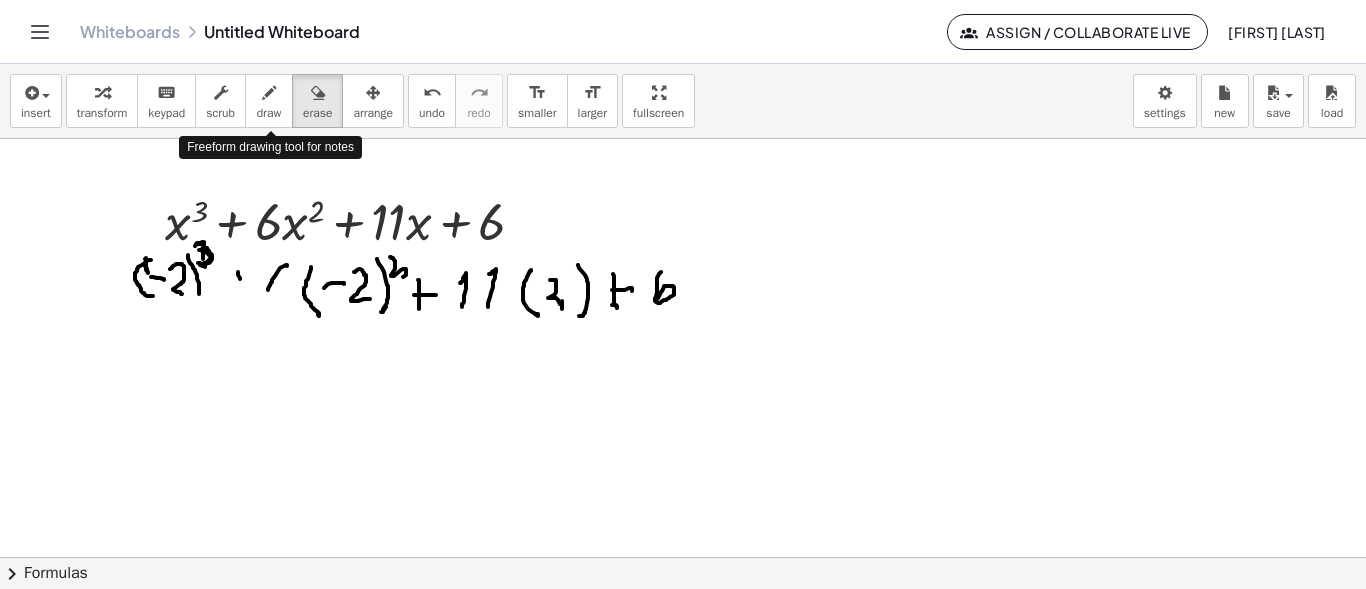 drag, startPoint x: 260, startPoint y: 94, endPoint x: 266, endPoint y: 147, distance: 53.338543 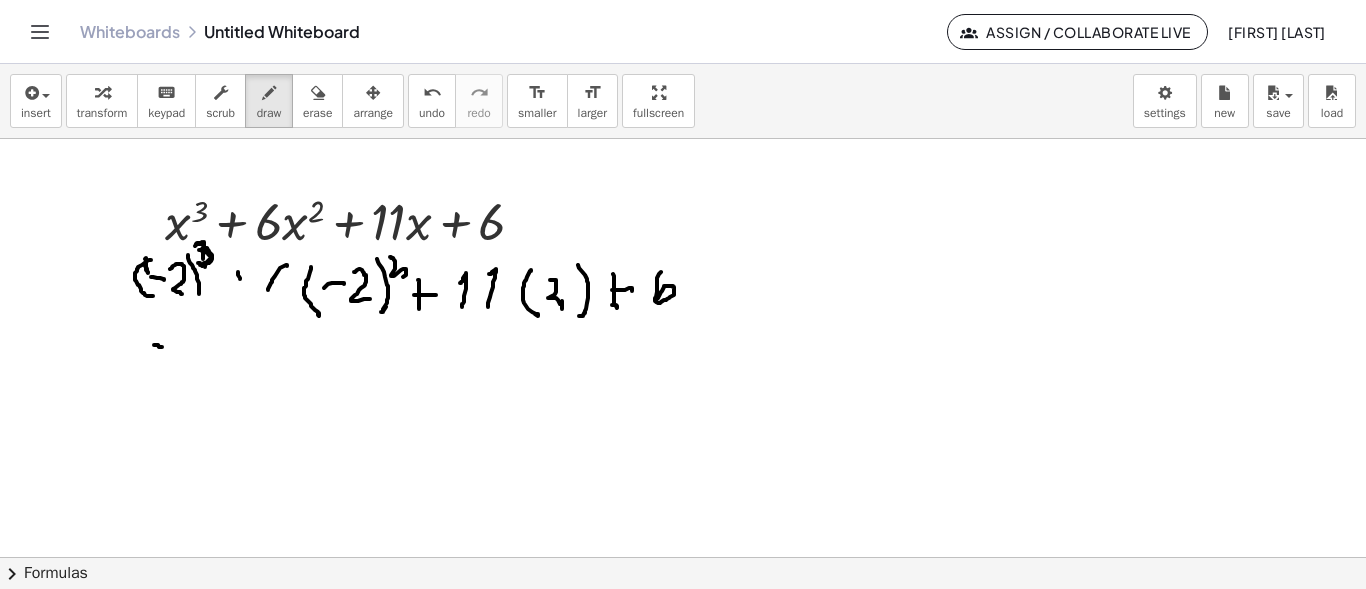 click at bounding box center (683, 457) 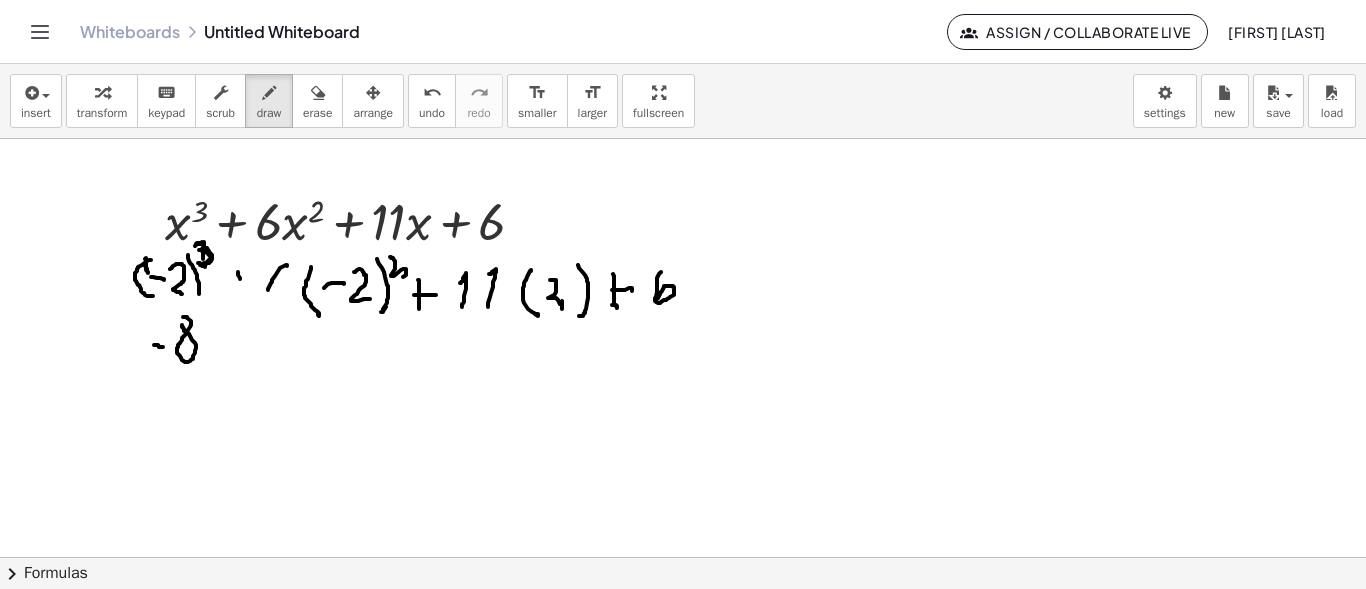 click at bounding box center (683, 457) 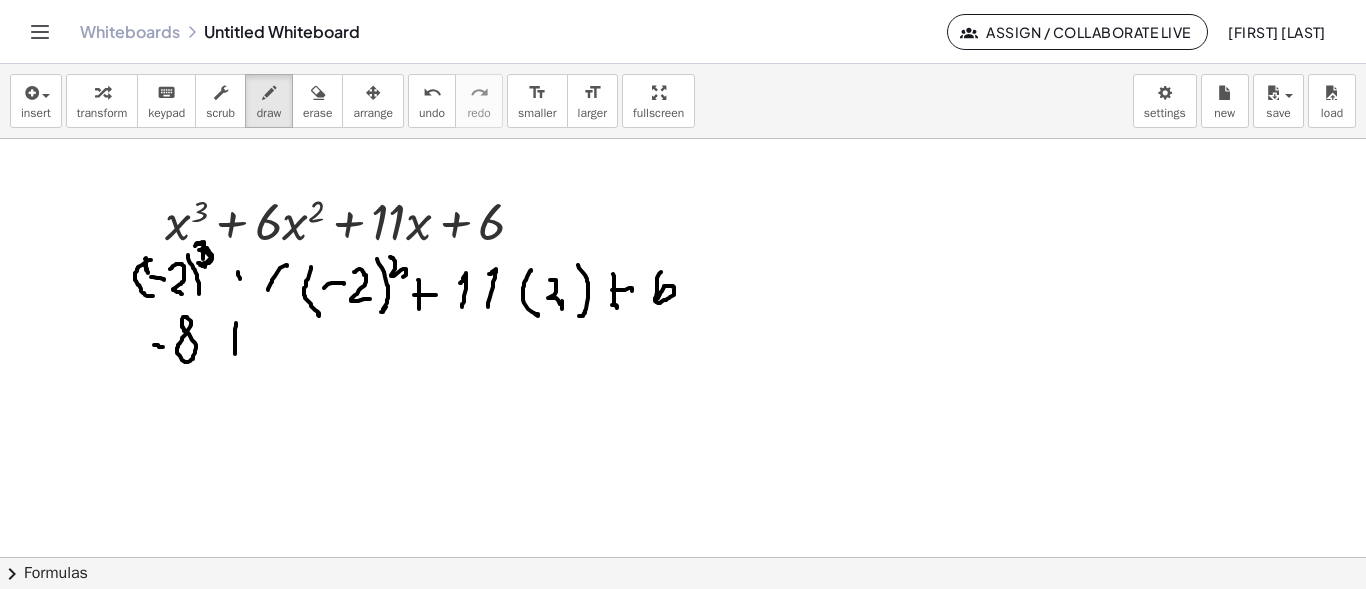 drag, startPoint x: 236, startPoint y: 323, endPoint x: 235, endPoint y: 354, distance: 31.016125 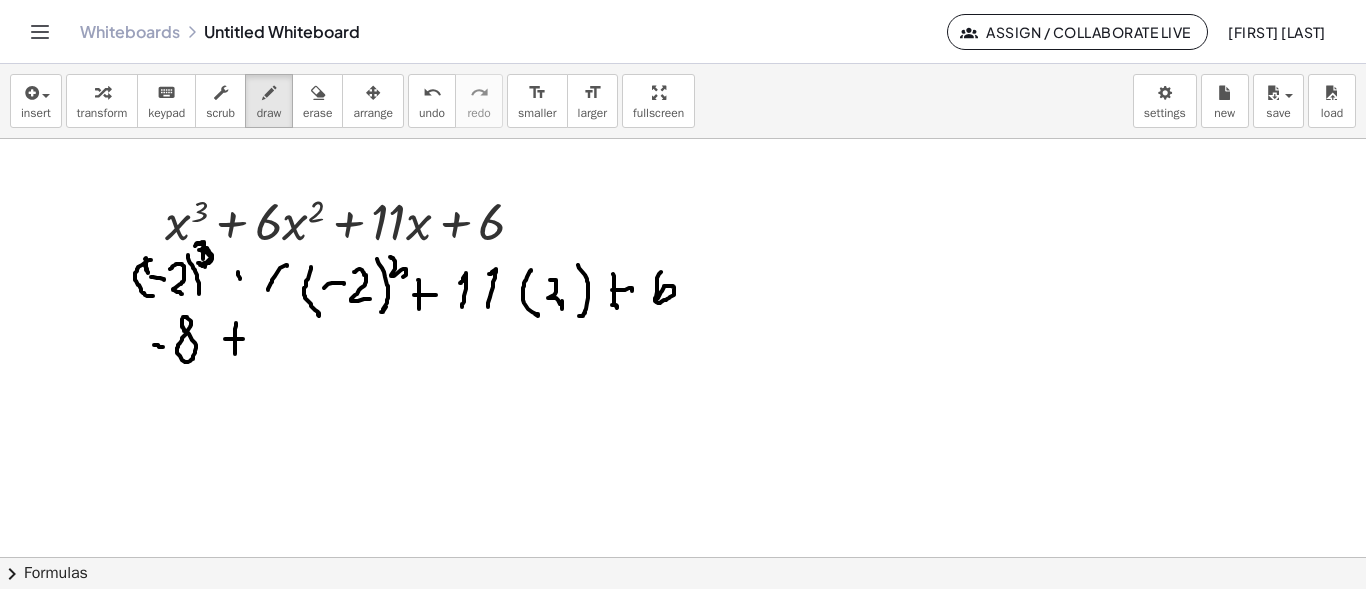 drag, startPoint x: 225, startPoint y: 339, endPoint x: 243, endPoint y: 341, distance: 18.110771 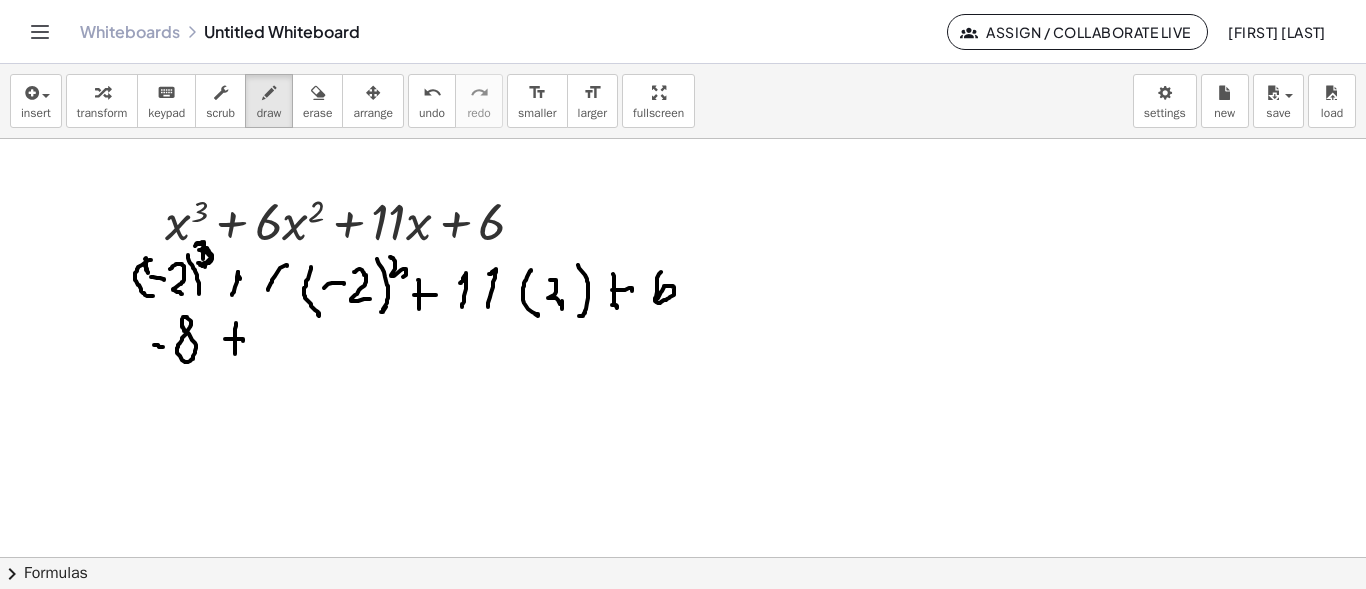 drag, startPoint x: 238, startPoint y: 272, endPoint x: 232, endPoint y: 295, distance: 23.769728 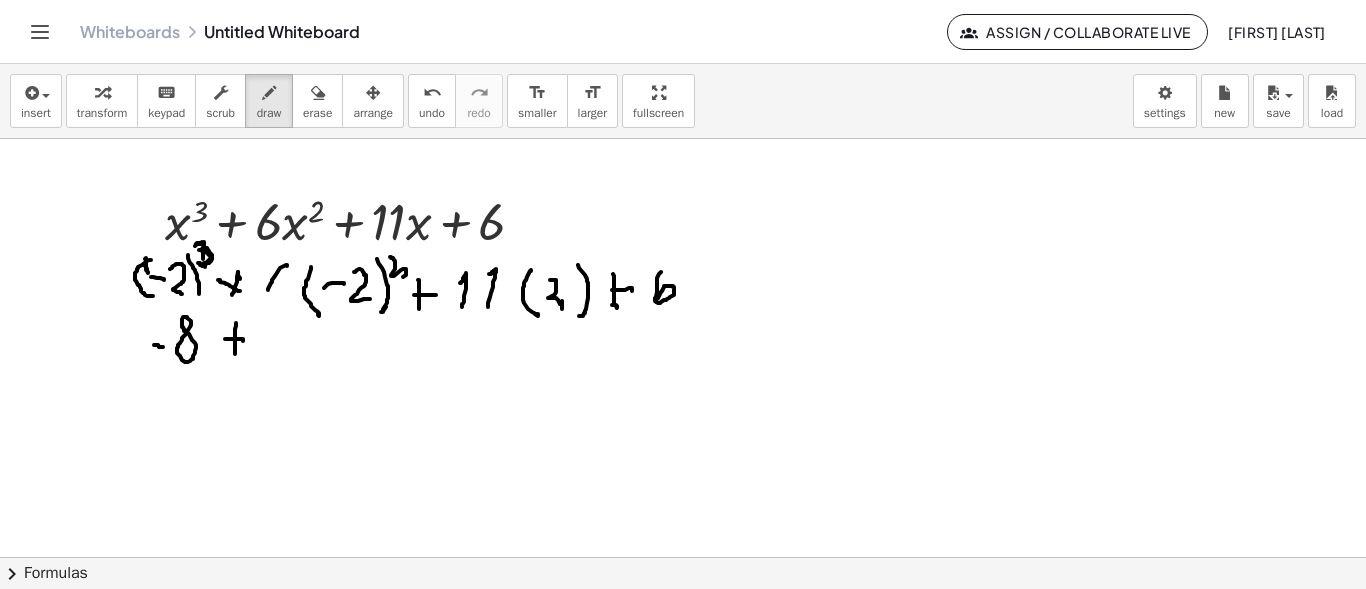 drag, startPoint x: 218, startPoint y: 280, endPoint x: 249, endPoint y: 300, distance: 36.891735 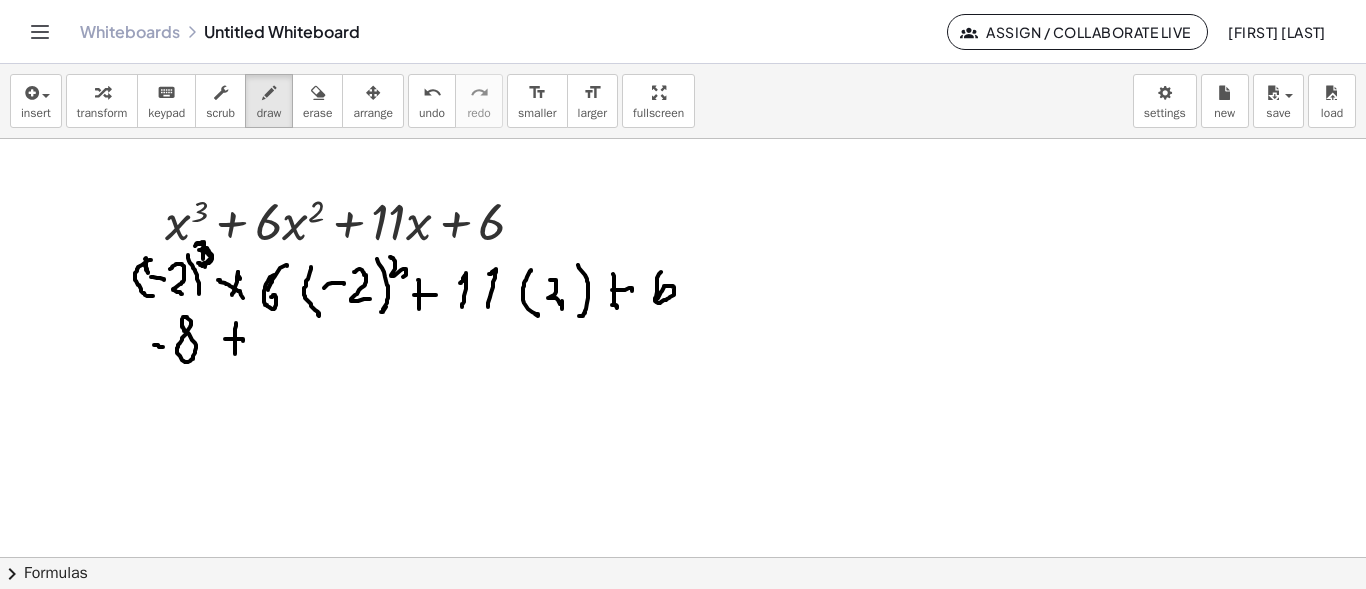 drag, startPoint x: 274, startPoint y: 275, endPoint x: 268, endPoint y: 301, distance: 26.683329 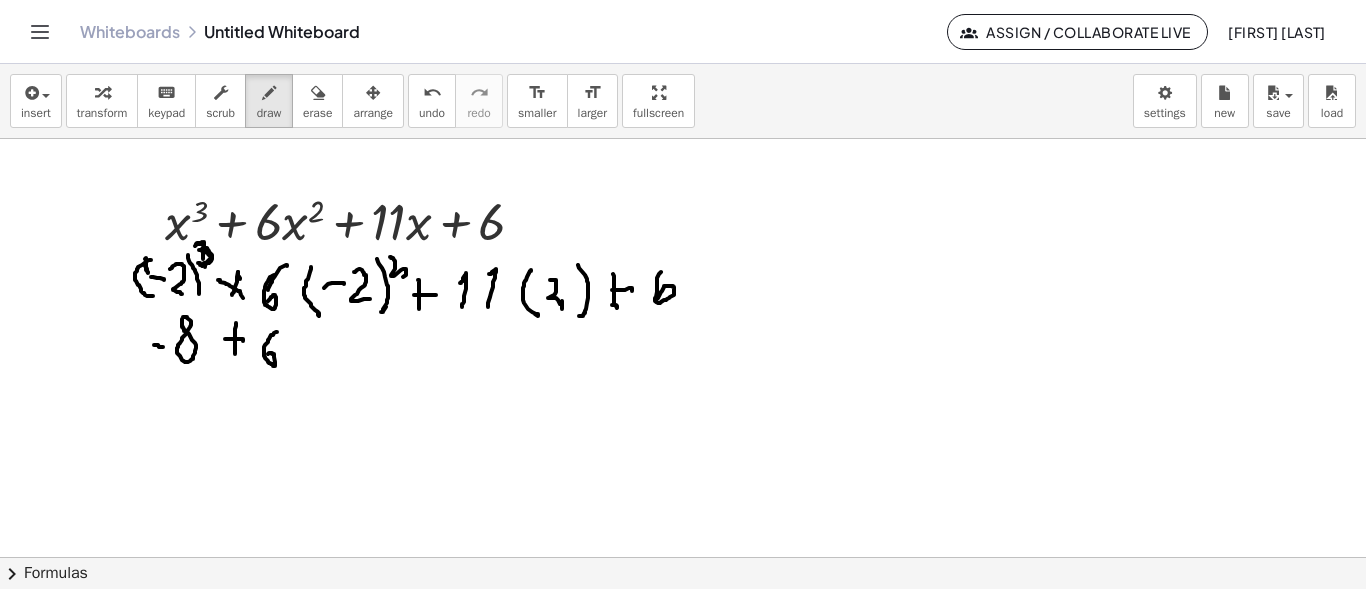 drag, startPoint x: 277, startPoint y: 332, endPoint x: 268, endPoint y: 354, distance: 23.769728 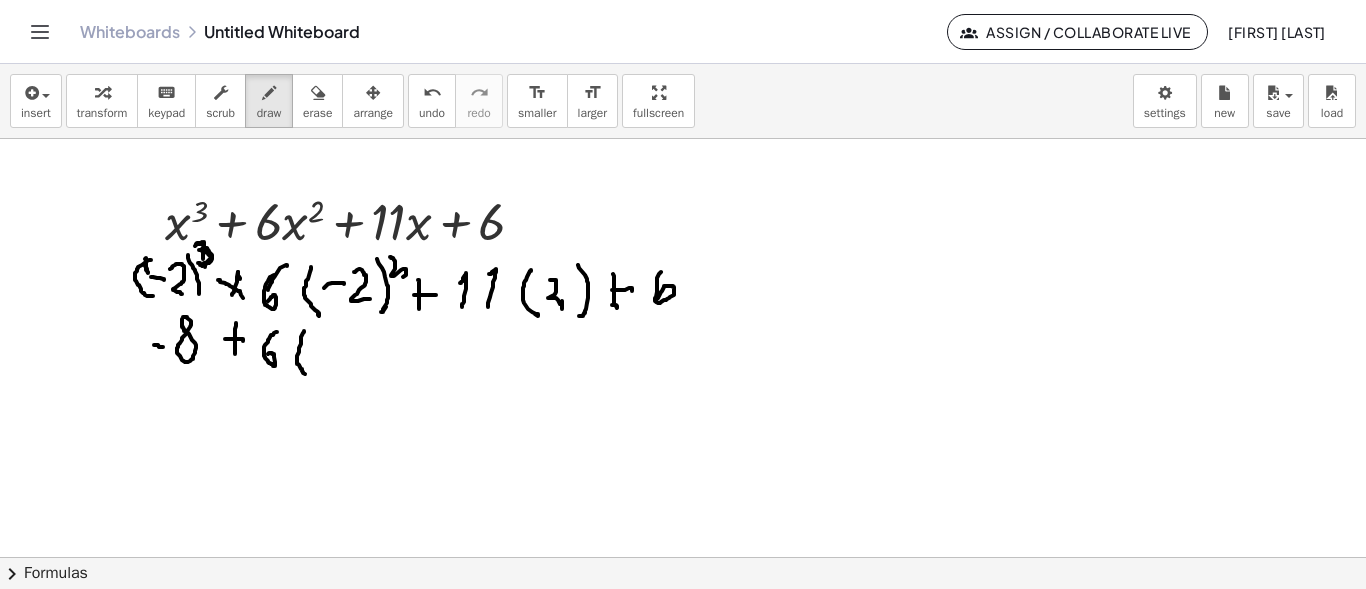 drag, startPoint x: 304, startPoint y: 331, endPoint x: 305, endPoint y: 374, distance: 43.011627 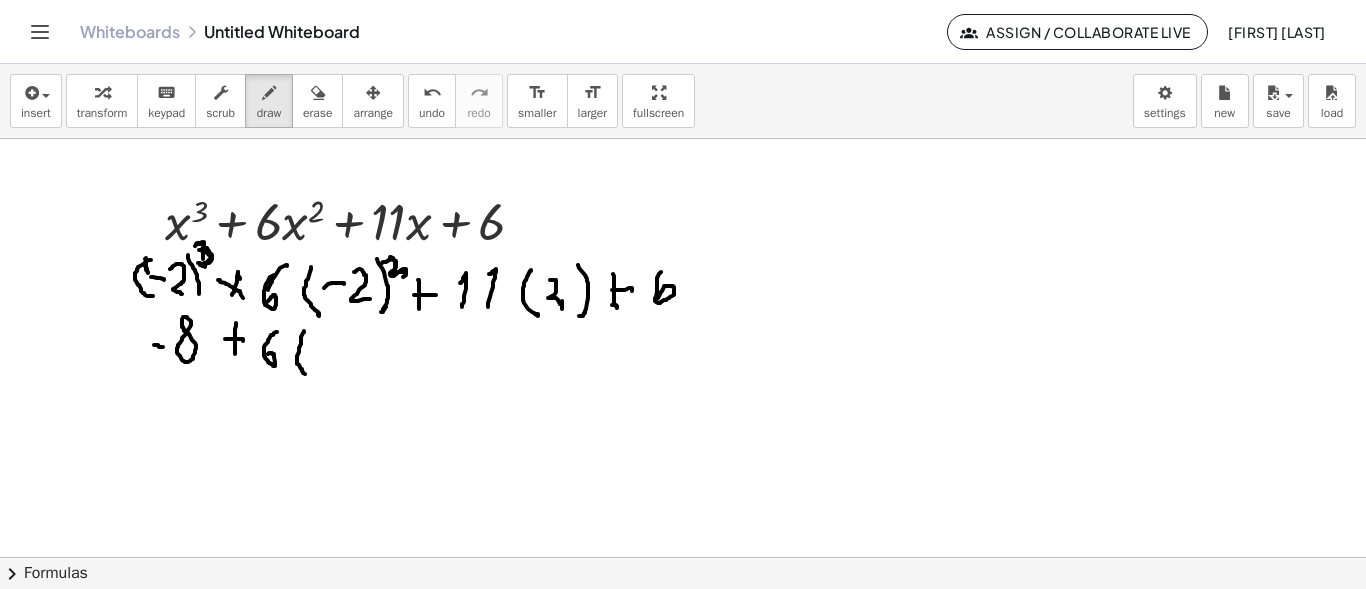 drag, startPoint x: 382, startPoint y: 263, endPoint x: 405, endPoint y: 272, distance: 24.698177 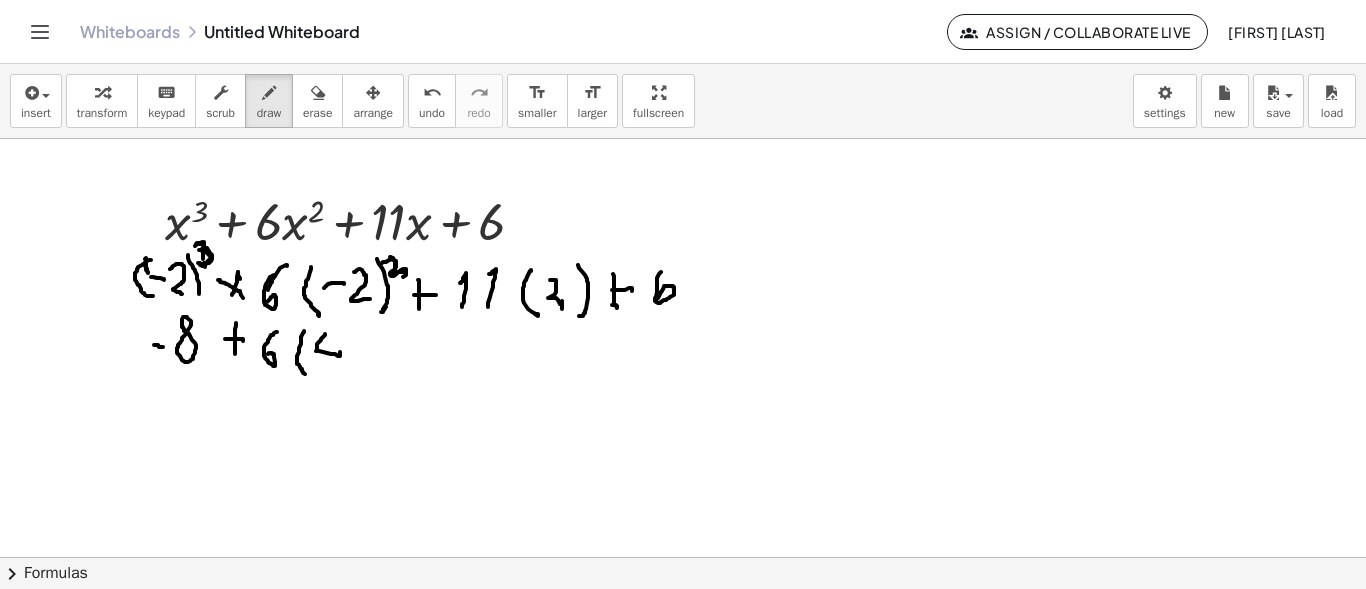 drag, startPoint x: 325, startPoint y: 334, endPoint x: 340, endPoint y: 348, distance: 20.518284 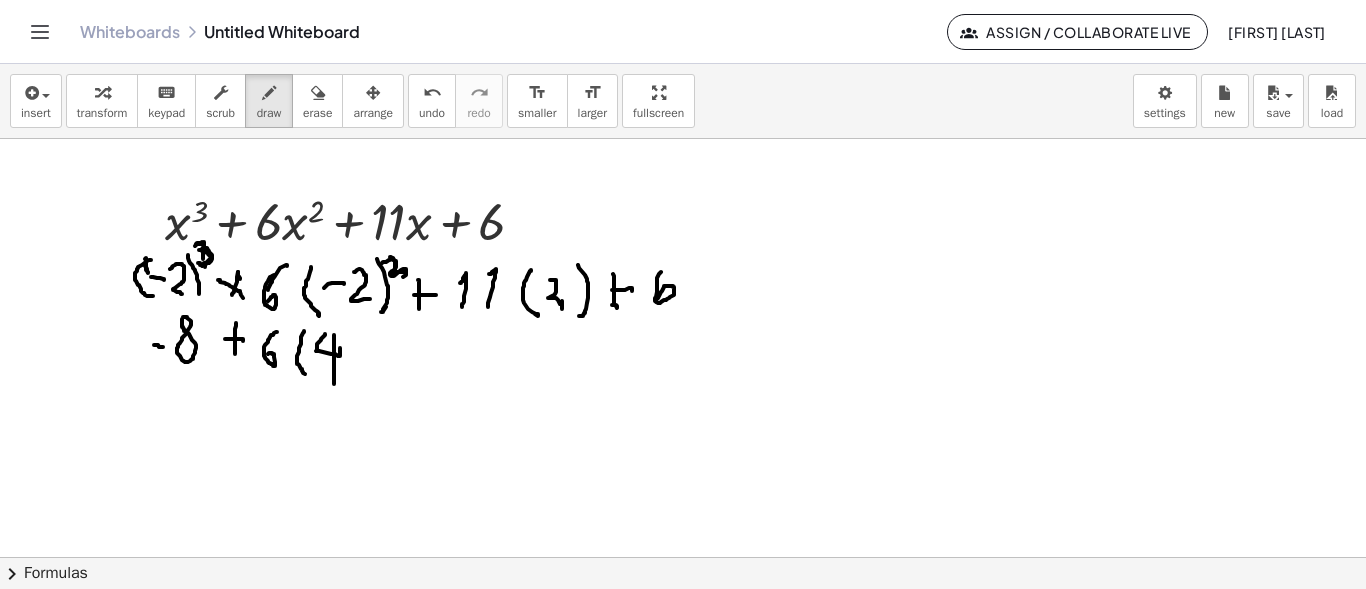 drag, startPoint x: 334, startPoint y: 335, endPoint x: 334, endPoint y: 384, distance: 49 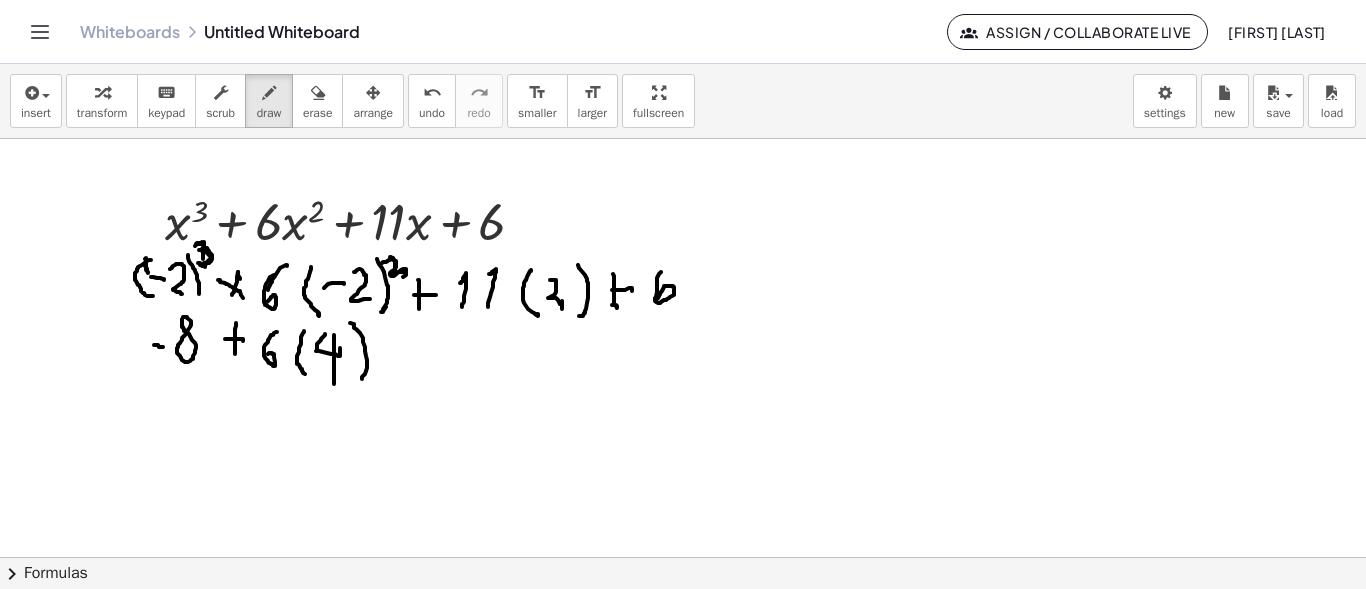 drag, startPoint x: 350, startPoint y: 323, endPoint x: 380, endPoint y: 383, distance: 67.08204 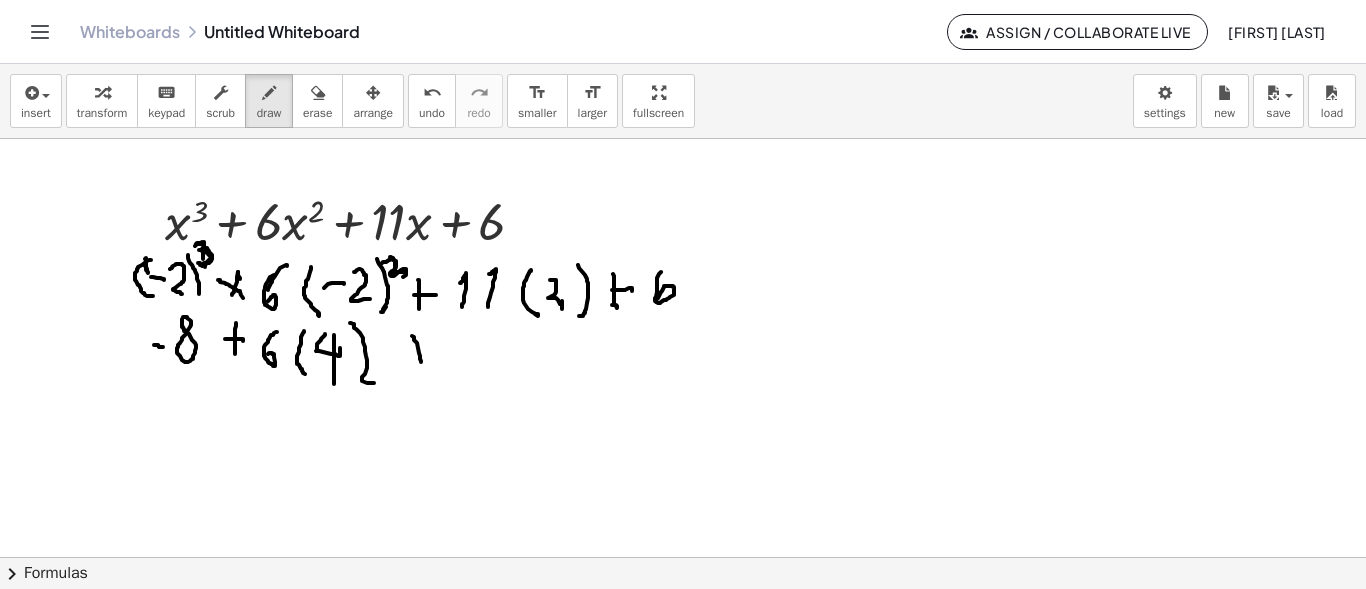drag, startPoint x: 412, startPoint y: 336, endPoint x: 421, endPoint y: 362, distance: 27.513634 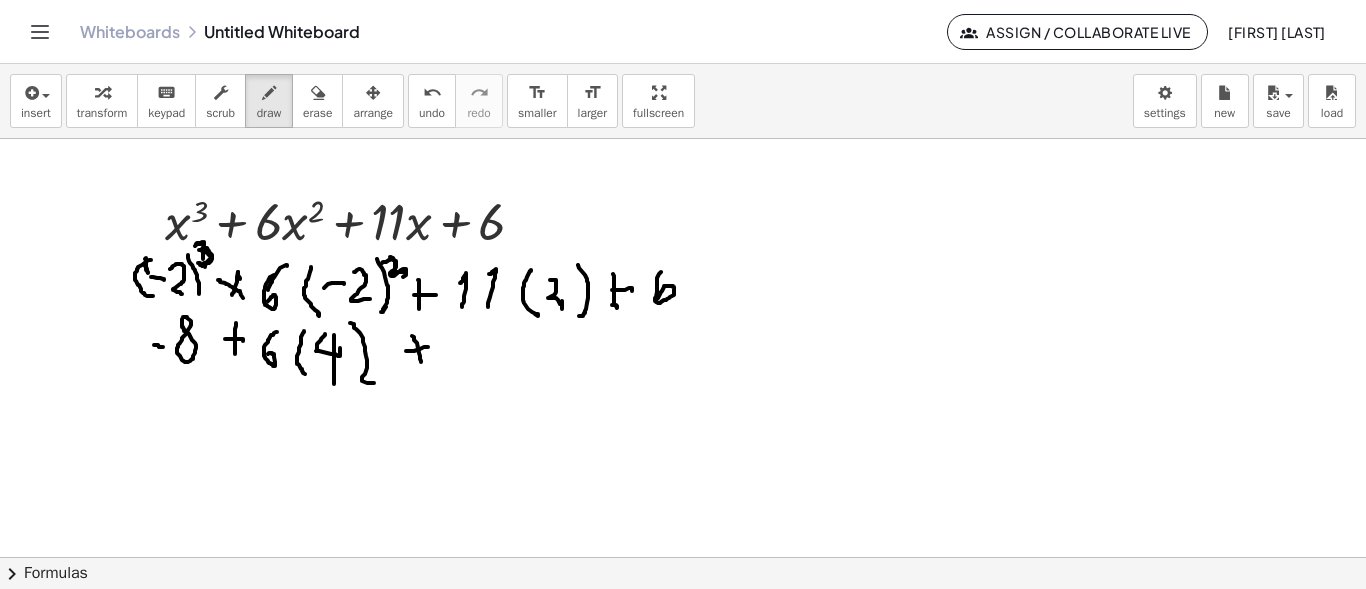 drag, startPoint x: 406, startPoint y: 351, endPoint x: 428, endPoint y: 347, distance: 22.36068 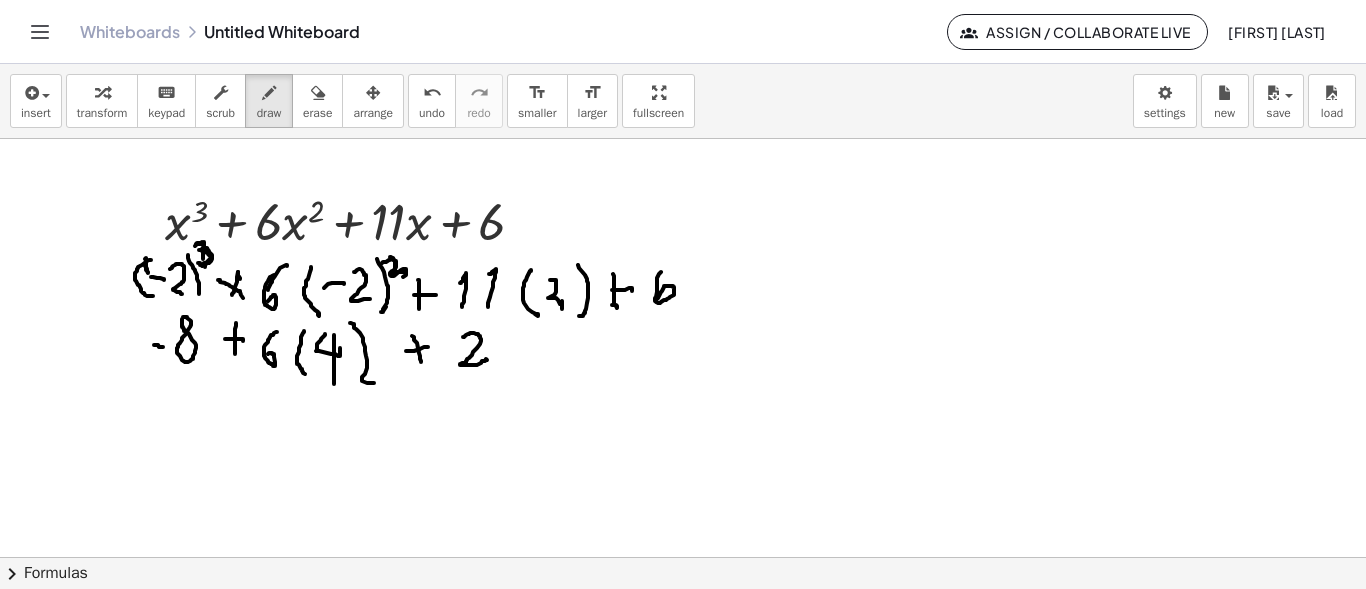 drag, startPoint x: 468, startPoint y: 334, endPoint x: 495, endPoint y: 359, distance: 36.796738 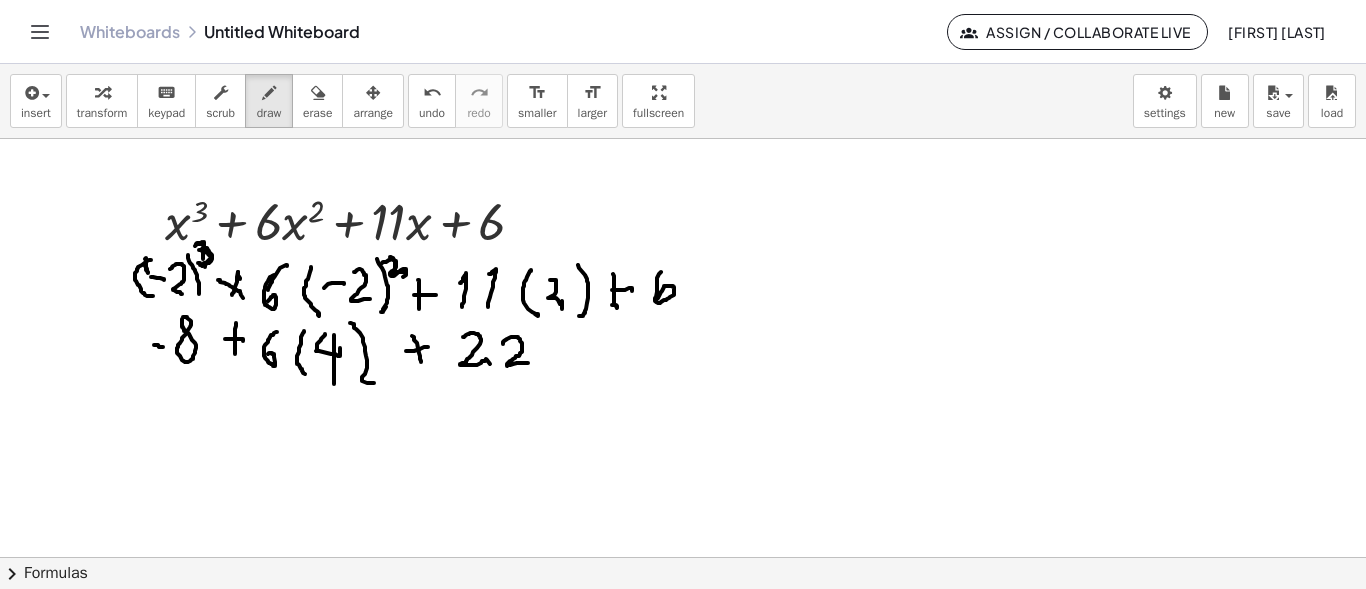 drag, startPoint x: 503, startPoint y: 344, endPoint x: 559, endPoint y: 376, distance: 64.49806 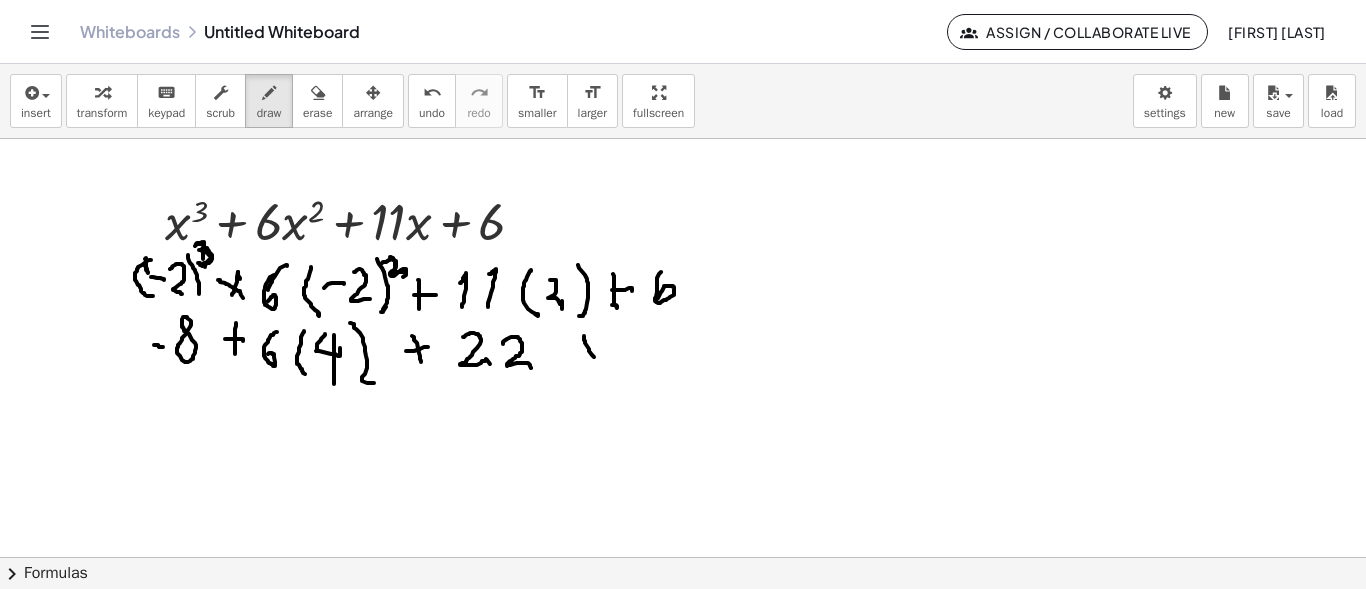 drag, startPoint x: 584, startPoint y: 336, endPoint x: 597, endPoint y: 364, distance: 30.870699 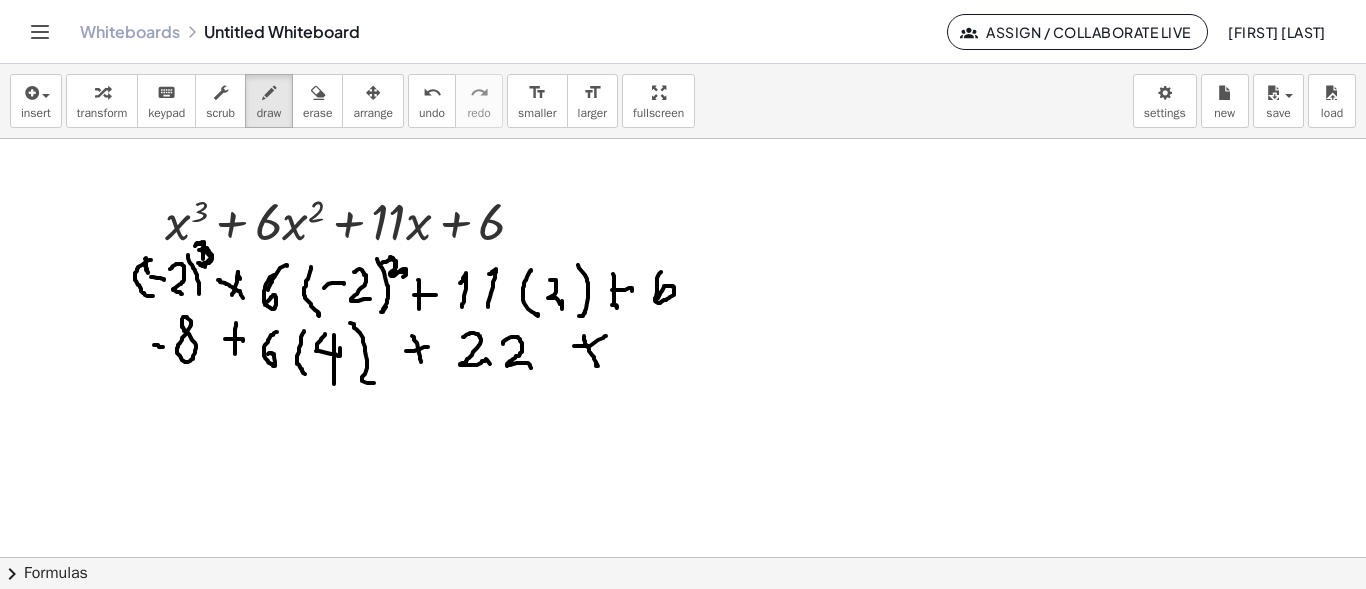 drag, startPoint x: 574, startPoint y: 346, endPoint x: 608, endPoint y: 339, distance: 34.713108 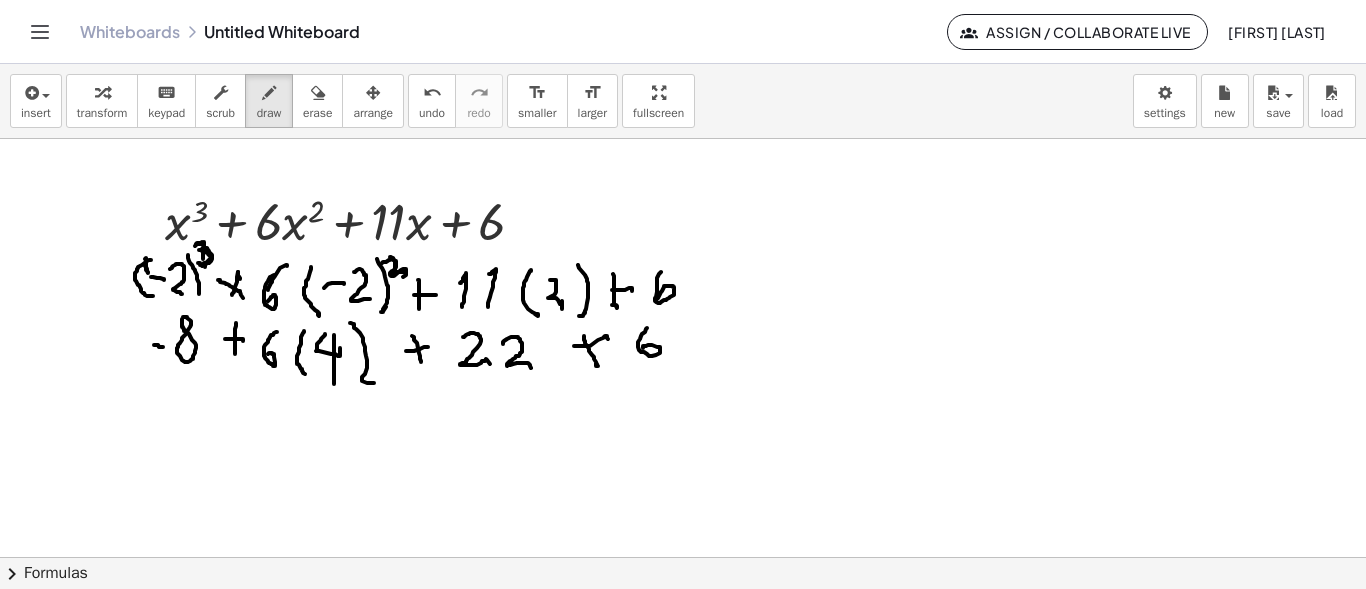 drag, startPoint x: 647, startPoint y: 328, endPoint x: 595, endPoint y: 392, distance: 82.46211 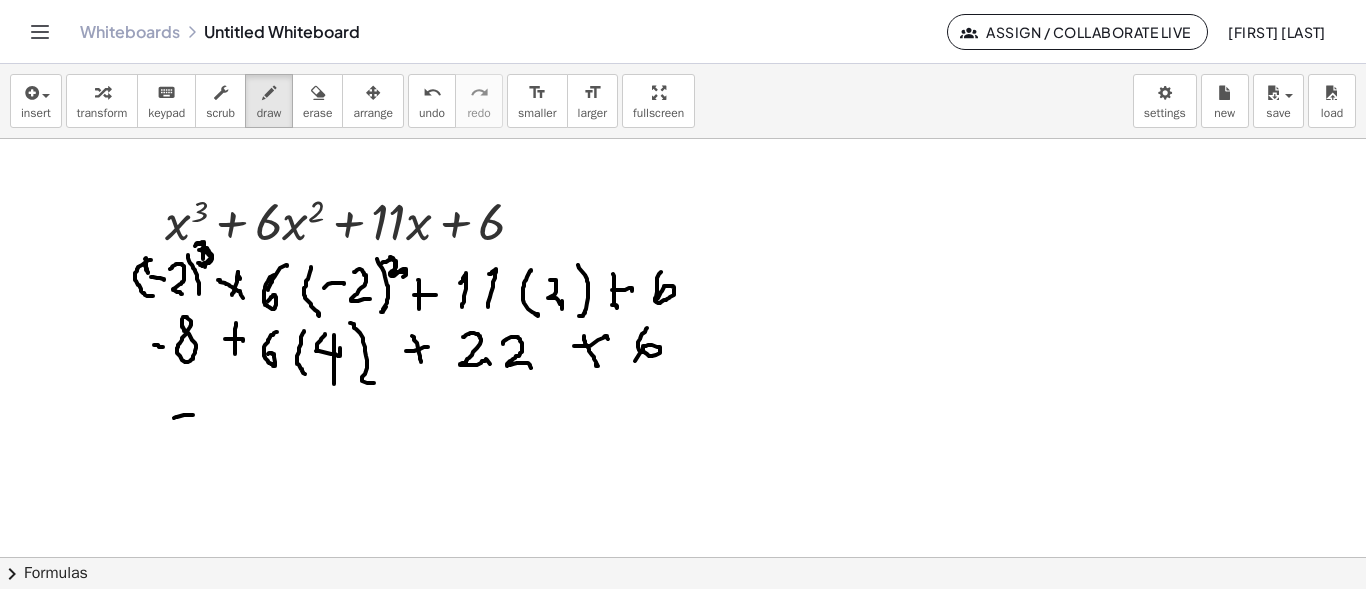 drag, startPoint x: 174, startPoint y: 418, endPoint x: 205, endPoint y: 406, distance: 33.24154 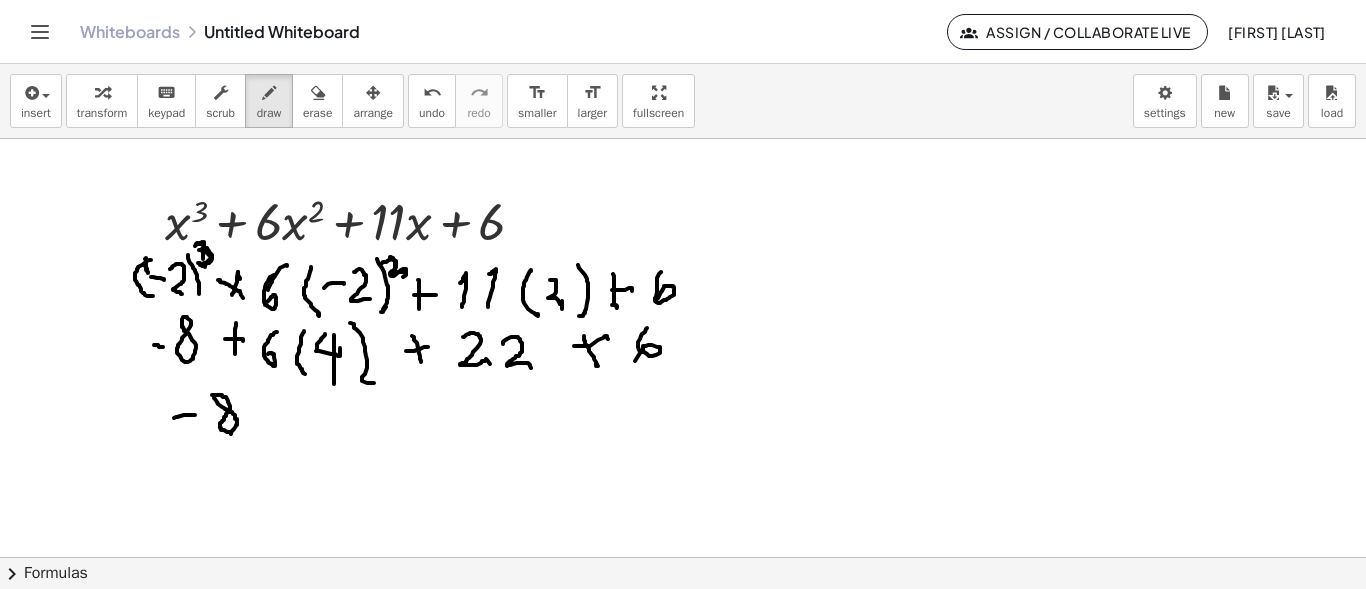drag, startPoint x: 215, startPoint y: 395, endPoint x: 256, endPoint y: 405, distance: 42.201897 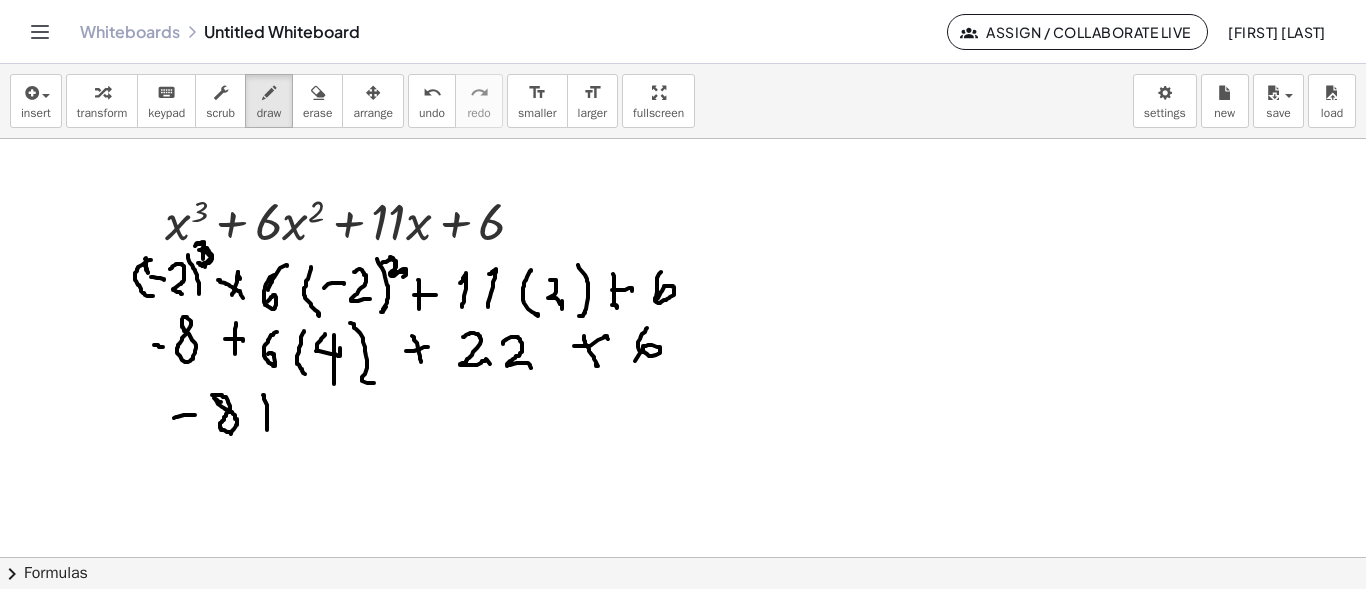 drag, startPoint x: 263, startPoint y: 395, endPoint x: 270, endPoint y: 426, distance: 31.780497 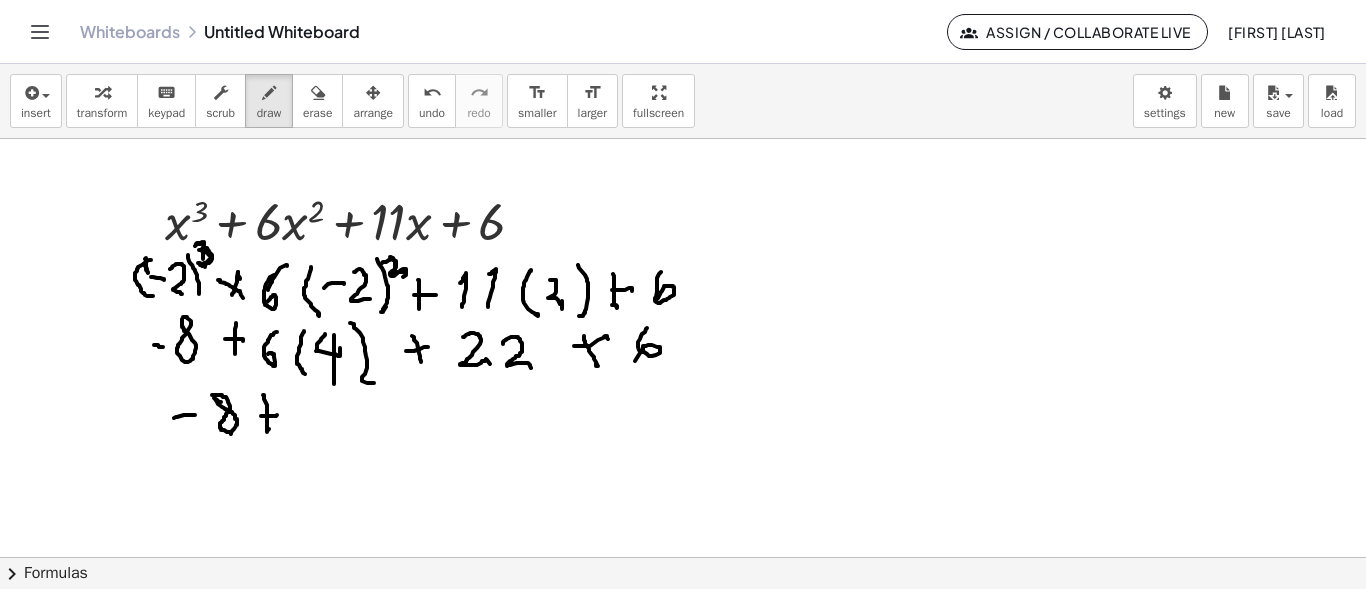drag, startPoint x: 261, startPoint y: 416, endPoint x: 296, endPoint y: 367, distance: 60.216278 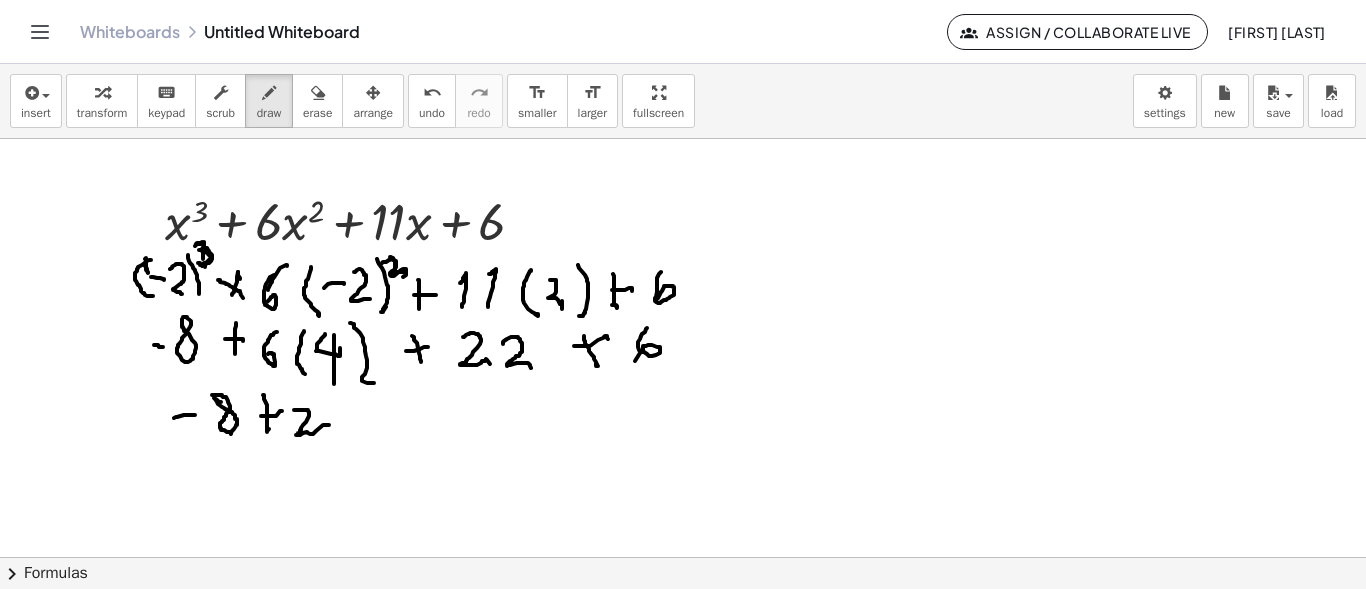 drag, startPoint x: 294, startPoint y: 410, endPoint x: 331, endPoint y: 416, distance: 37.48333 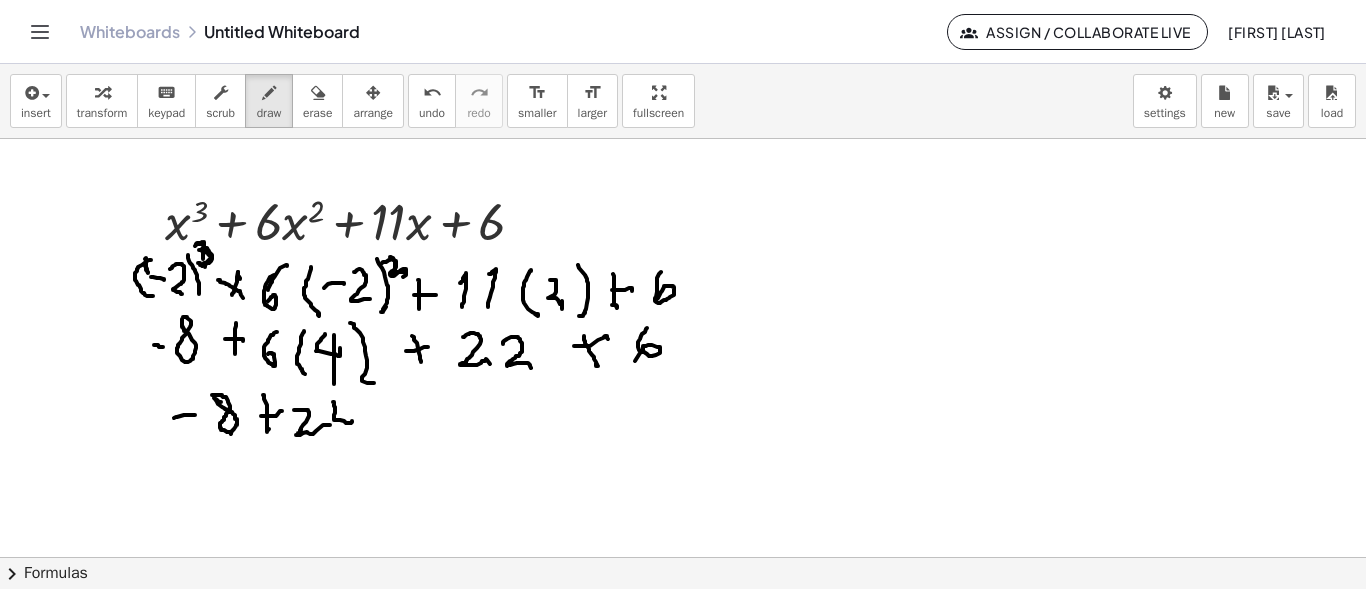 drag, startPoint x: 333, startPoint y: 402, endPoint x: 351, endPoint y: 414, distance: 21.633308 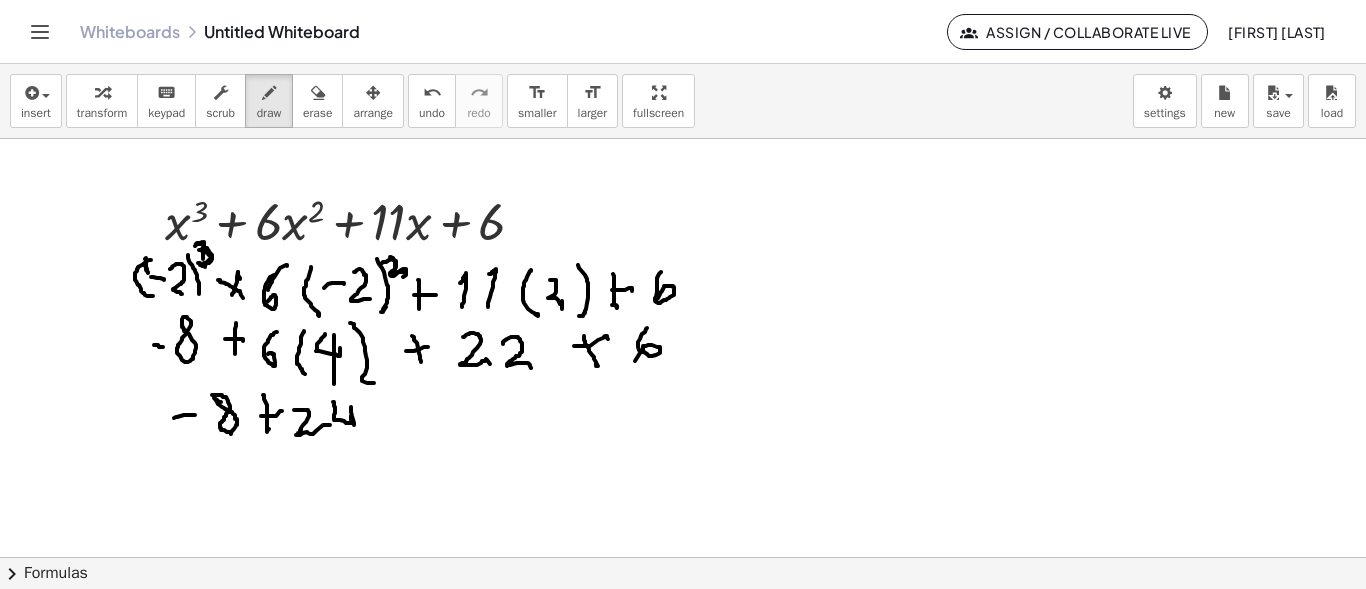 drag, startPoint x: 351, startPoint y: 409, endPoint x: 339, endPoint y: 442, distance: 35.1141 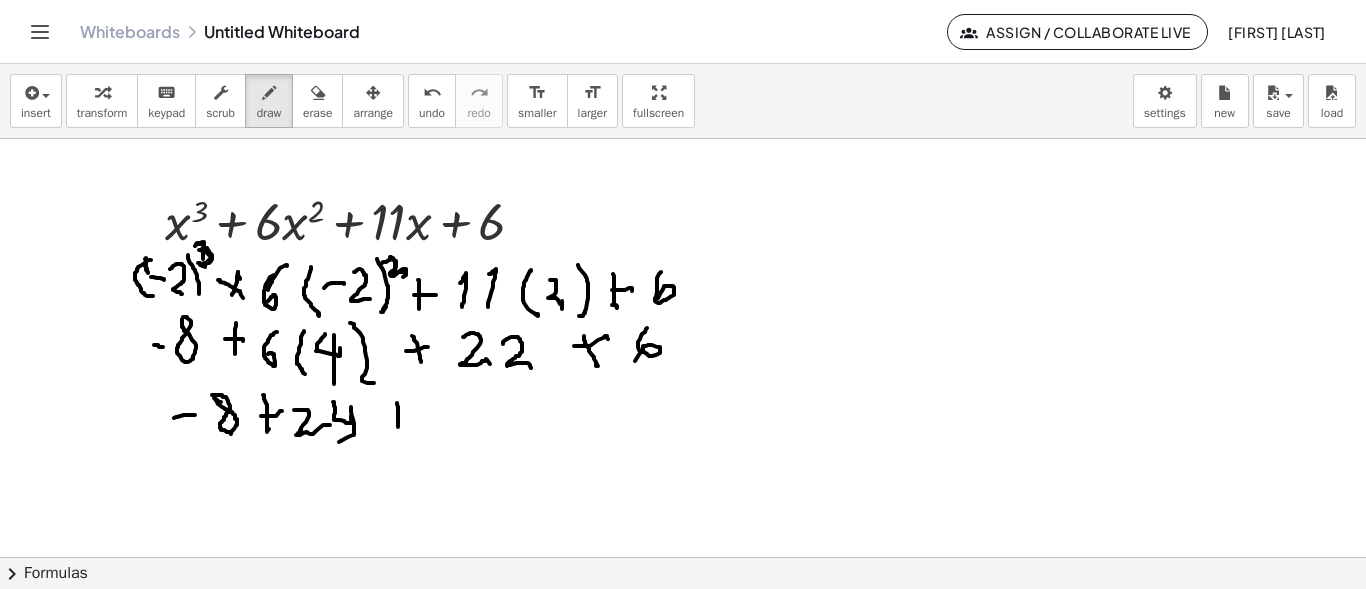 drag, startPoint x: 397, startPoint y: 403, endPoint x: 390, endPoint y: 421, distance: 19.313208 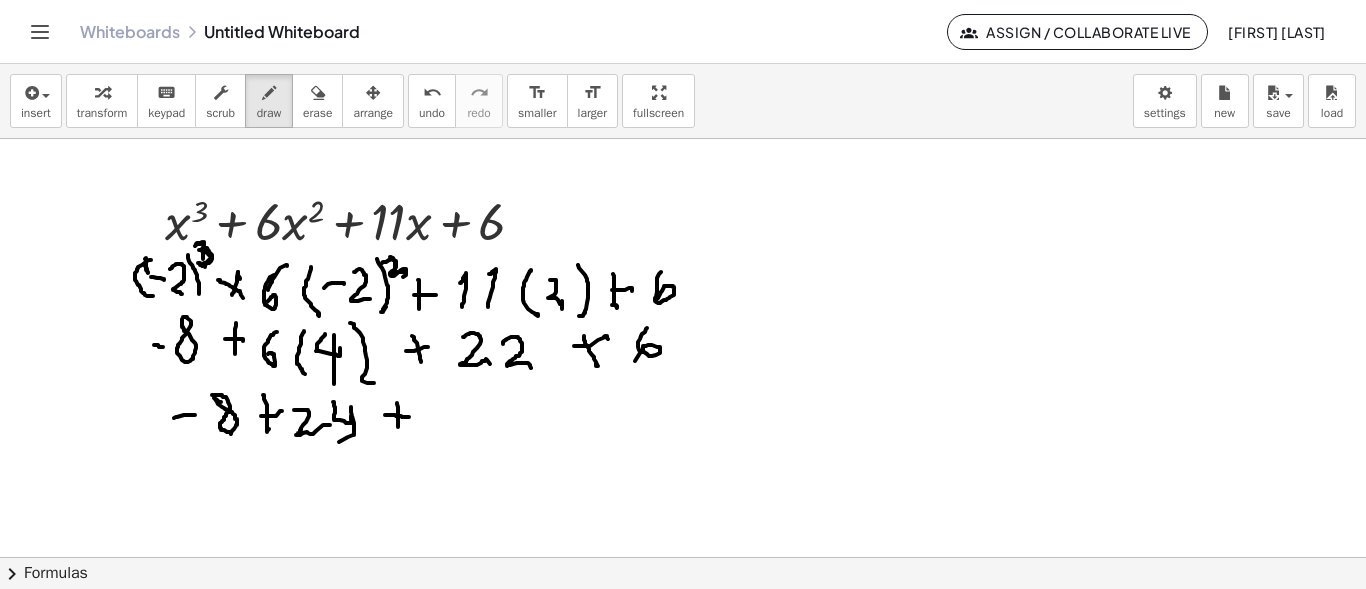 drag, startPoint x: 385, startPoint y: 415, endPoint x: 426, endPoint y: 411, distance: 41.19466 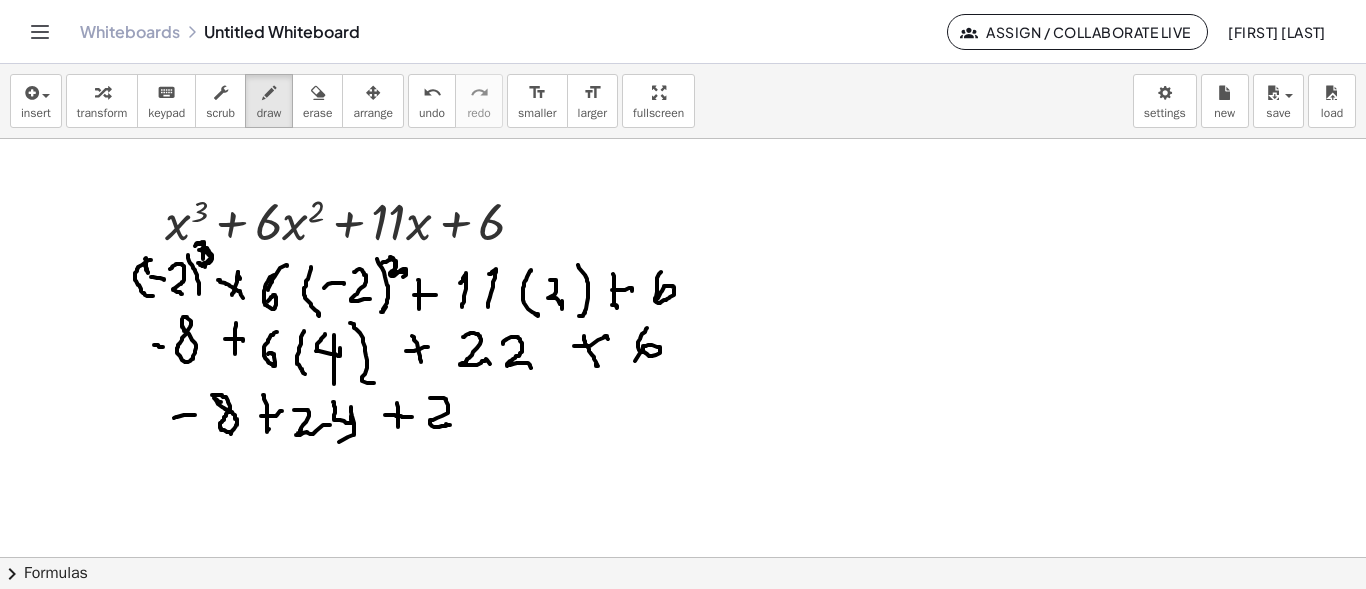 drag, startPoint x: 430, startPoint y: 398, endPoint x: 484, endPoint y: 410, distance: 55.31727 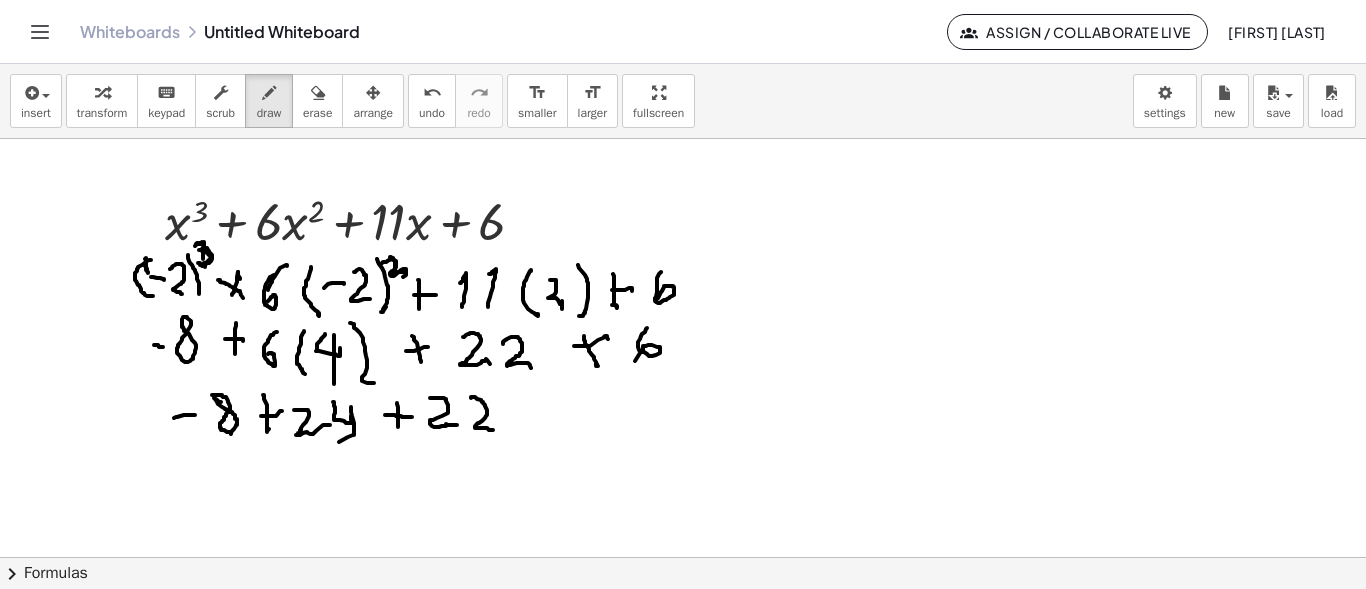 drag, startPoint x: 473, startPoint y: 397, endPoint x: 499, endPoint y: 425, distance: 38.209946 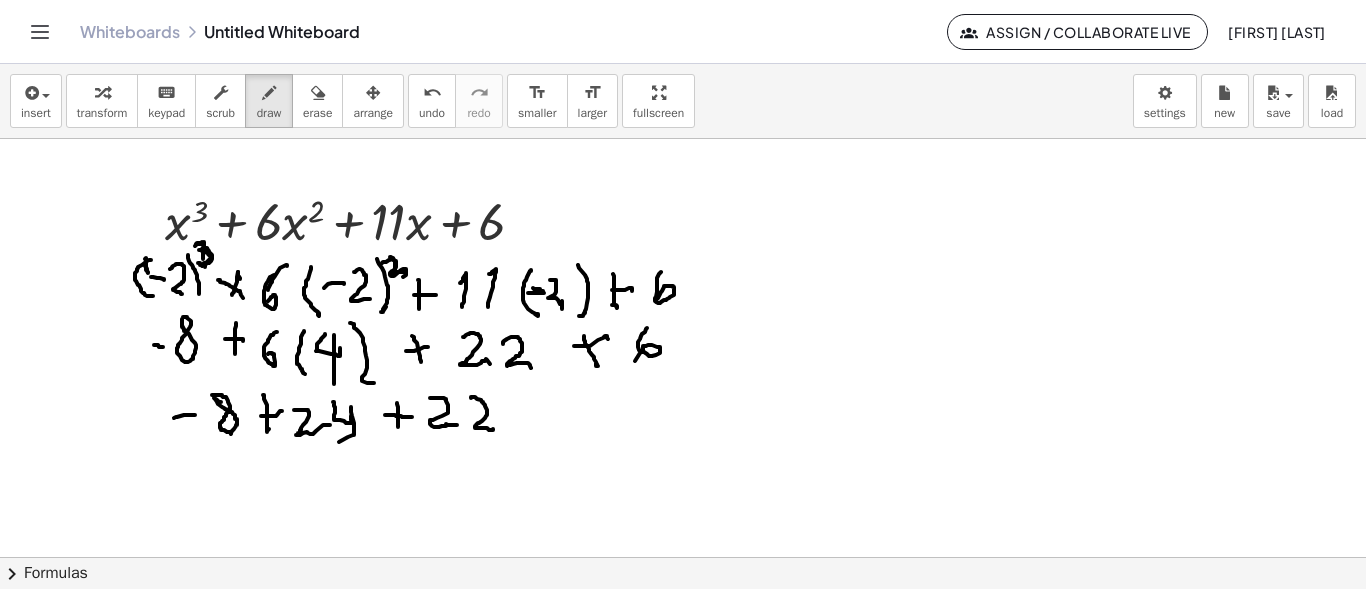 click at bounding box center (683, 457) 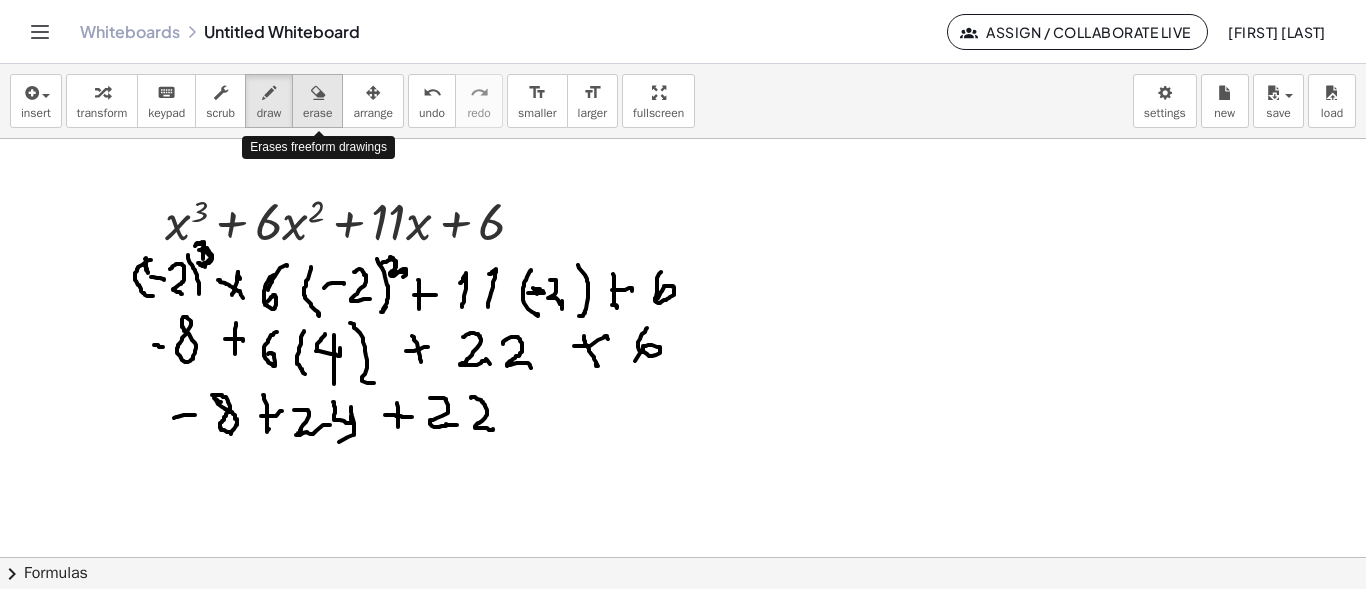 click at bounding box center [318, 93] 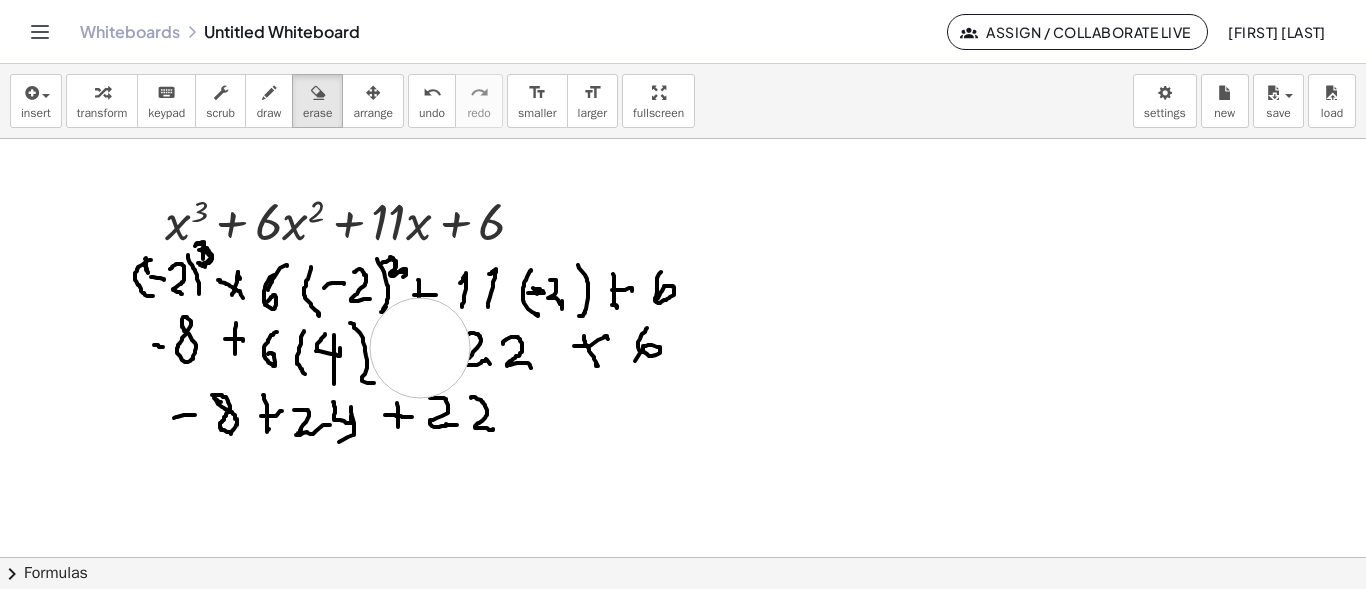 click at bounding box center (683, 457) 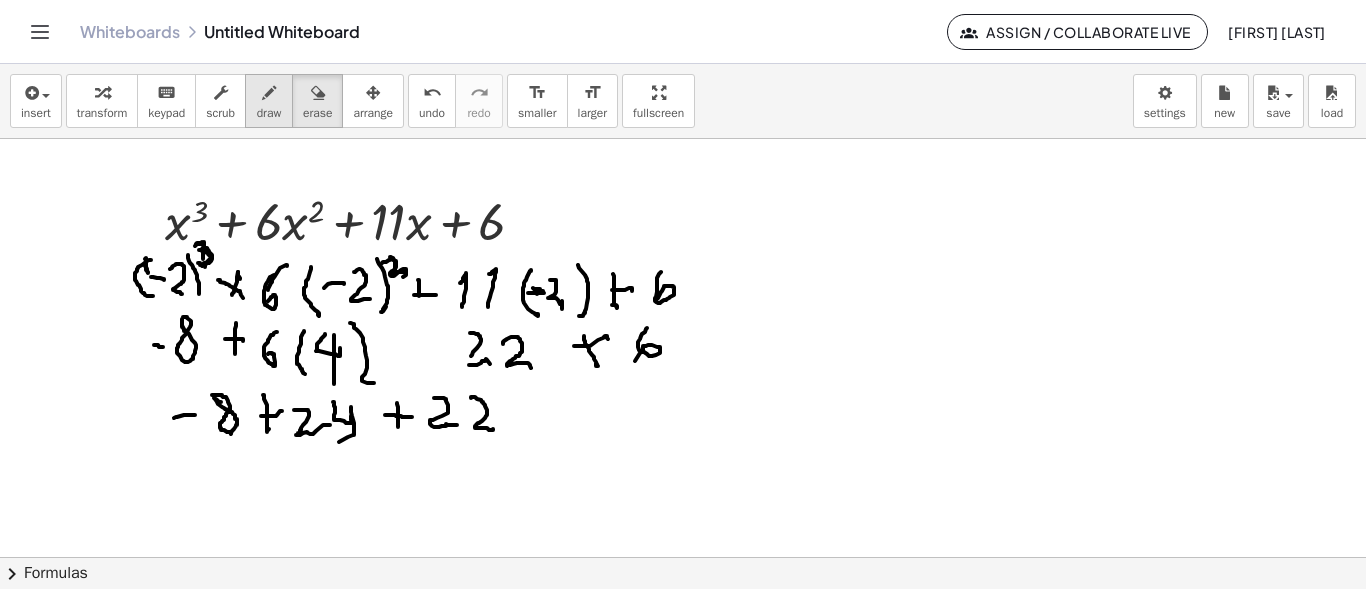 drag, startPoint x: 271, startPoint y: 96, endPoint x: 284, endPoint y: 123, distance: 29.966648 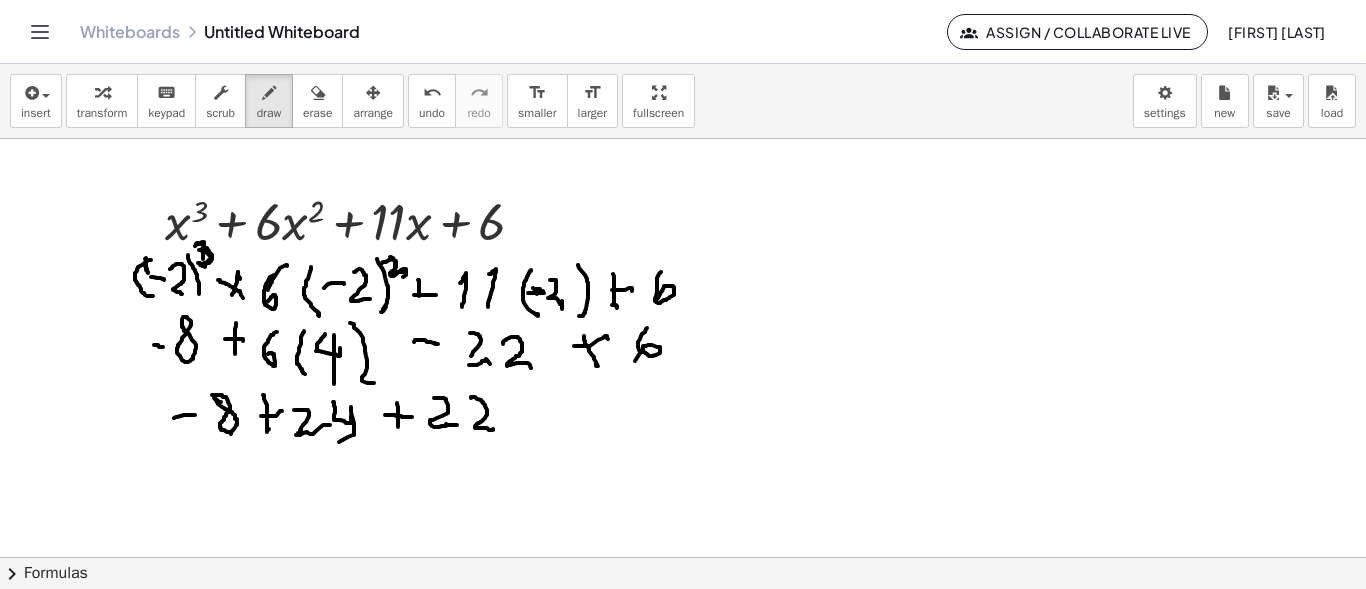 drag, startPoint x: 414, startPoint y: 342, endPoint x: 443, endPoint y: 352, distance: 30.675724 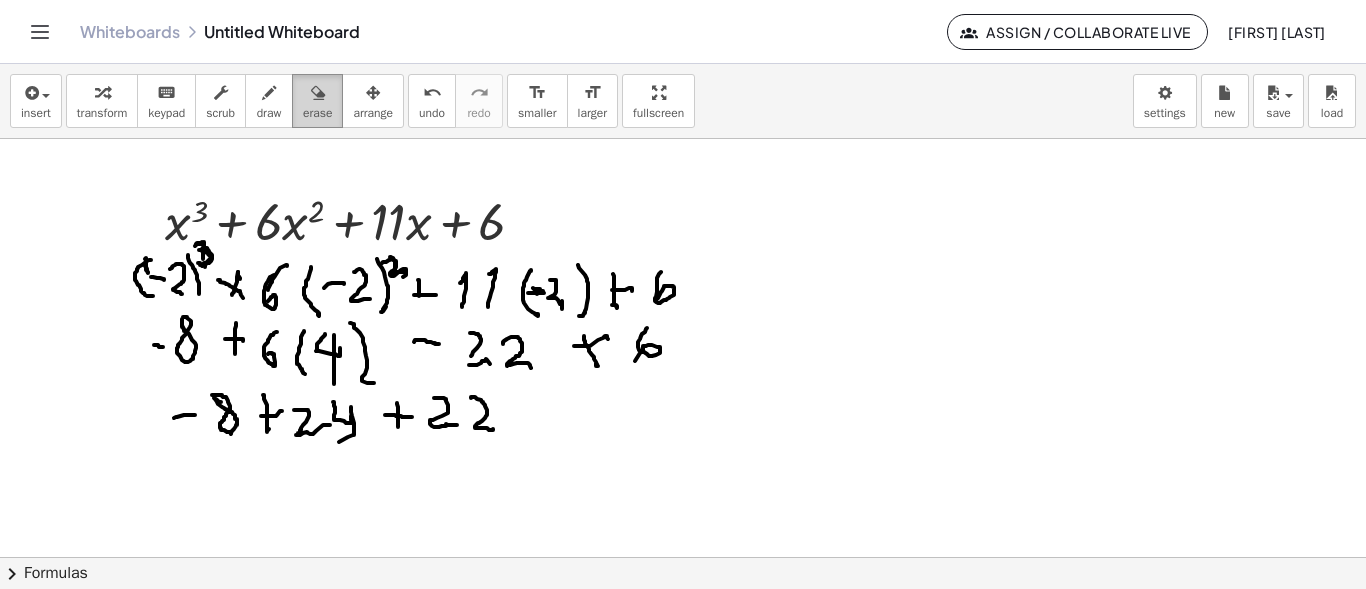 click at bounding box center [318, 93] 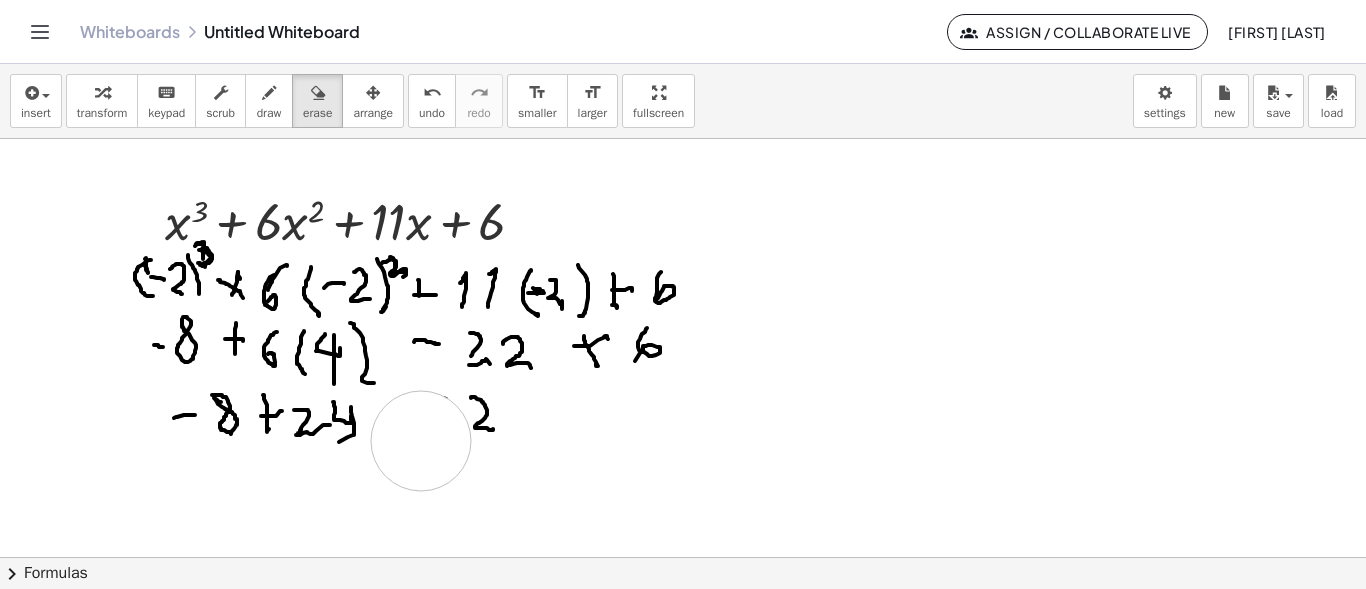 click at bounding box center [683, 457] 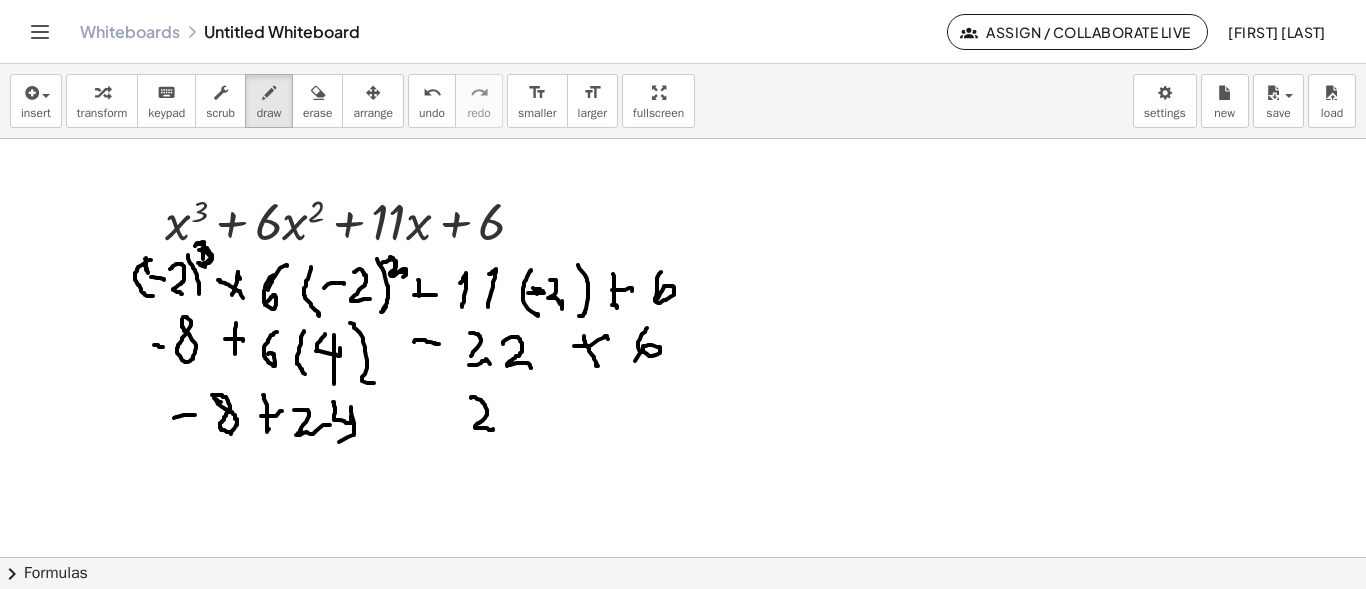 drag, startPoint x: 260, startPoint y: 100, endPoint x: 343, endPoint y: 241, distance: 163.6154 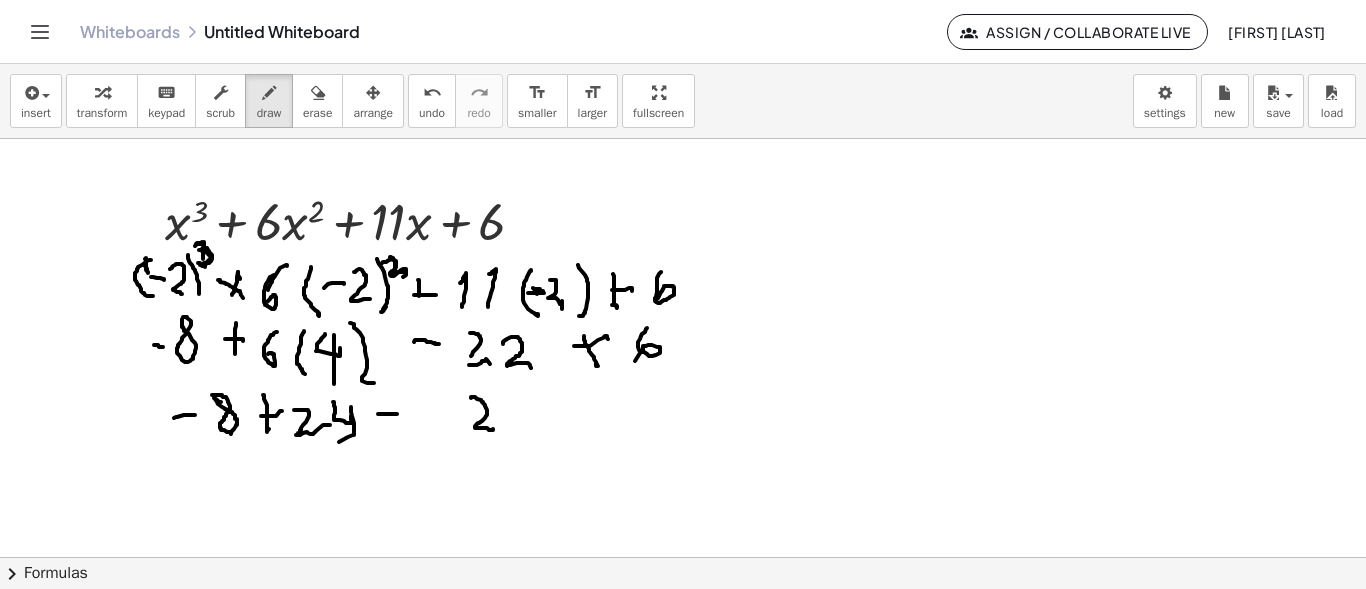drag, startPoint x: 378, startPoint y: 414, endPoint x: 405, endPoint y: 414, distance: 27 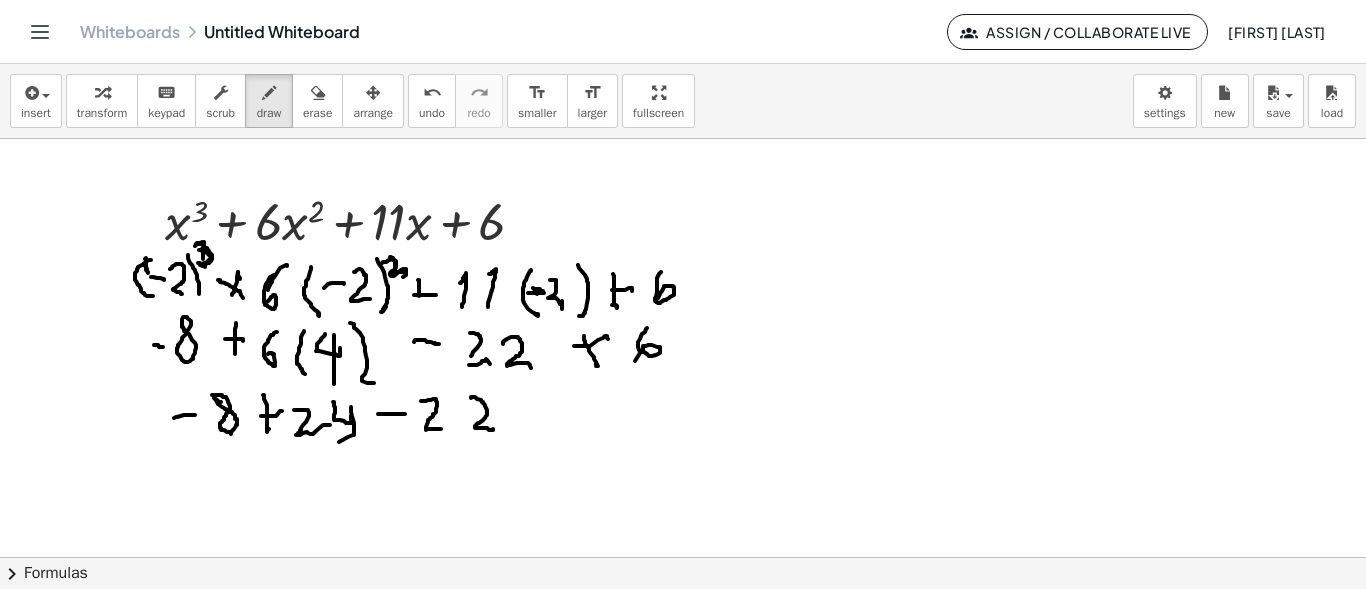 drag, startPoint x: 421, startPoint y: 401, endPoint x: 454, endPoint y: 447, distance: 56.61272 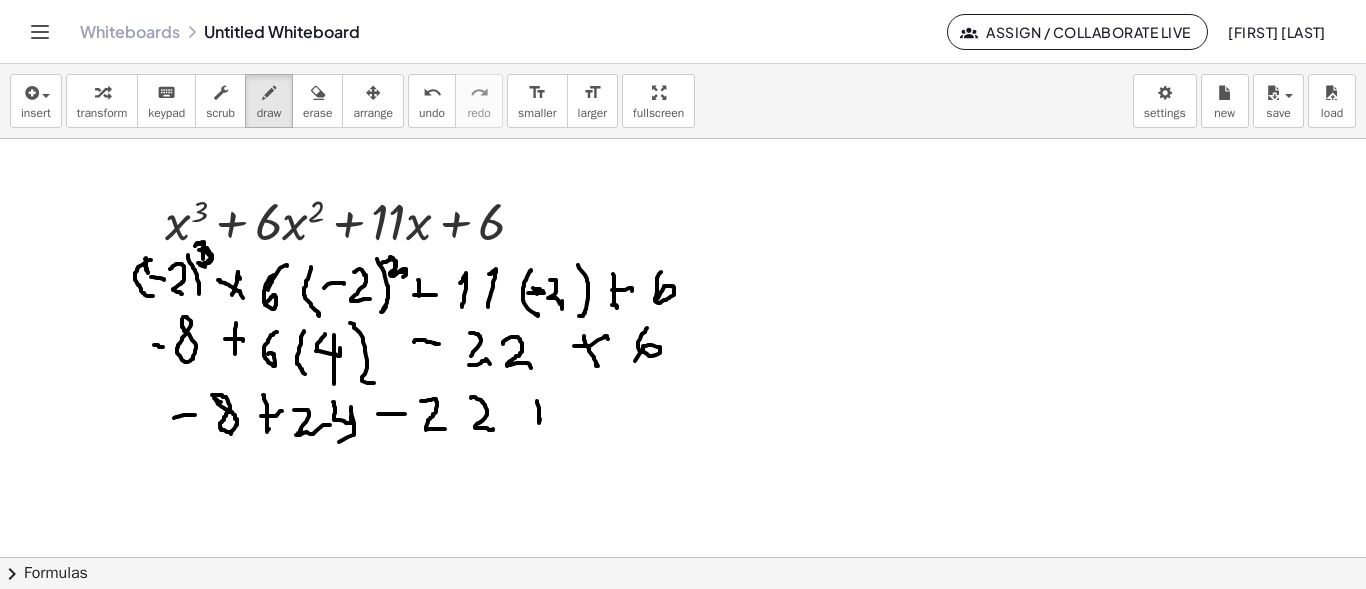 drag, startPoint x: 538, startPoint y: 405, endPoint x: 541, endPoint y: 419, distance: 14.3178215 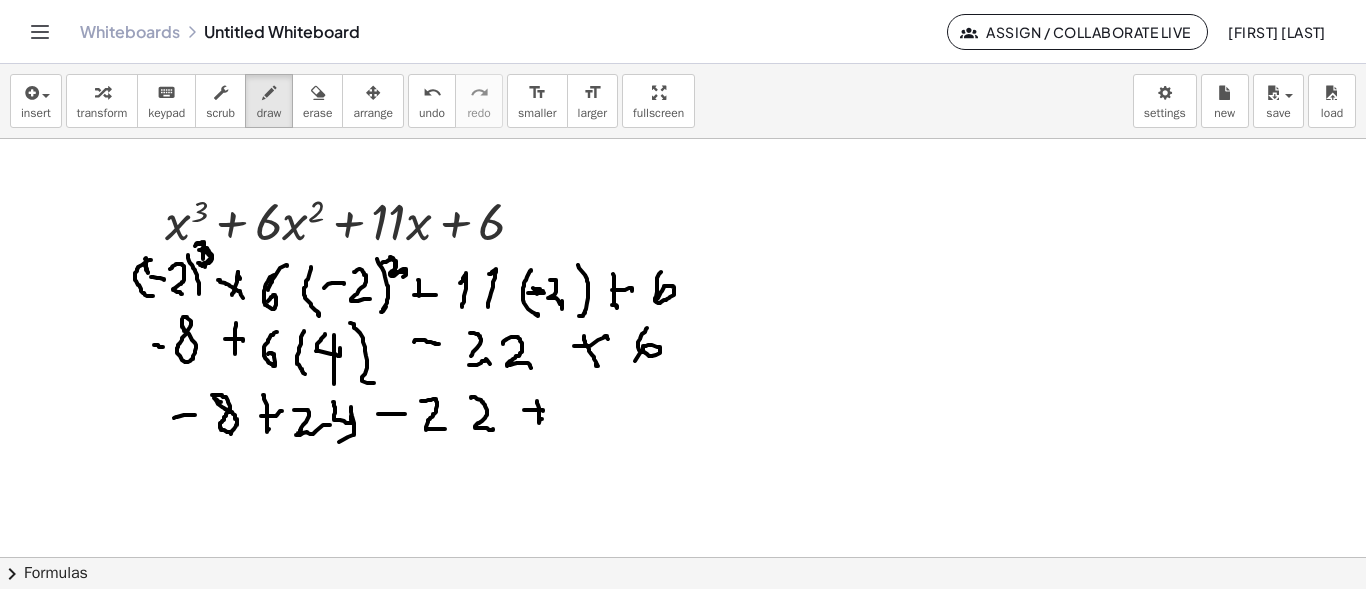 drag, startPoint x: 524, startPoint y: 410, endPoint x: 570, endPoint y: 410, distance: 46 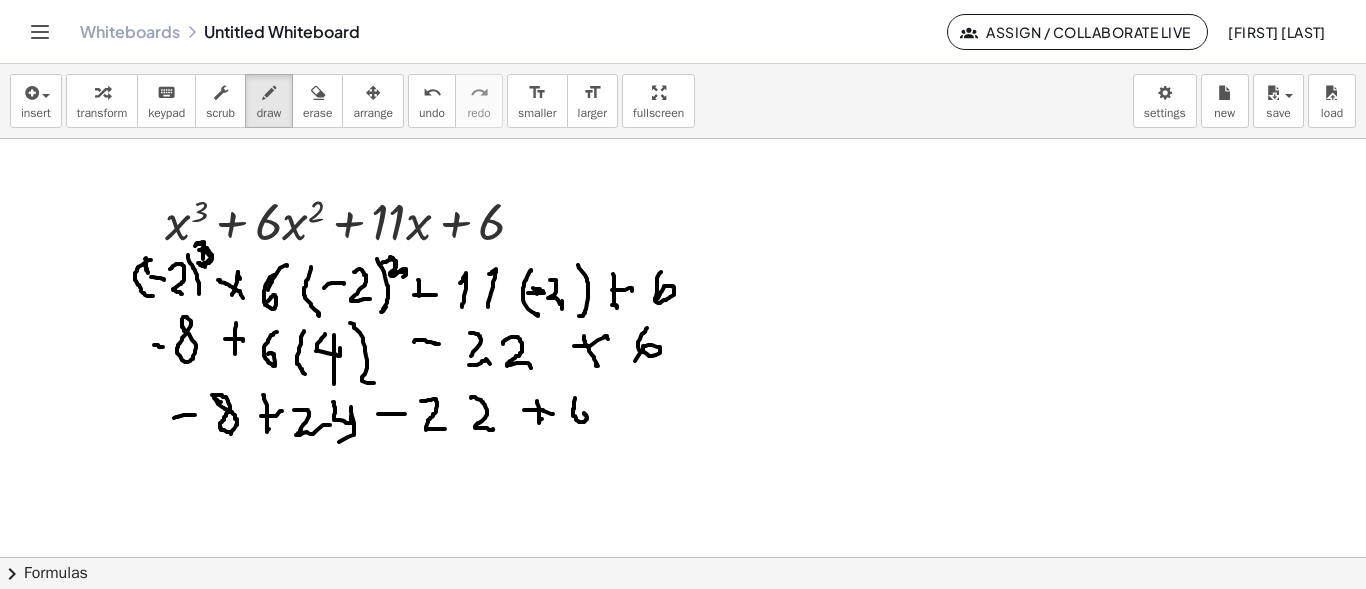 drag, startPoint x: 575, startPoint y: 398, endPoint x: 579, endPoint y: 411, distance: 13.601471 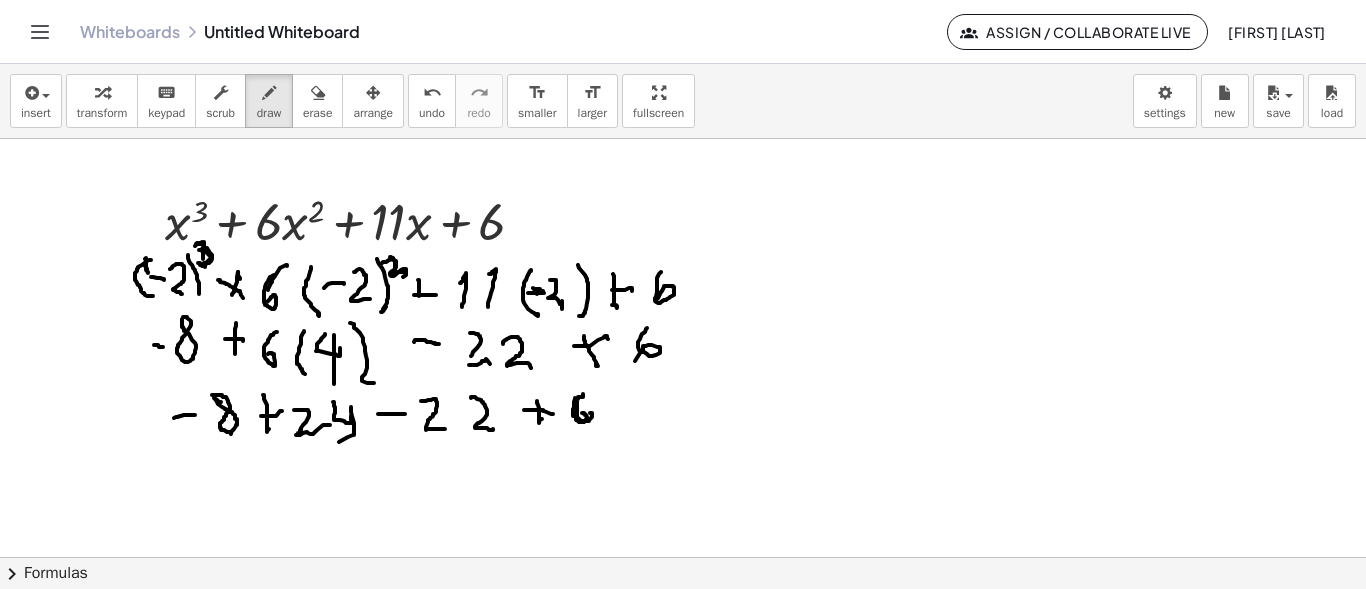 drag, startPoint x: 583, startPoint y: 394, endPoint x: 547, endPoint y: 454, distance: 69.97142 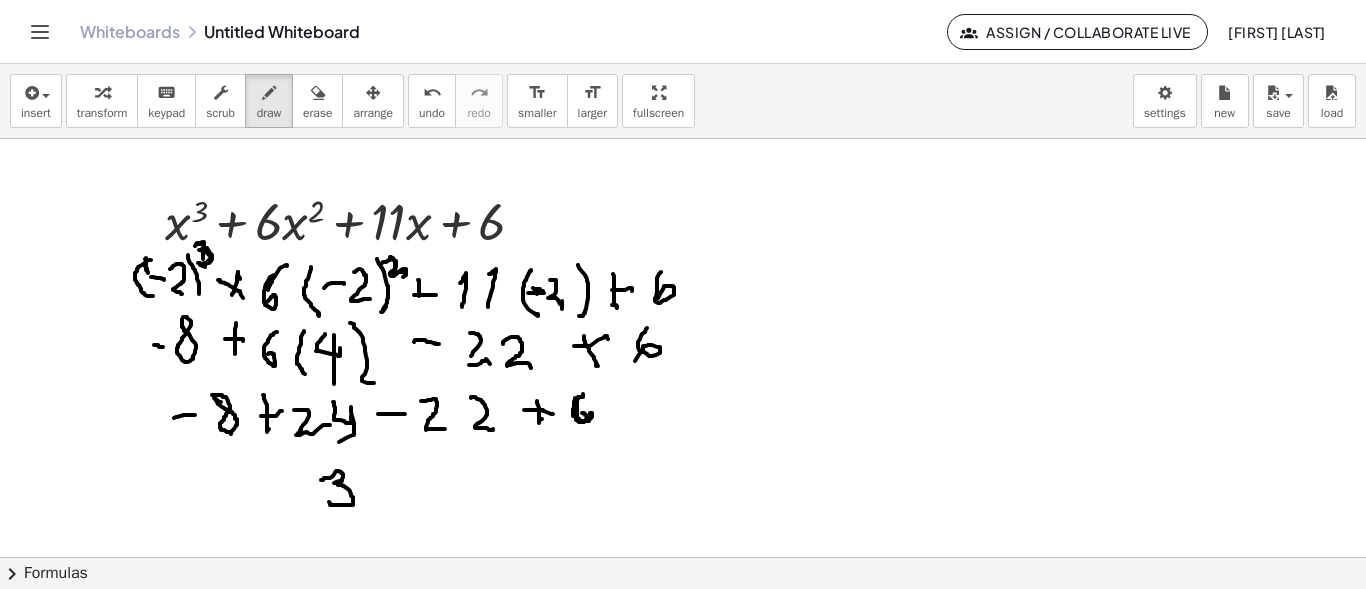 drag, startPoint x: 321, startPoint y: 480, endPoint x: 328, endPoint y: 501, distance: 22.135944 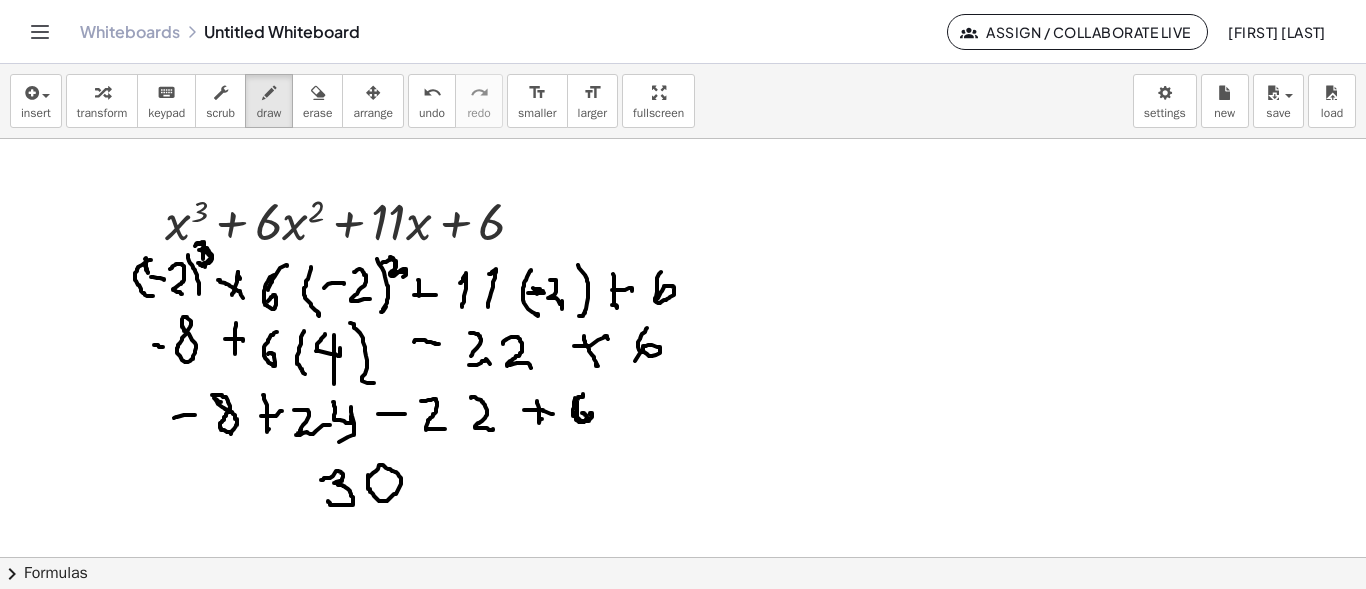 click at bounding box center [683, 457] 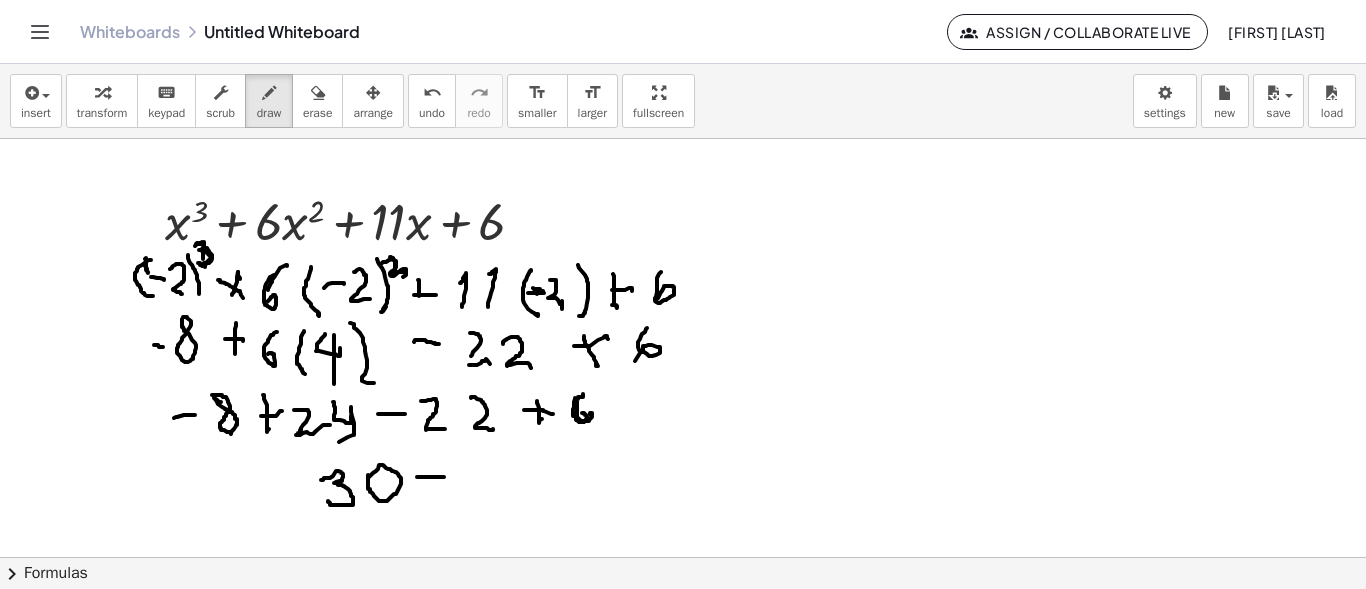 drag, startPoint x: 417, startPoint y: 477, endPoint x: 444, endPoint y: 477, distance: 27 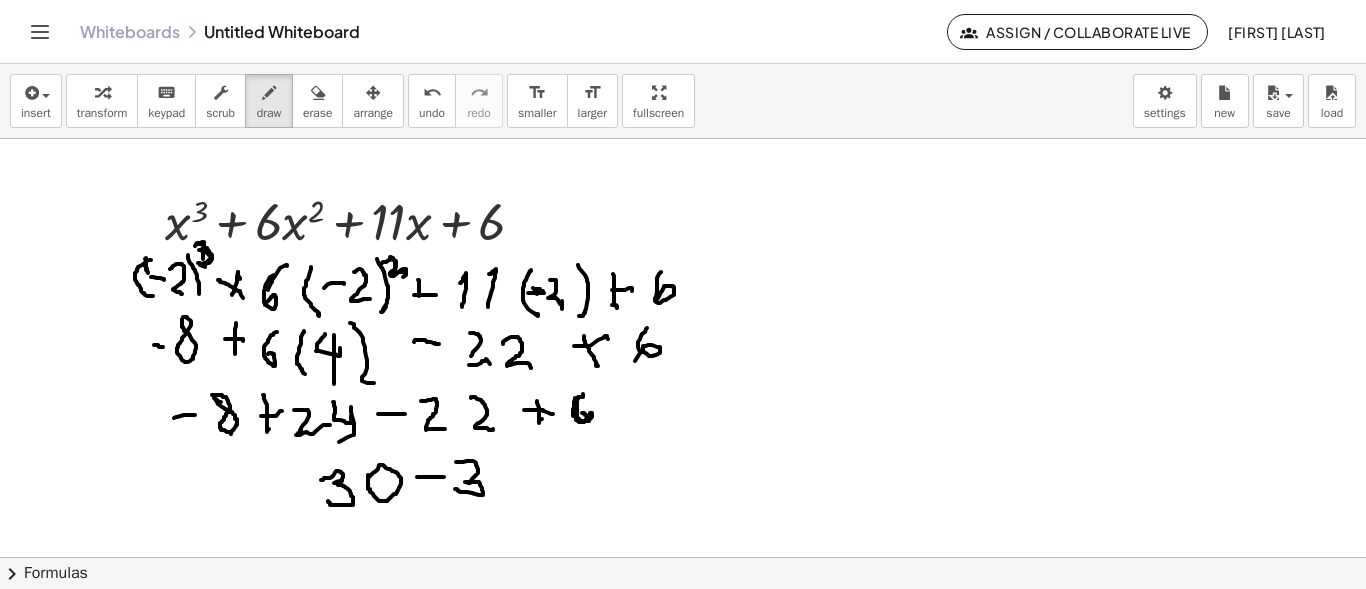 drag, startPoint x: 456, startPoint y: 462, endPoint x: 455, endPoint y: 489, distance: 27.018513 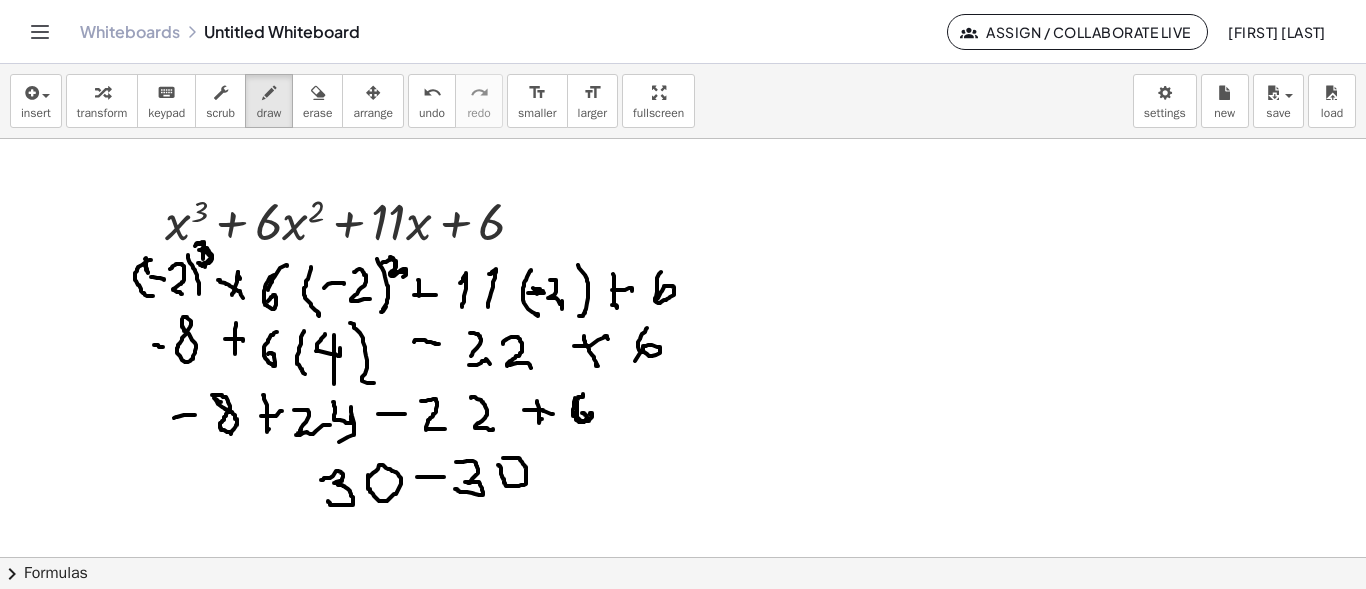 drag, startPoint x: 498, startPoint y: 465, endPoint x: 518, endPoint y: 461, distance: 20.396078 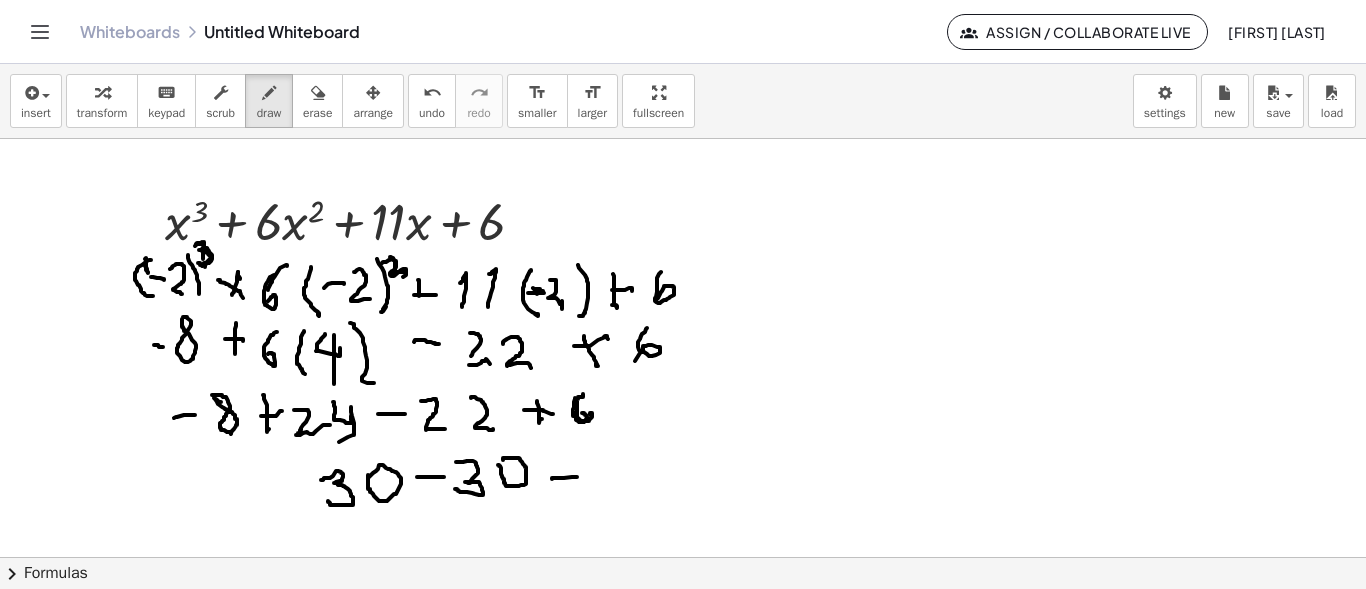 drag, startPoint x: 552, startPoint y: 478, endPoint x: 566, endPoint y: 486, distance: 16.124516 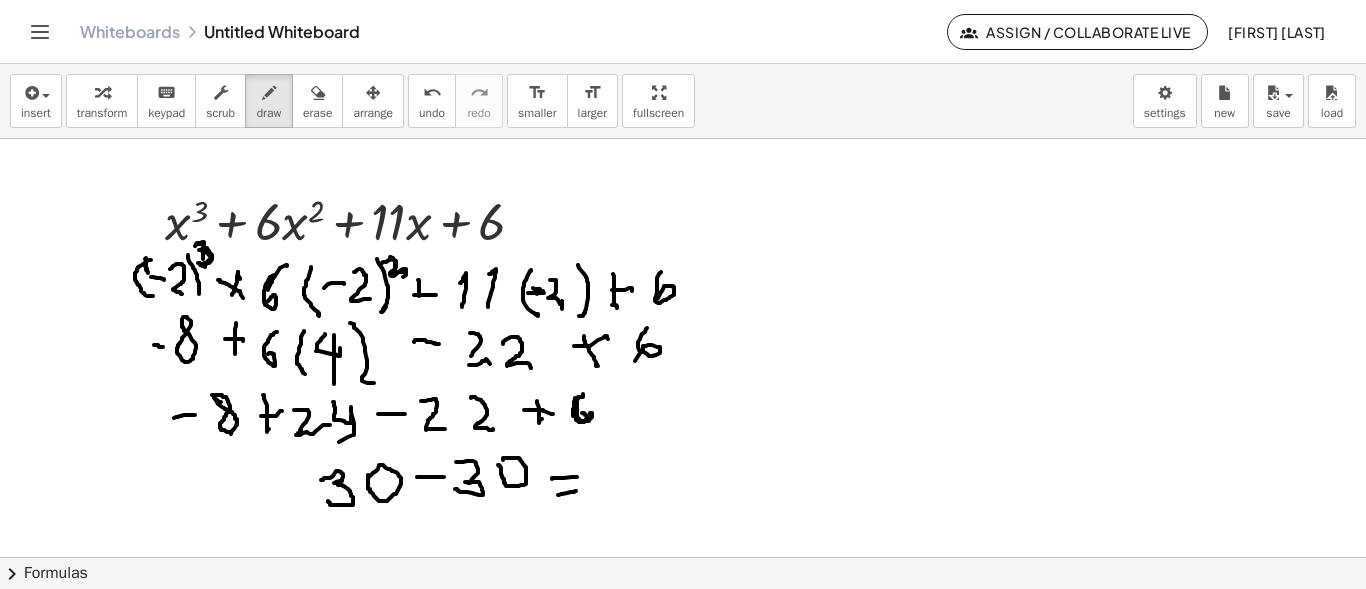 drag, startPoint x: 561, startPoint y: 494, endPoint x: 576, endPoint y: 491, distance: 15.297058 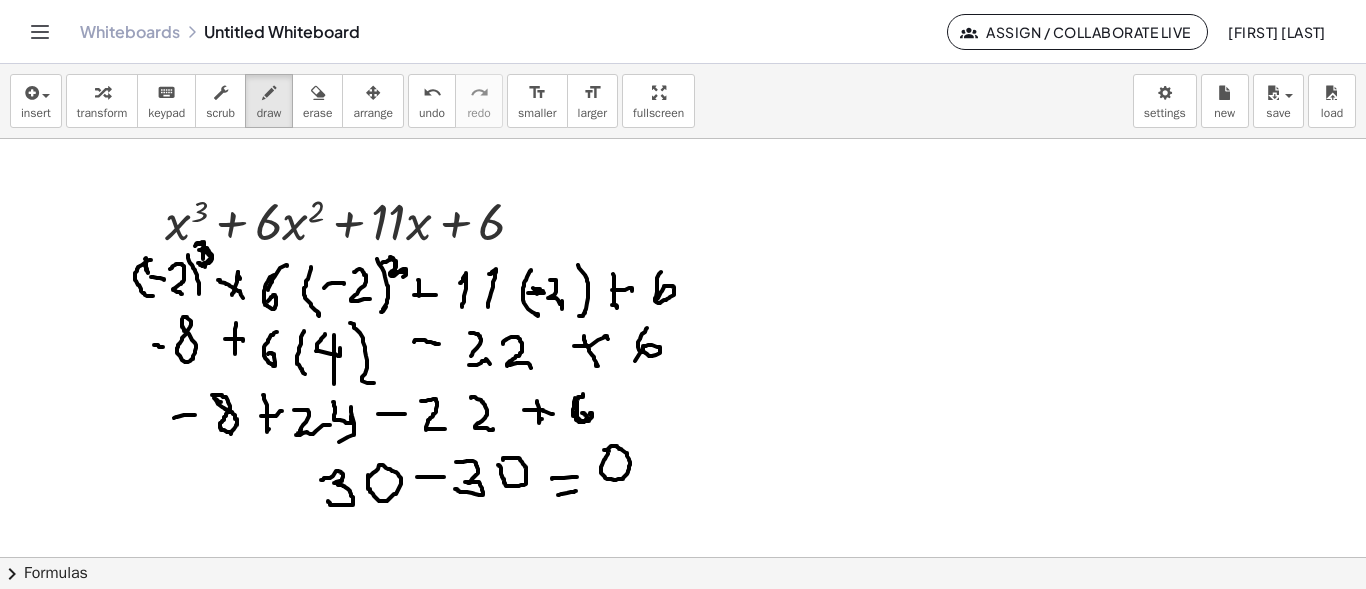 click at bounding box center [683, 457] 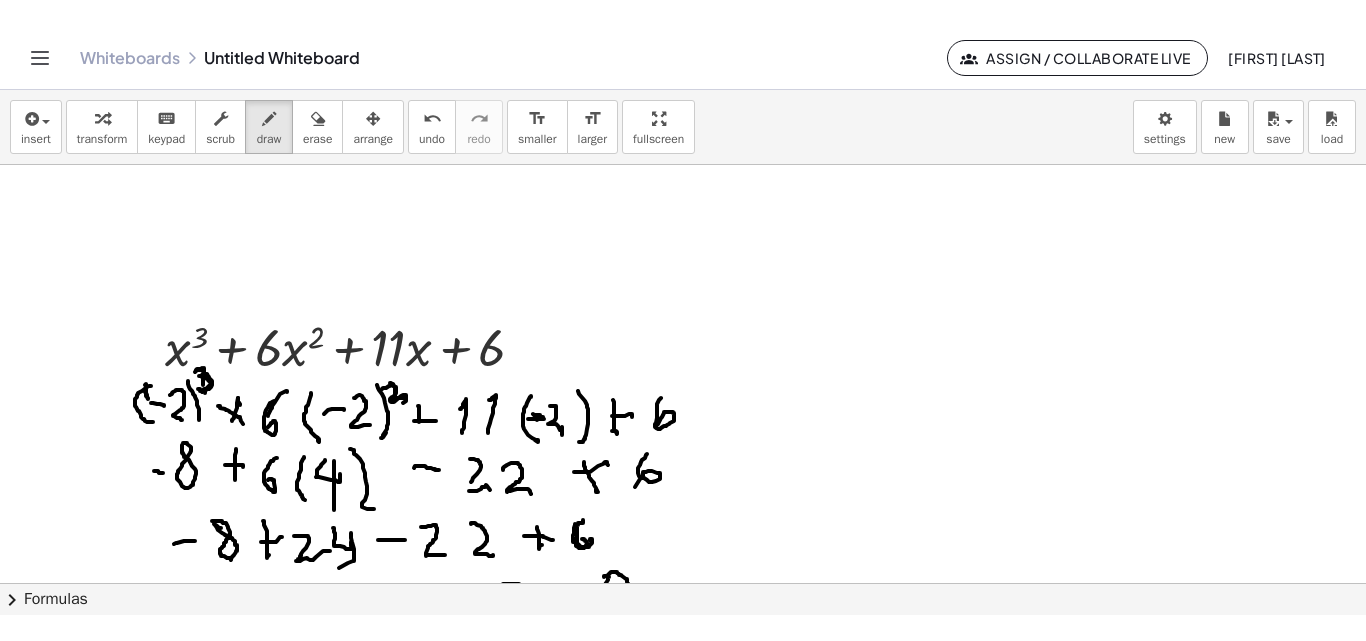 scroll, scrollTop: 100, scrollLeft: 0, axis: vertical 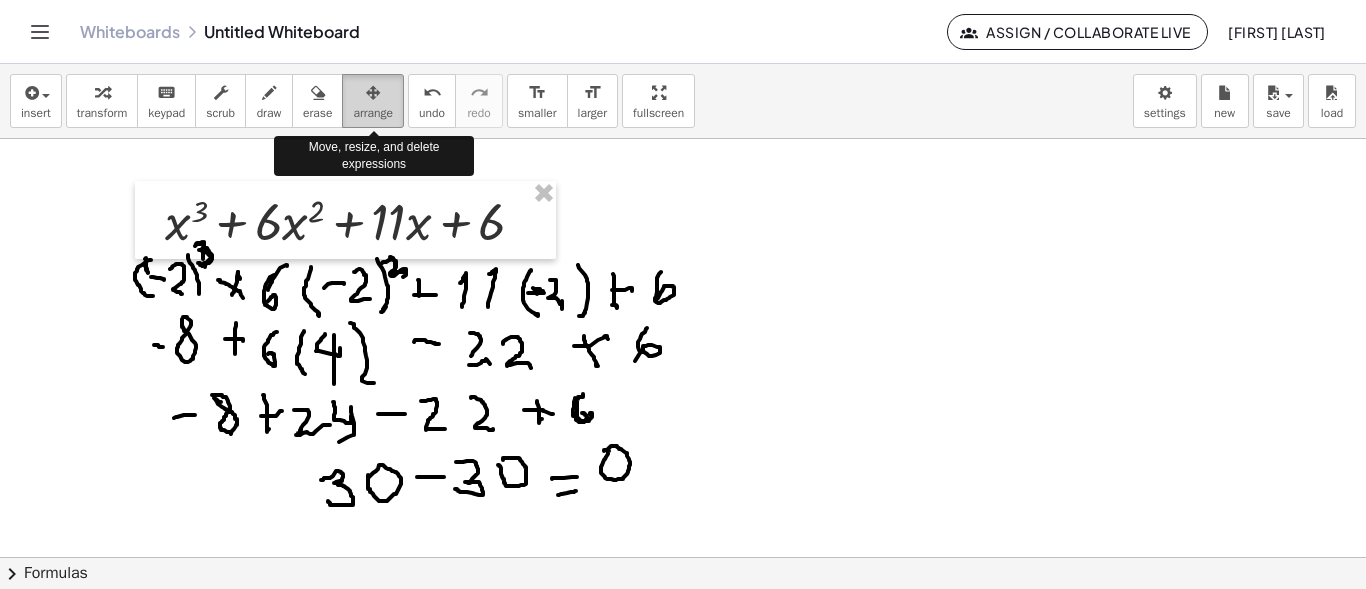 click at bounding box center [373, 93] 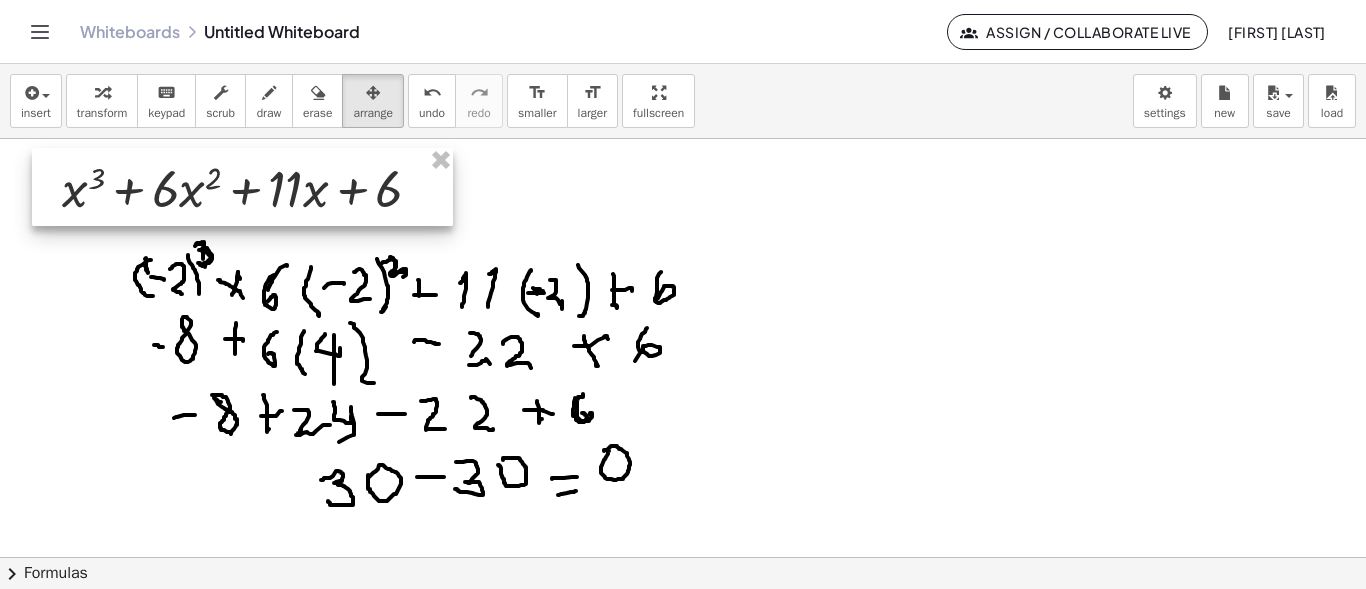 drag, startPoint x: 483, startPoint y: 197, endPoint x: 380, endPoint y: 164, distance: 108.157295 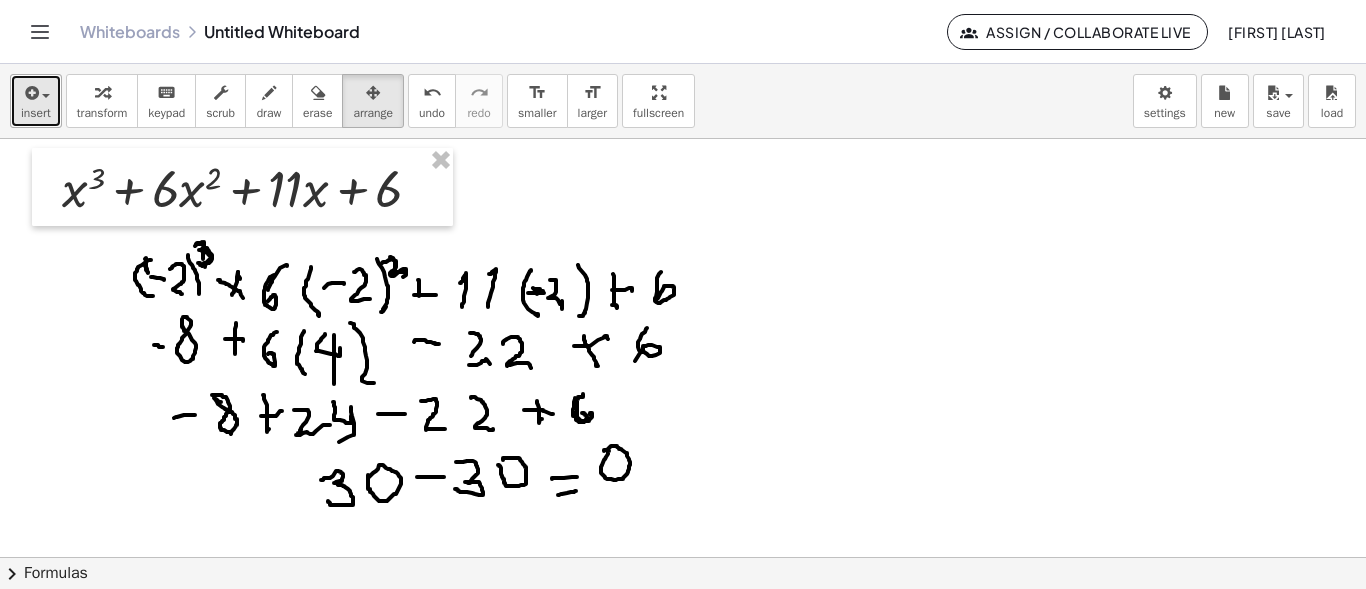 click at bounding box center [30, 93] 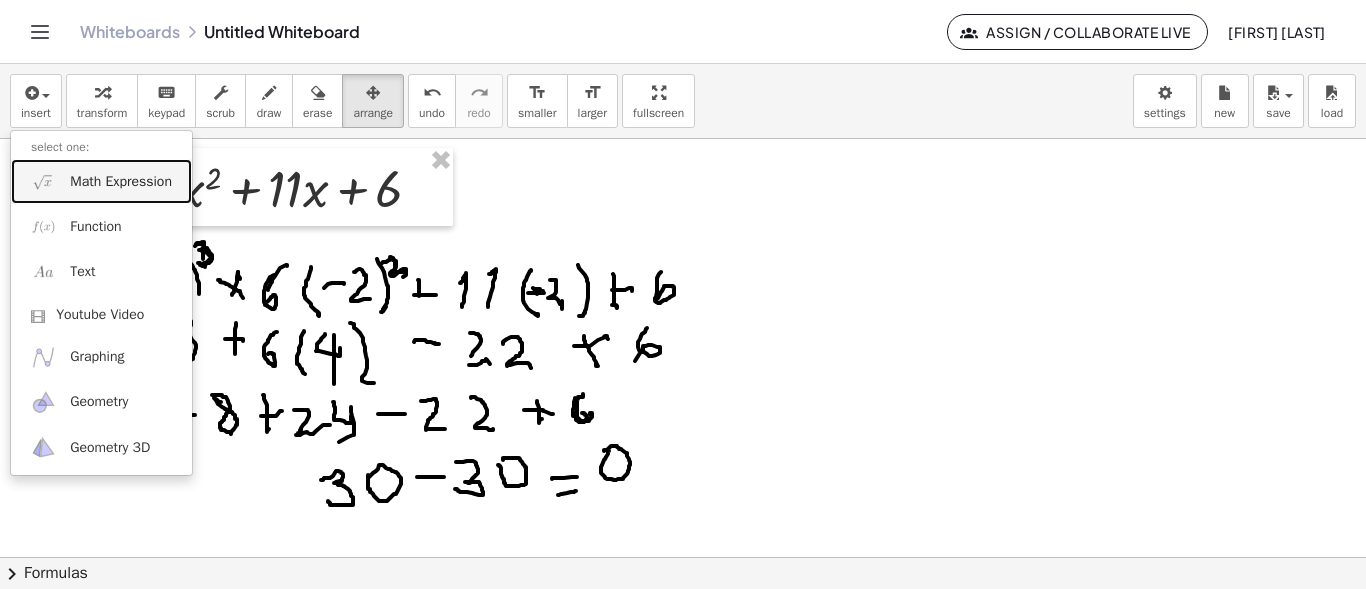 click on "Math Expression" at bounding box center [121, 182] 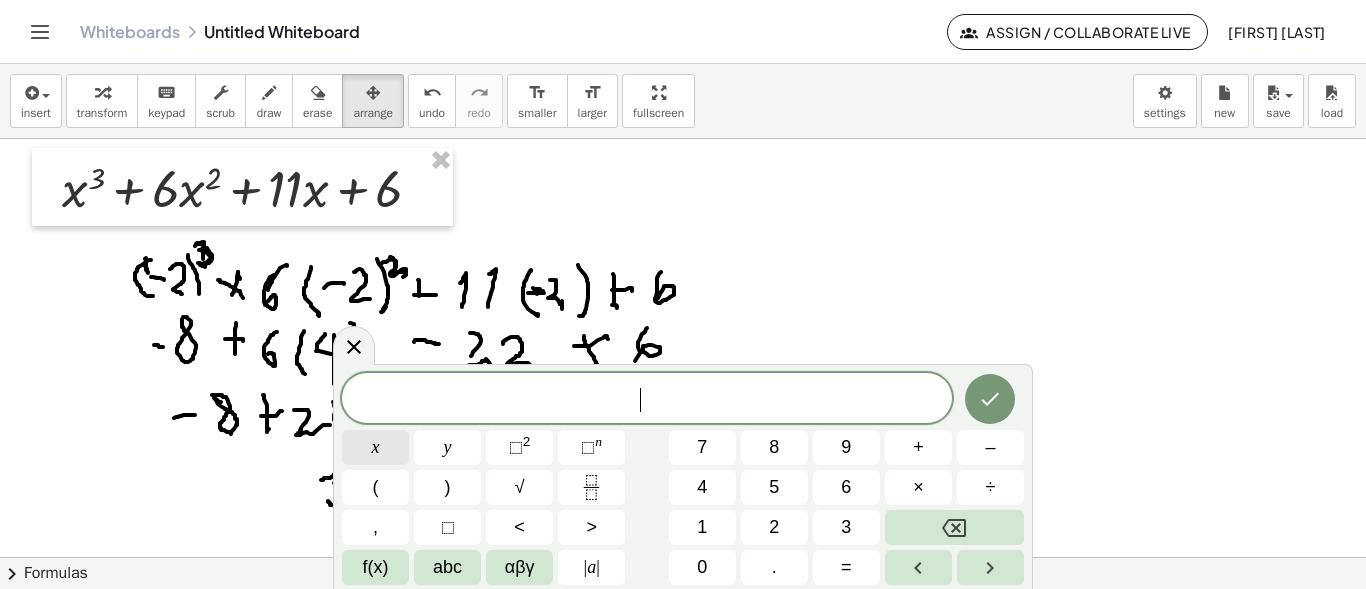 click on "x" at bounding box center [376, 447] 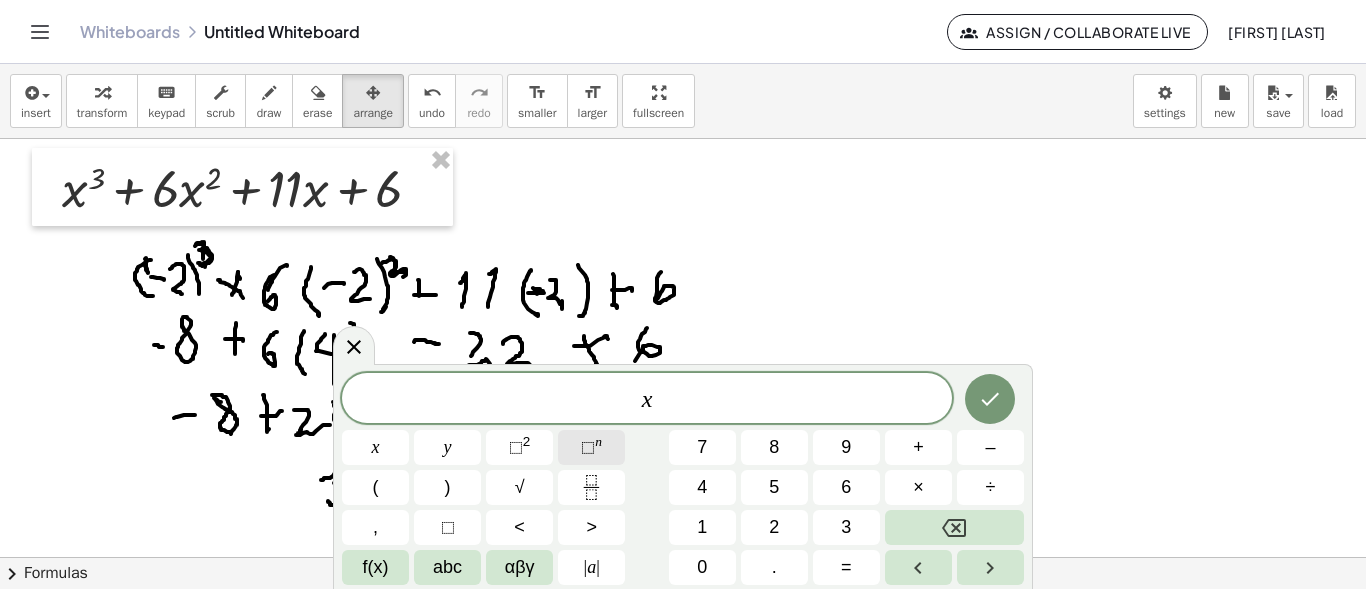 click on "⬚" at bounding box center (588, 447) 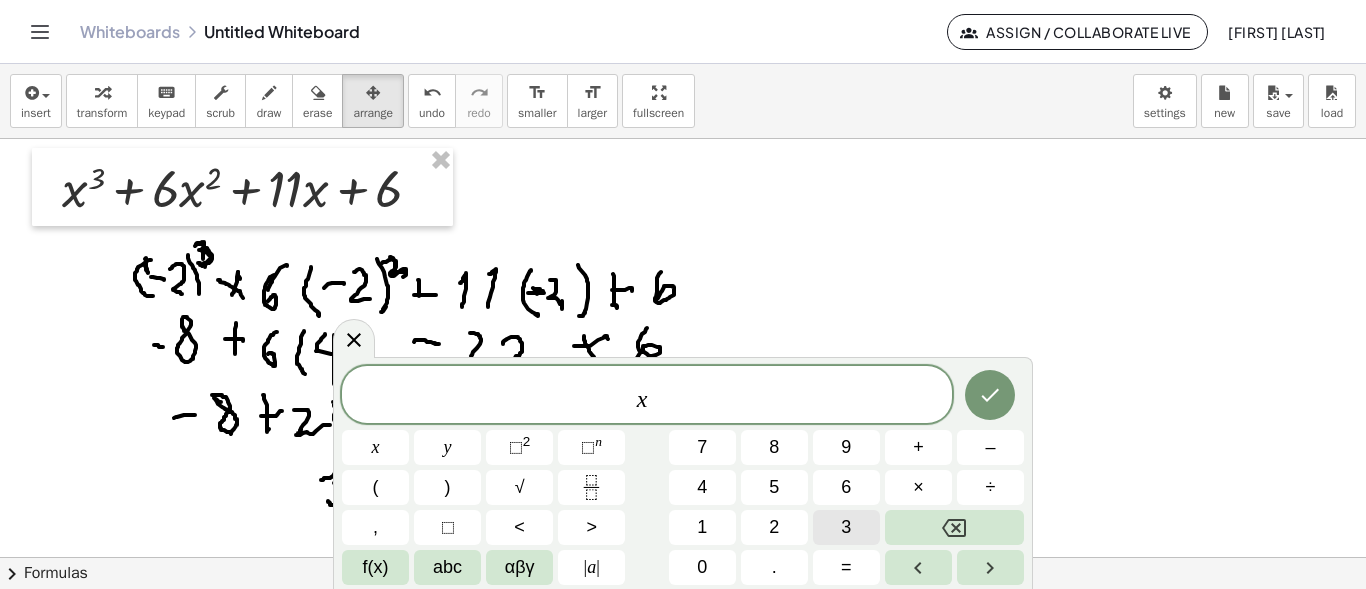 click on "3" at bounding box center (846, 527) 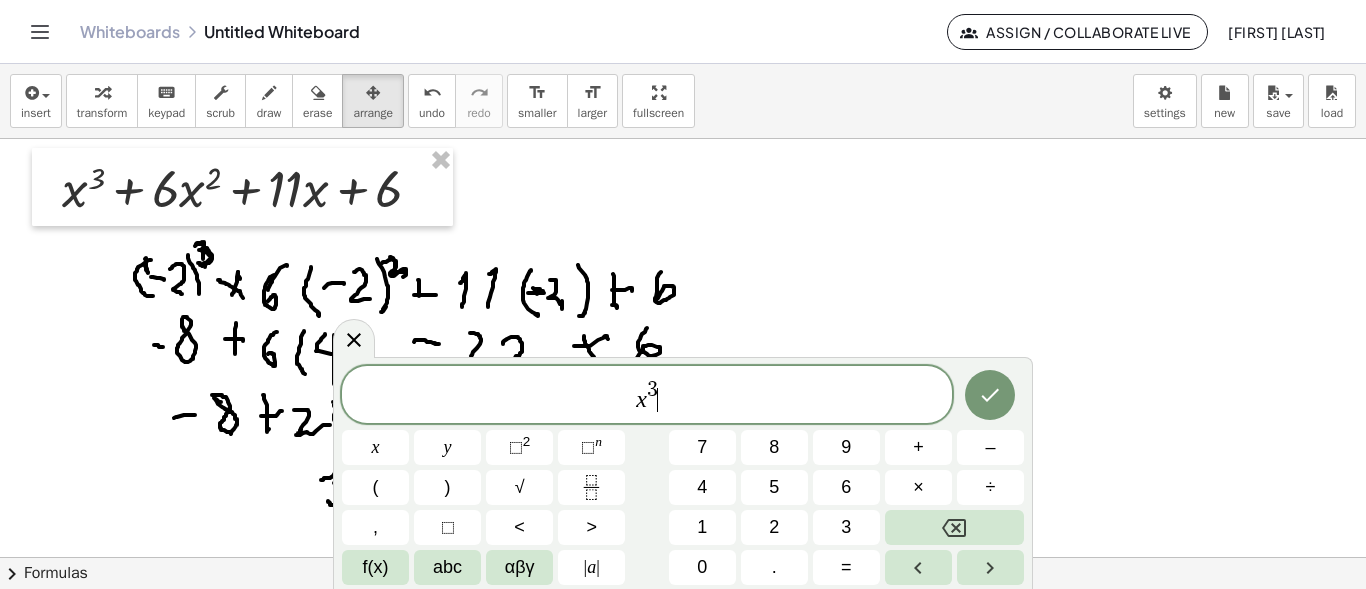 click on "x 3 ​" at bounding box center [647, 396] 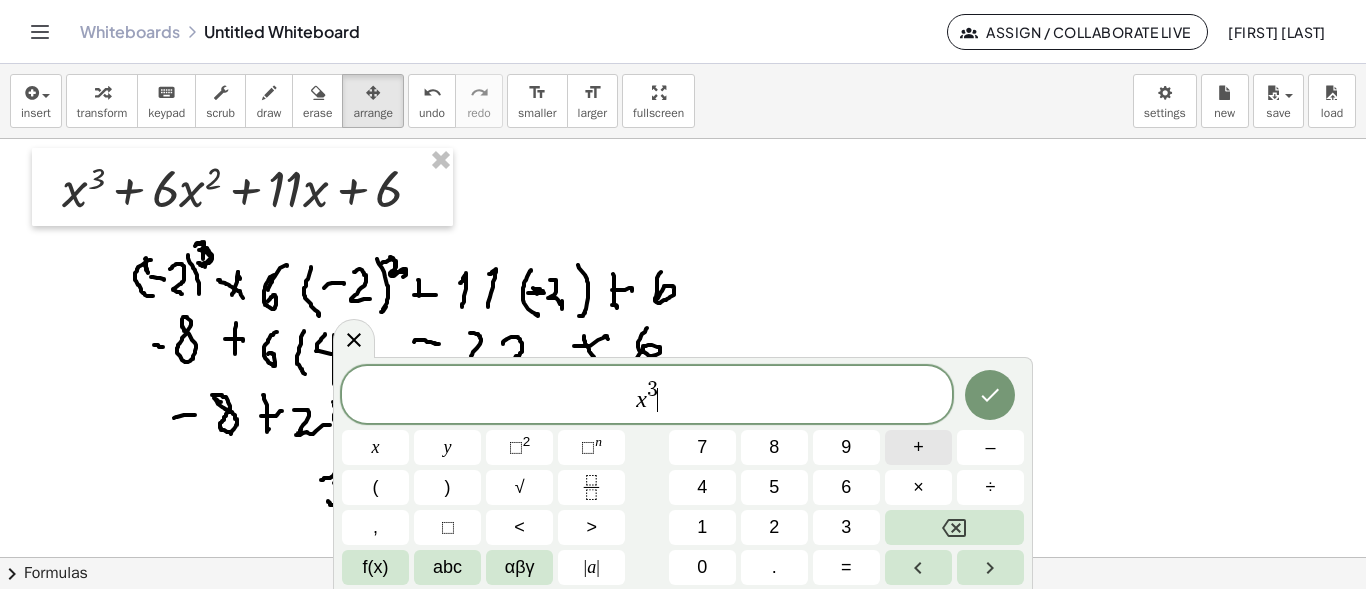 click on "+" at bounding box center [918, 447] 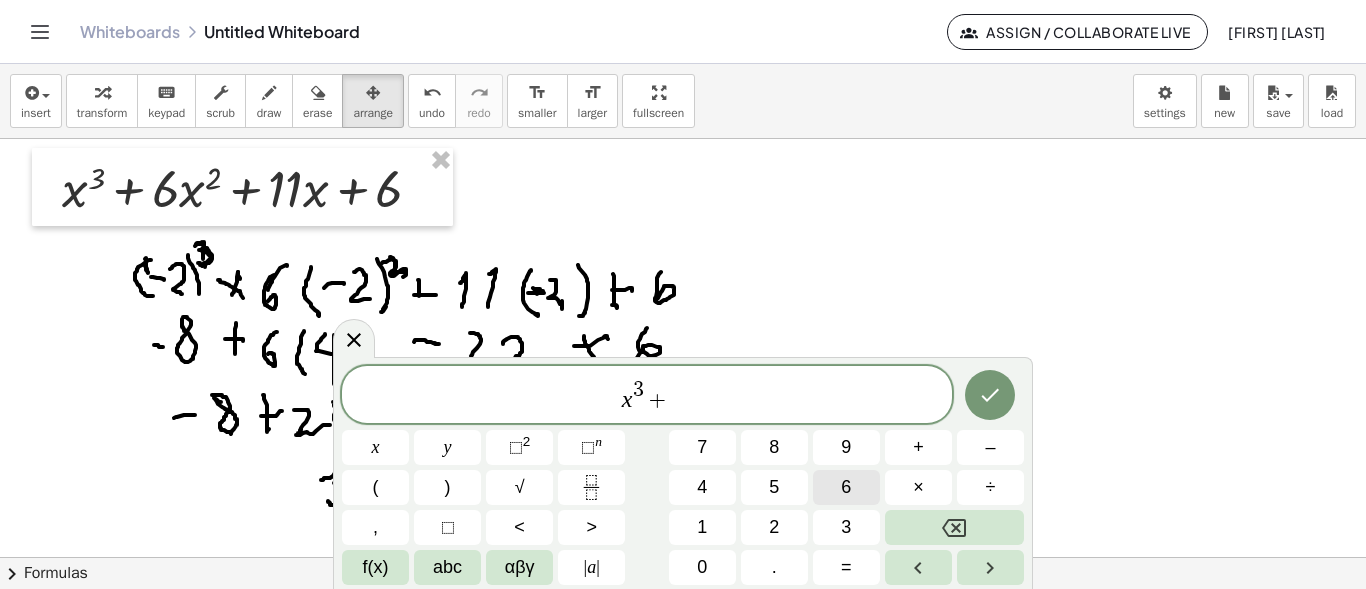 click on "6" at bounding box center (846, 487) 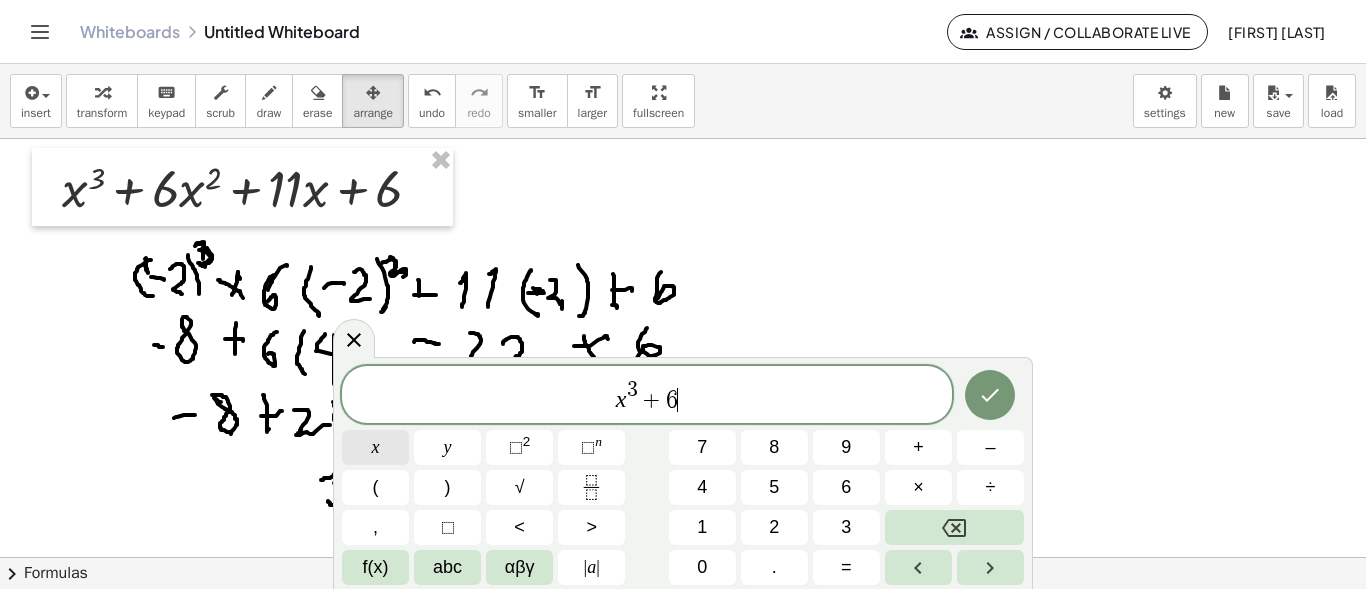 click on "x" at bounding box center (375, 447) 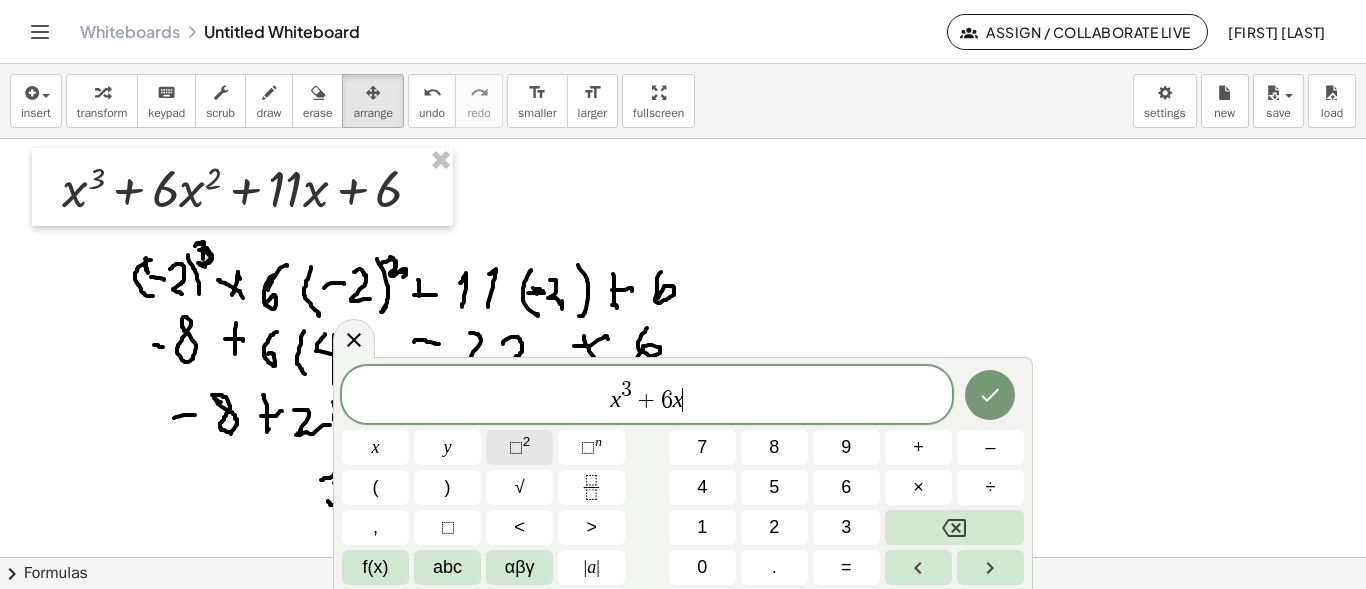 click on "⬚ 2" at bounding box center [519, 447] 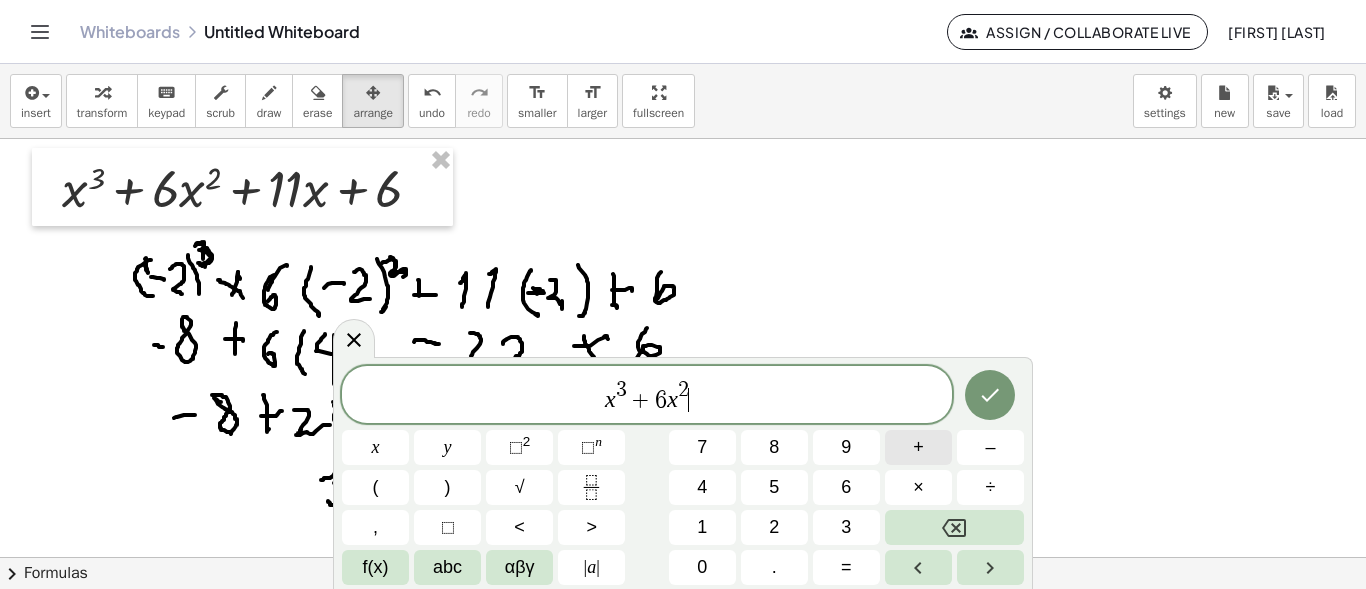 click on "+" at bounding box center [918, 447] 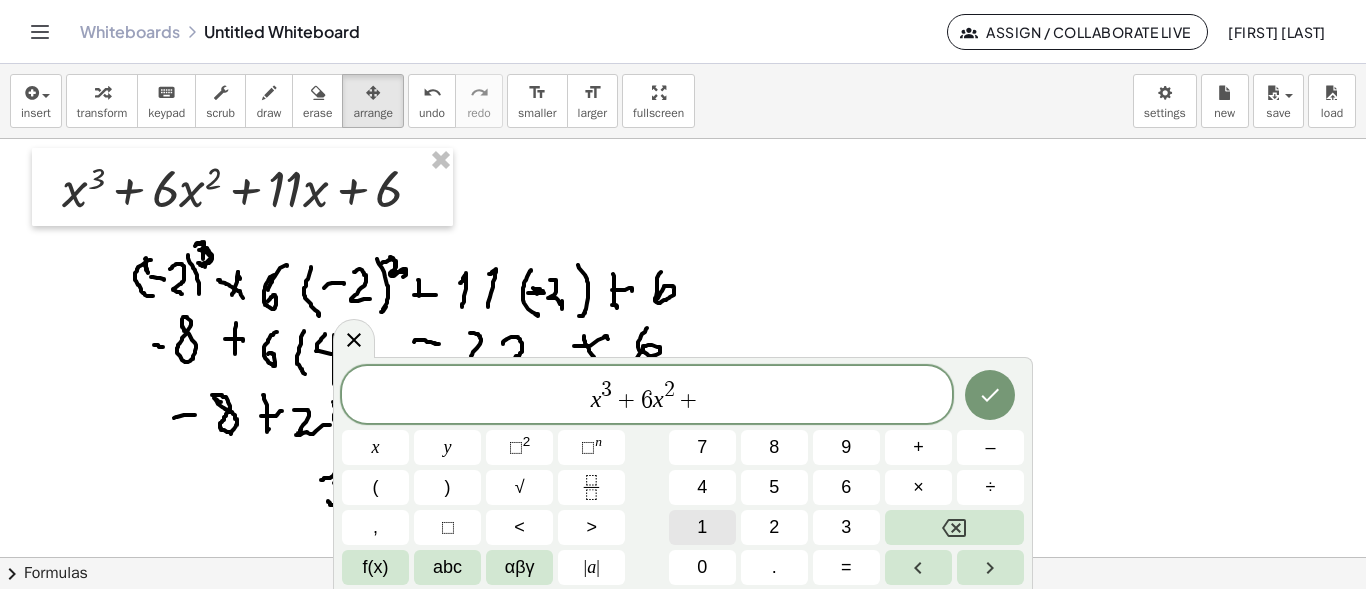 click on "1" at bounding box center (702, 527) 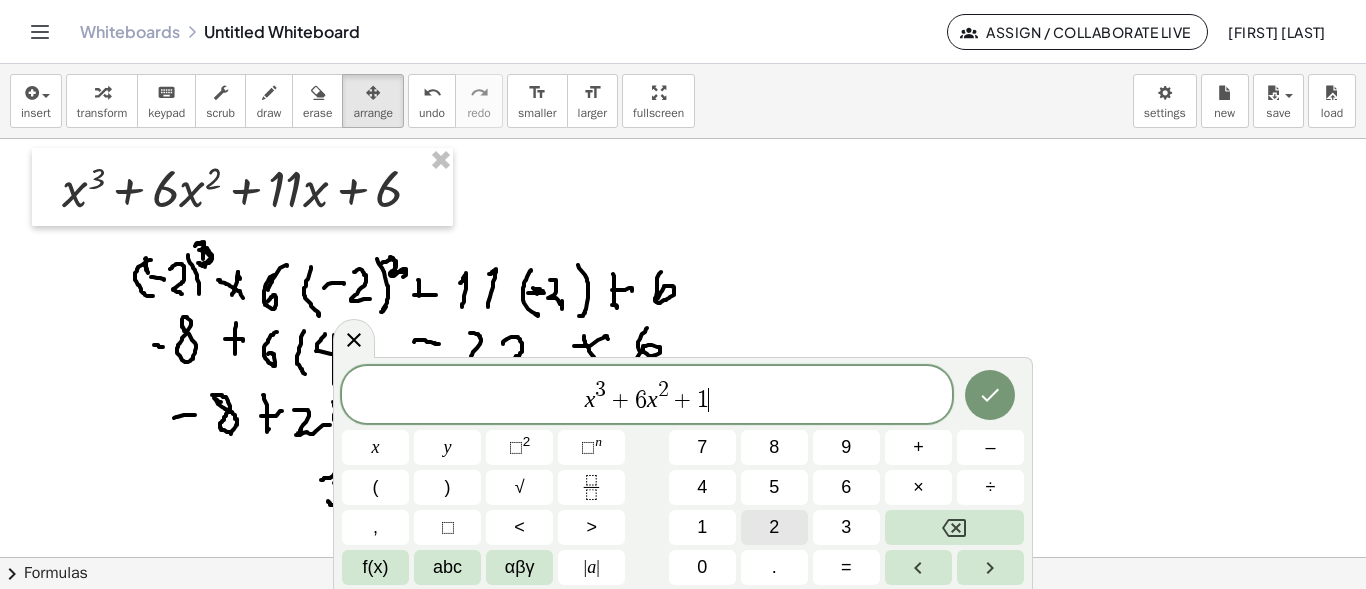 click on "2" at bounding box center [774, 527] 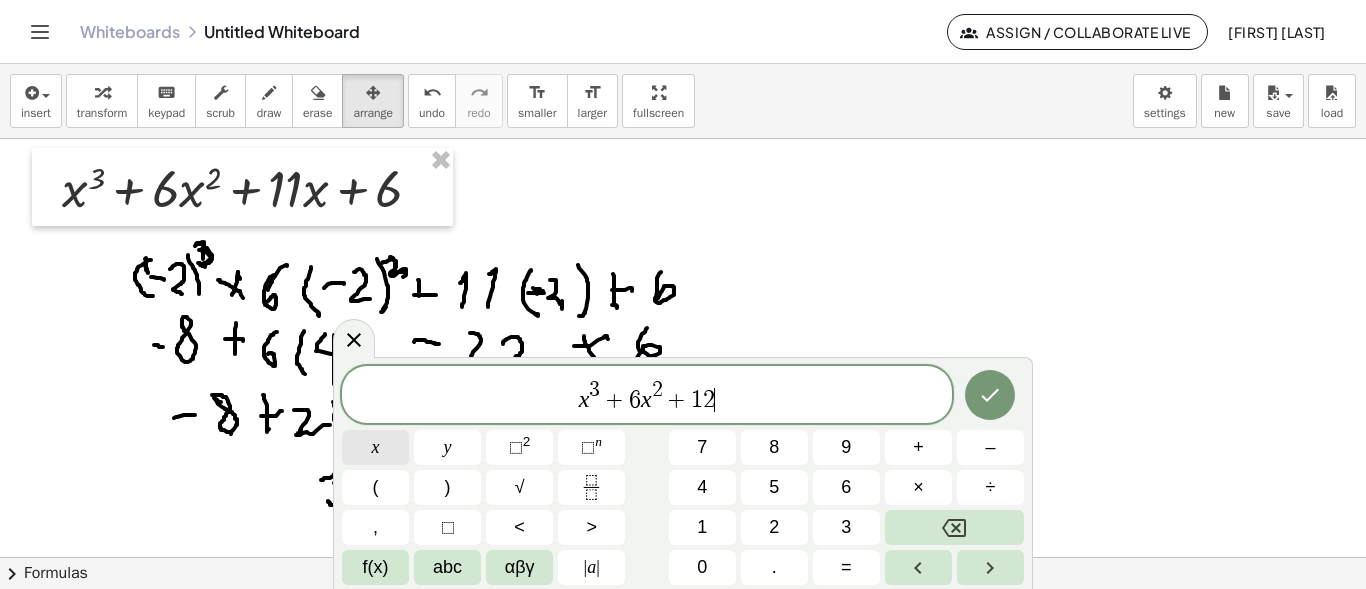 click on "x" at bounding box center (375, 447) 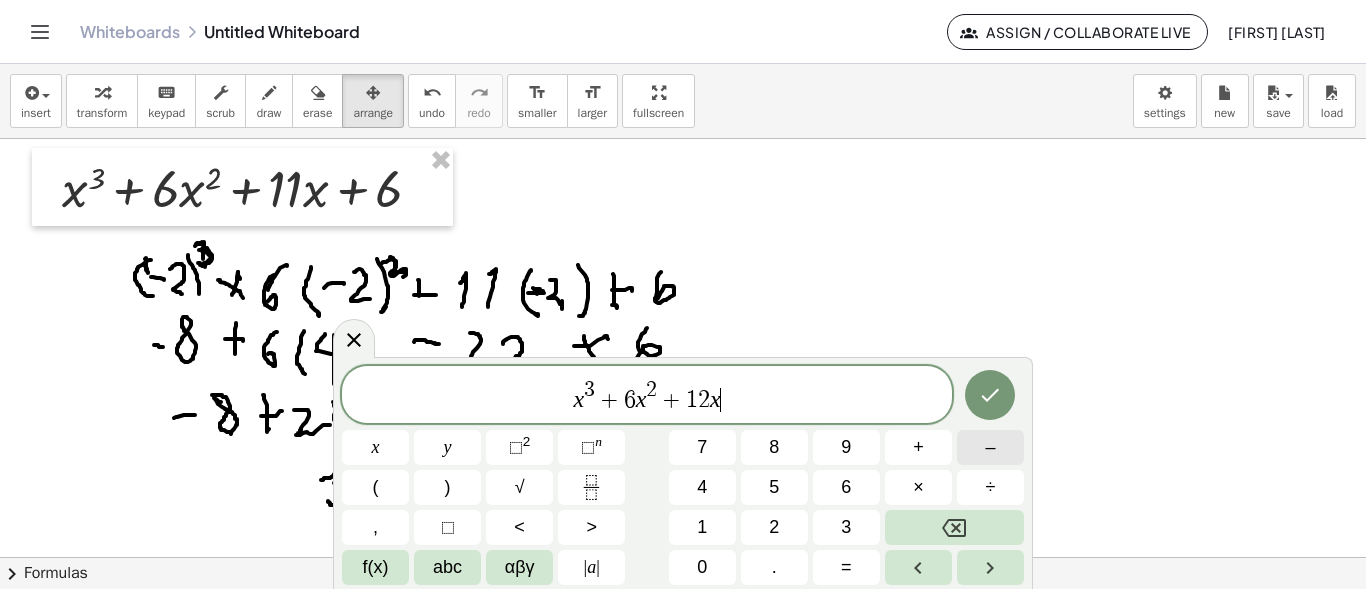 click on "–" at bounding box center (990, 447) 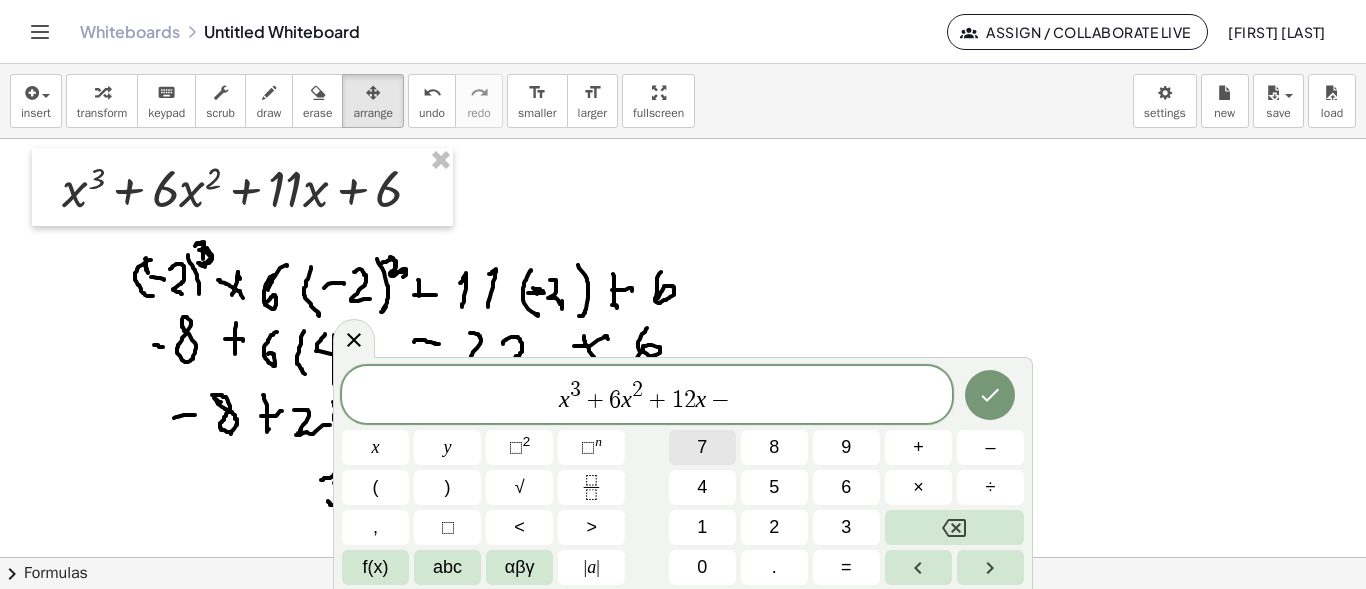 click on "7" at bounding box center (702, 447) 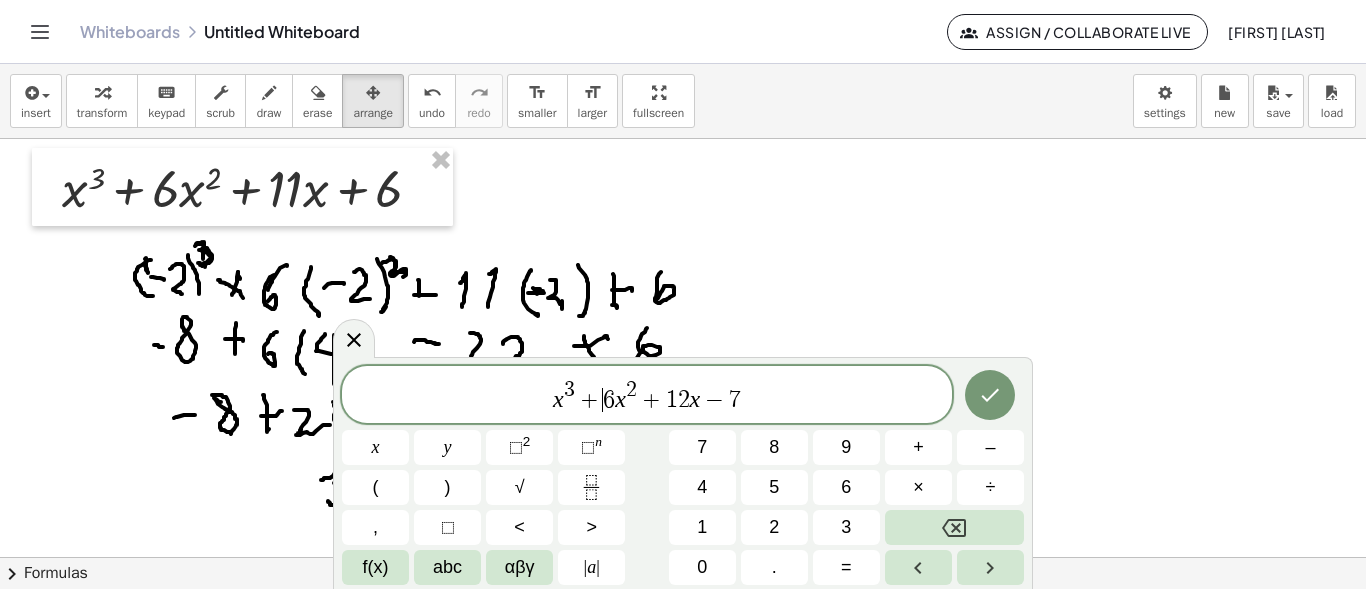 click on "+" at bounding box center [589, 400] 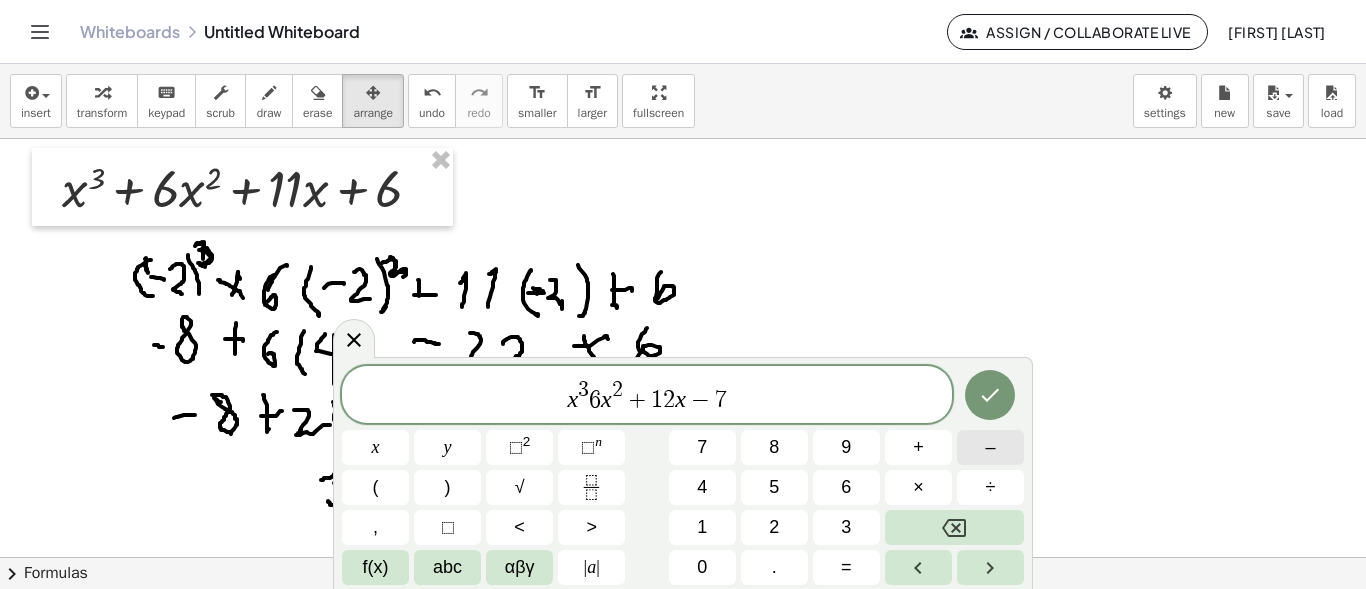click on "–" at bounding box center [990, 447] 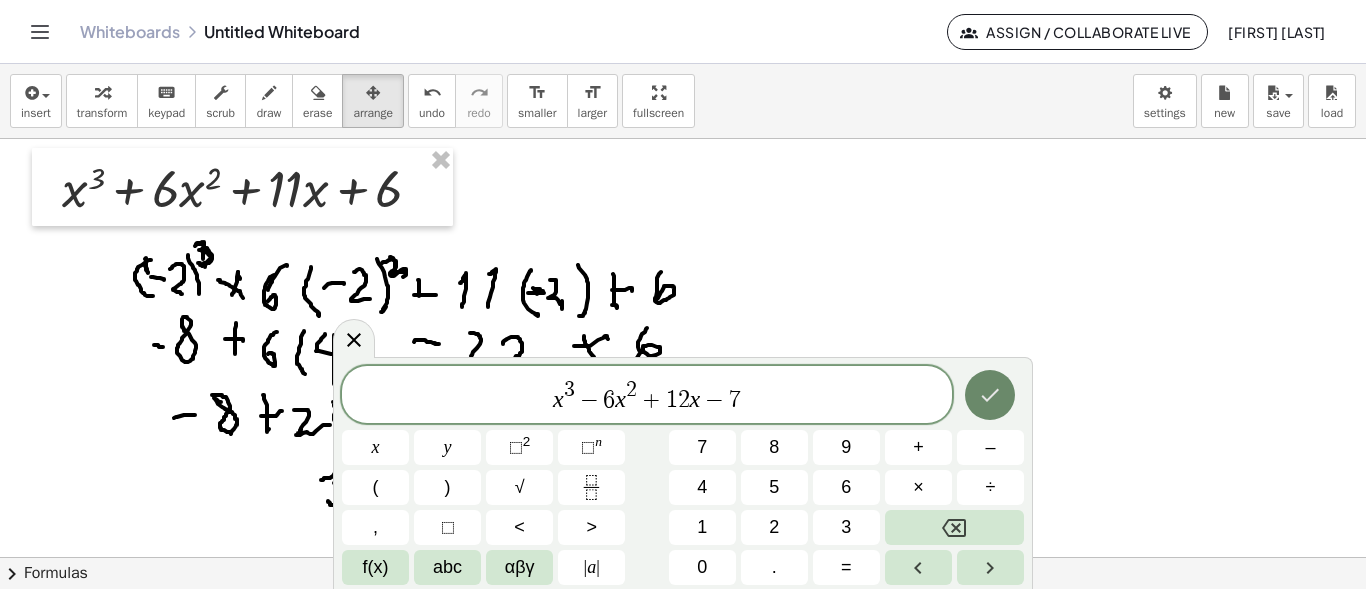 click at bounding box center (990, 395) 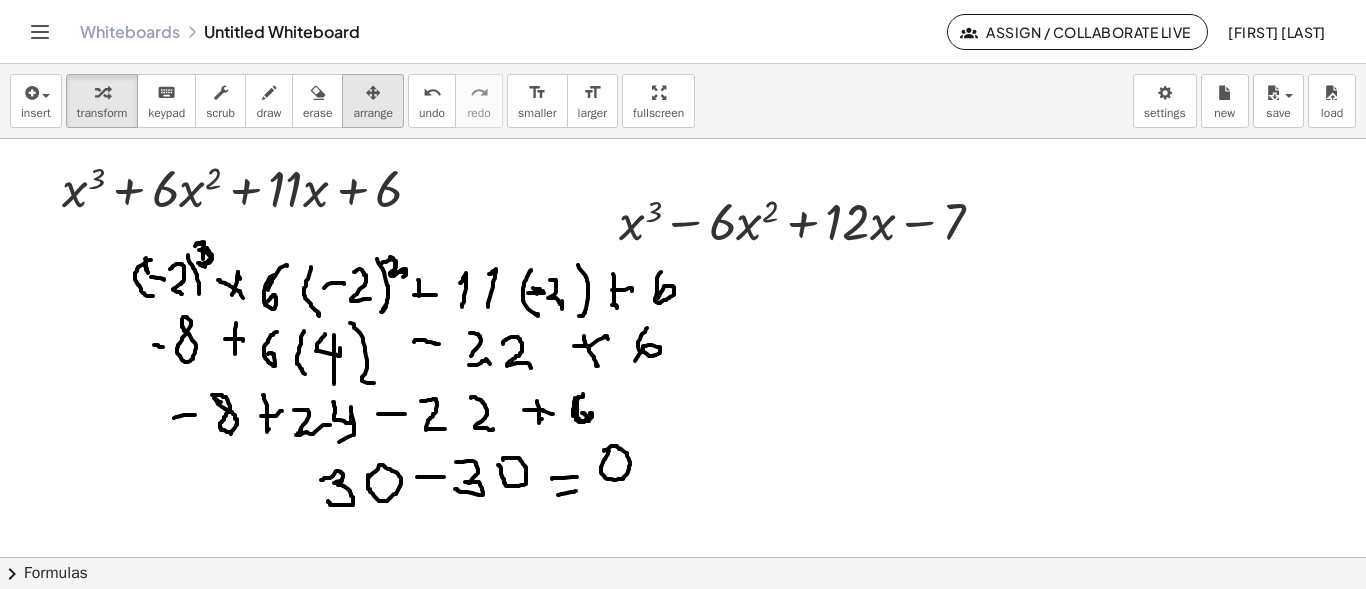 click at bounding box center [373, 93] 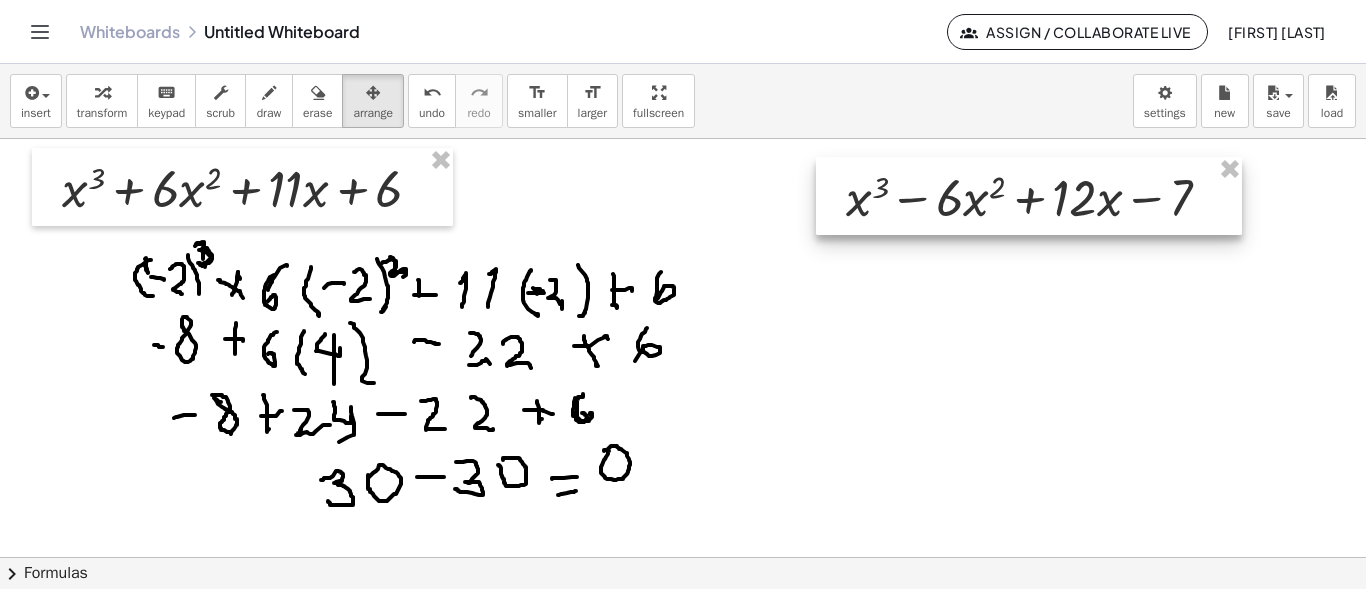 drag, startPoint x: 817, startPoint y: 227, endPoint x: 1044, endPoint y: 203, distance: 228.2652 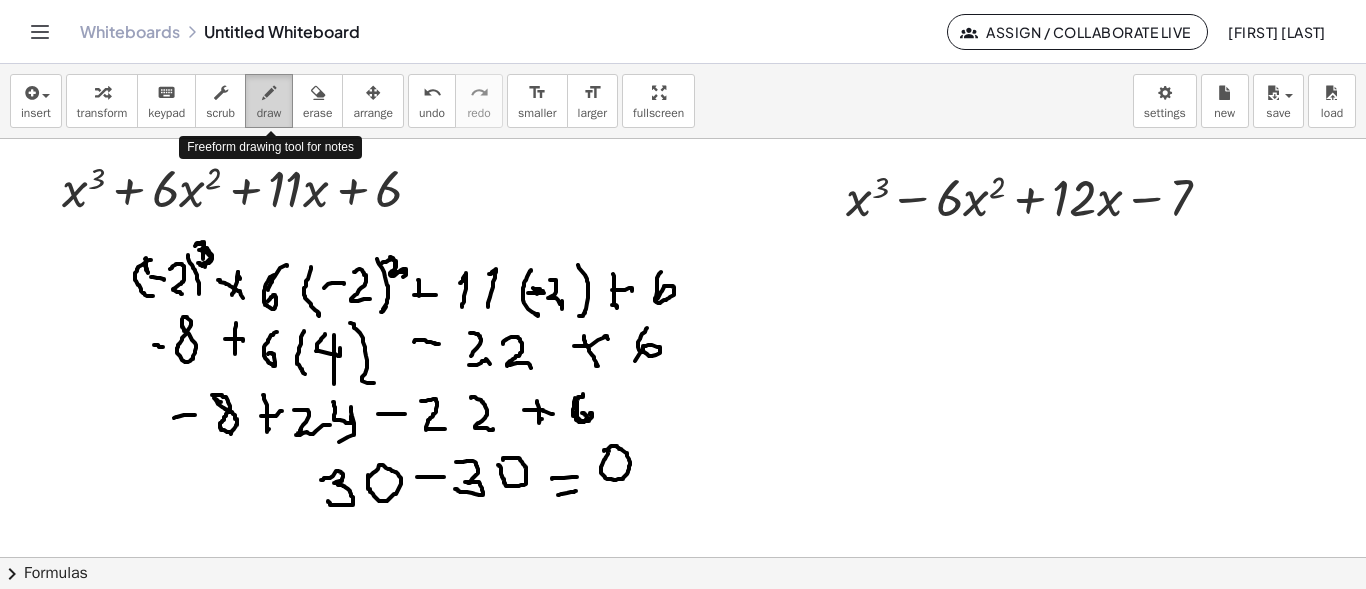 click at bounding box center [269, 93] 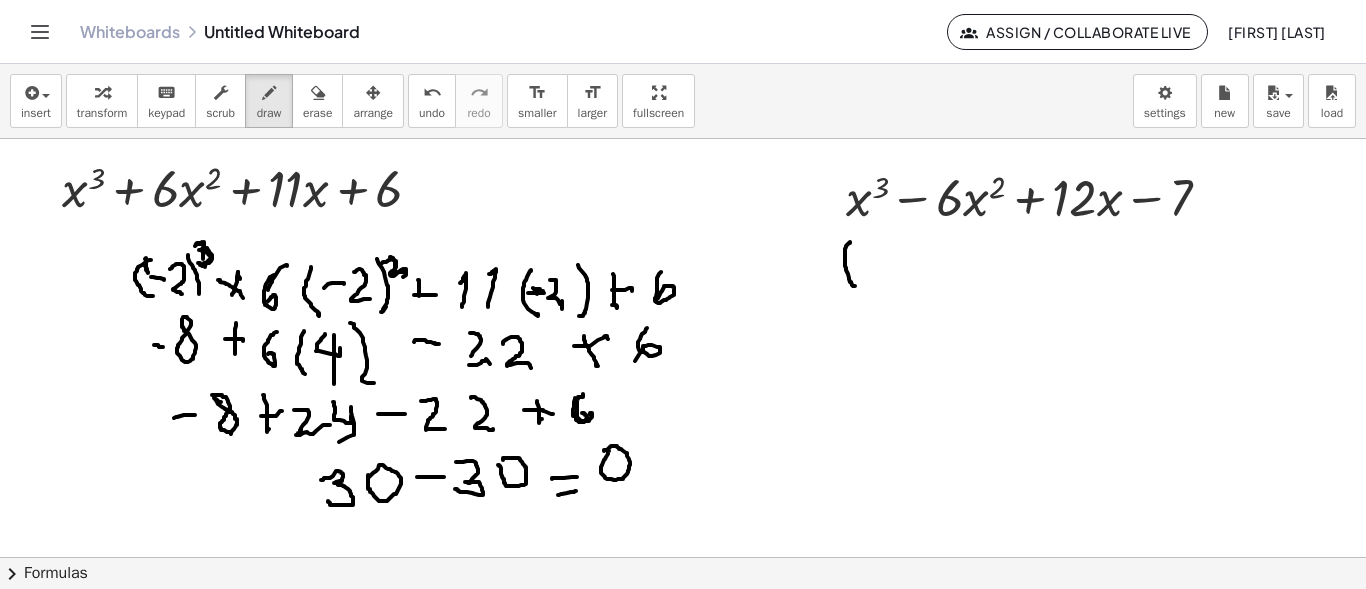 drag, startPoint x: 850, startPoint y: 242, endPoint x: 863, endPoint y: 272, distance: 32.695564 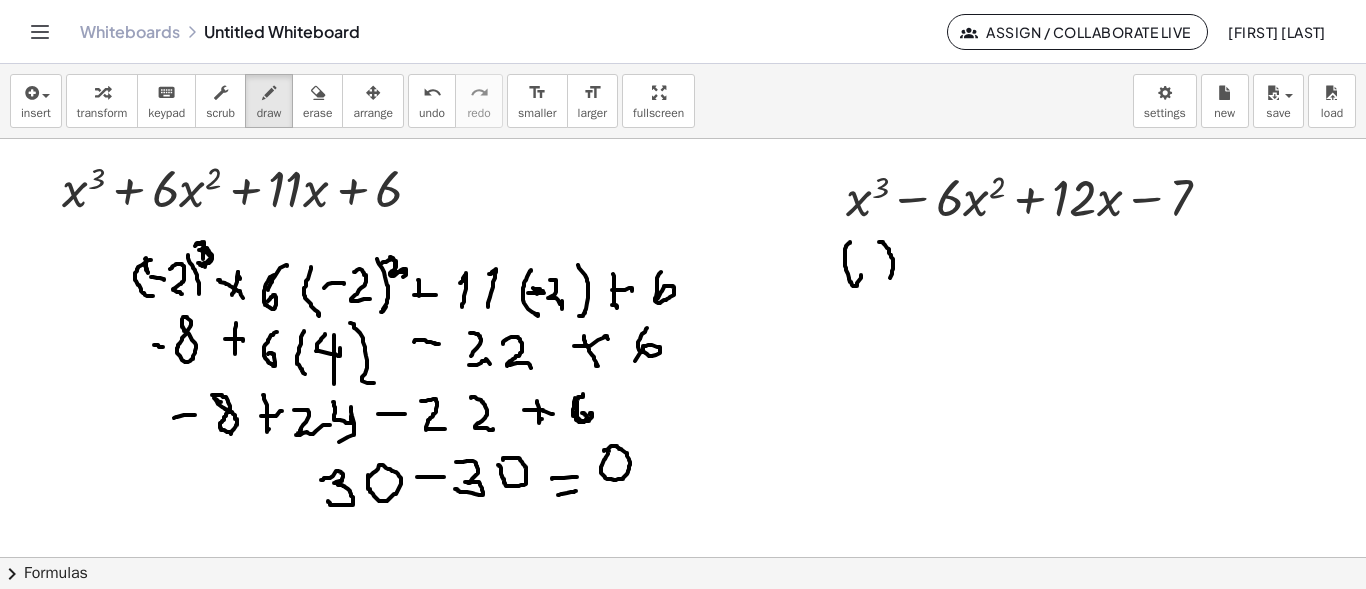 drag, startPoint x: 880, startPoint y: 242, endPoint x: 890, endPoint y: 278, distance: 37.363083 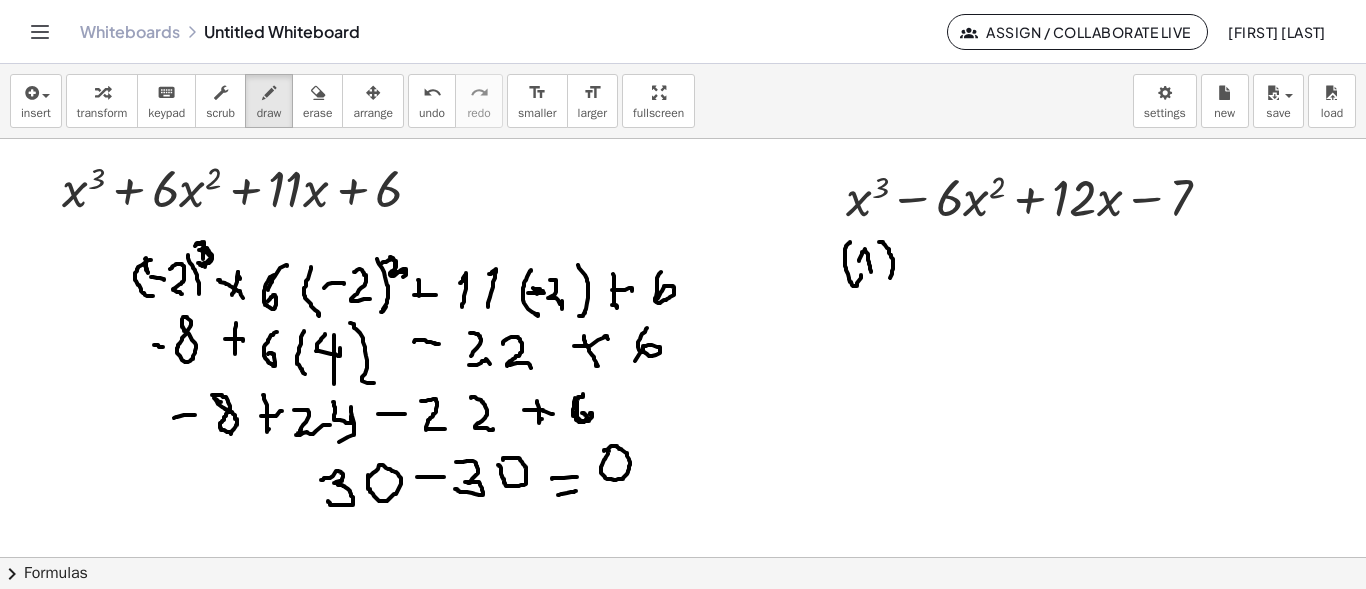 drag, startPoint x: 859, startPoint y: 261, endPoint x: 871, endPoint y: 272, distance: 16.27882 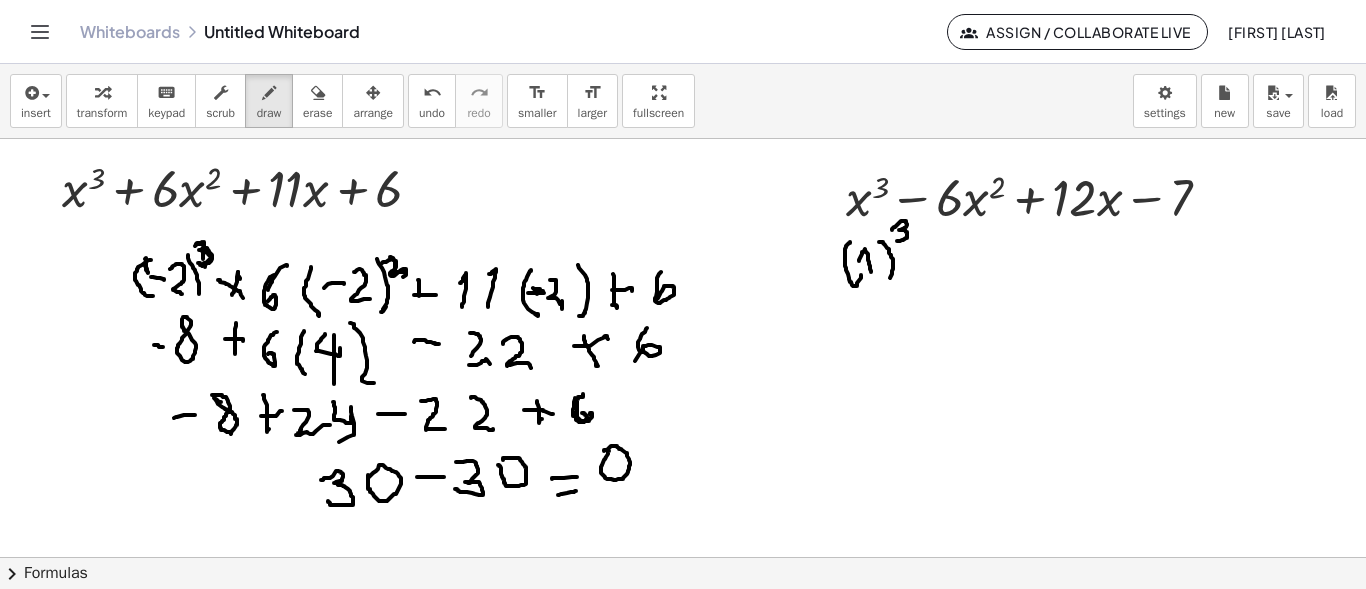 drag, startPoint x: 892, startPoint y: 230, endPoint x: 897, endPoint y: 241, distance: 12.083046 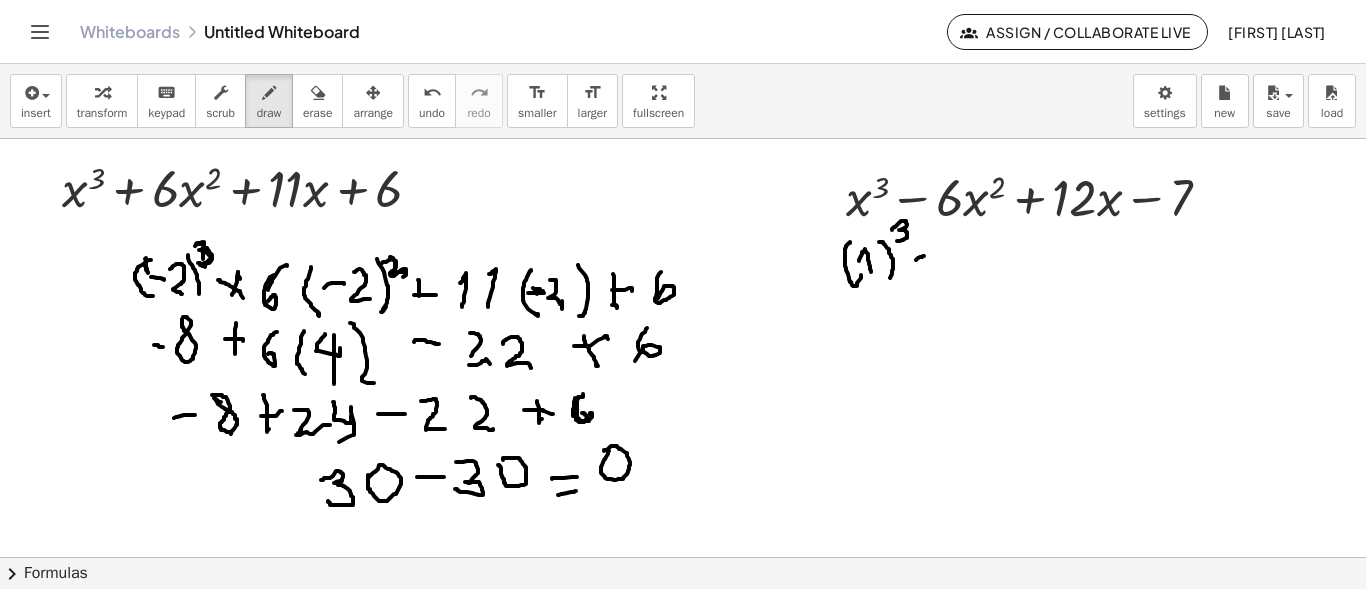 drag, startPoint x: 916, startPoint y: 260, endPoint x: 927, endPoint y: 254, distance: 12.529964 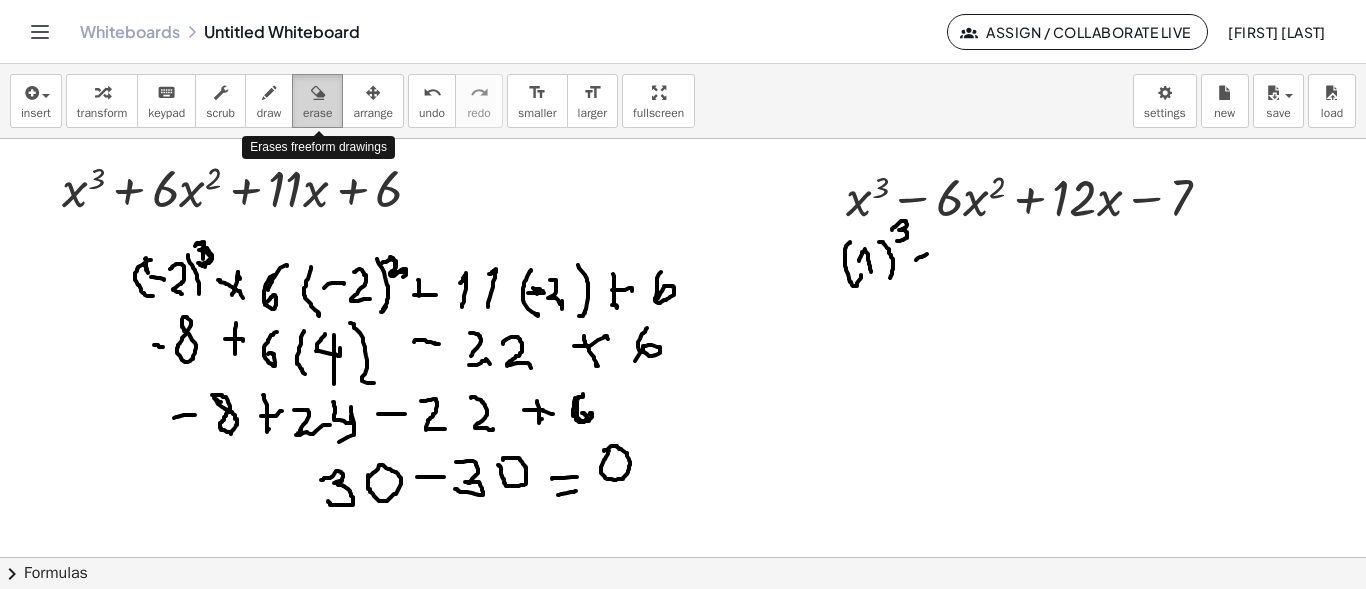 click at bounding box center (318, 93) 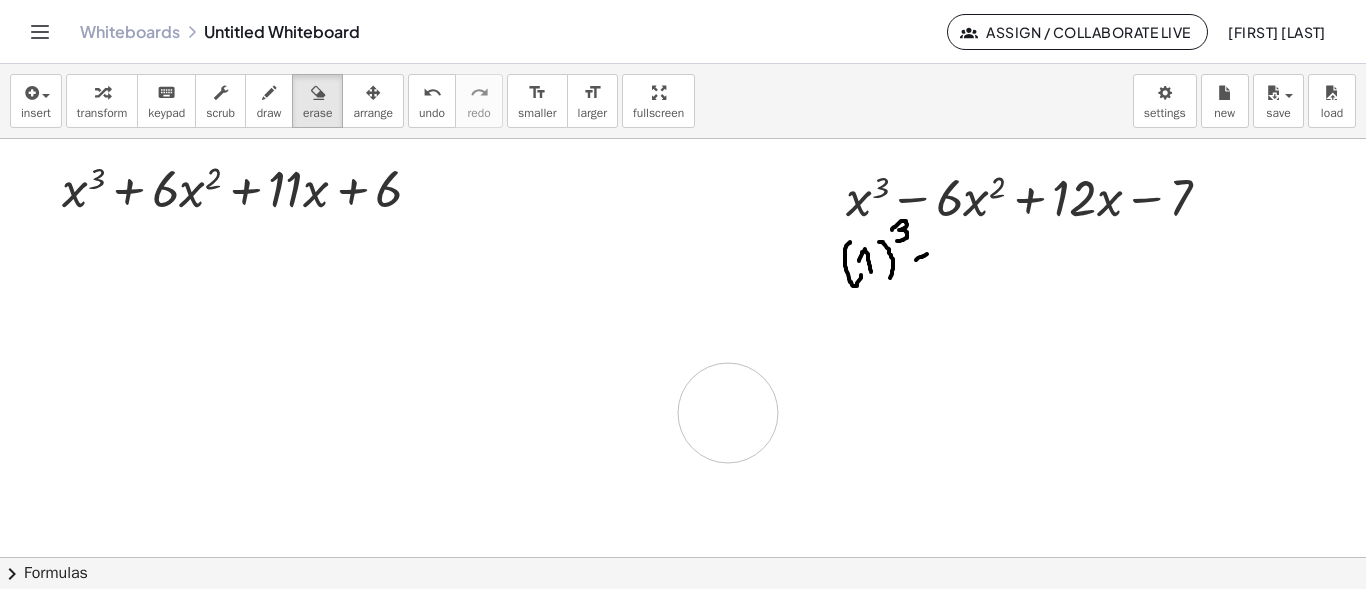 drag, startPoint x: 137, startPoint y: 267, endPoint x: 386, endPoint y: 183, distance: 262.787 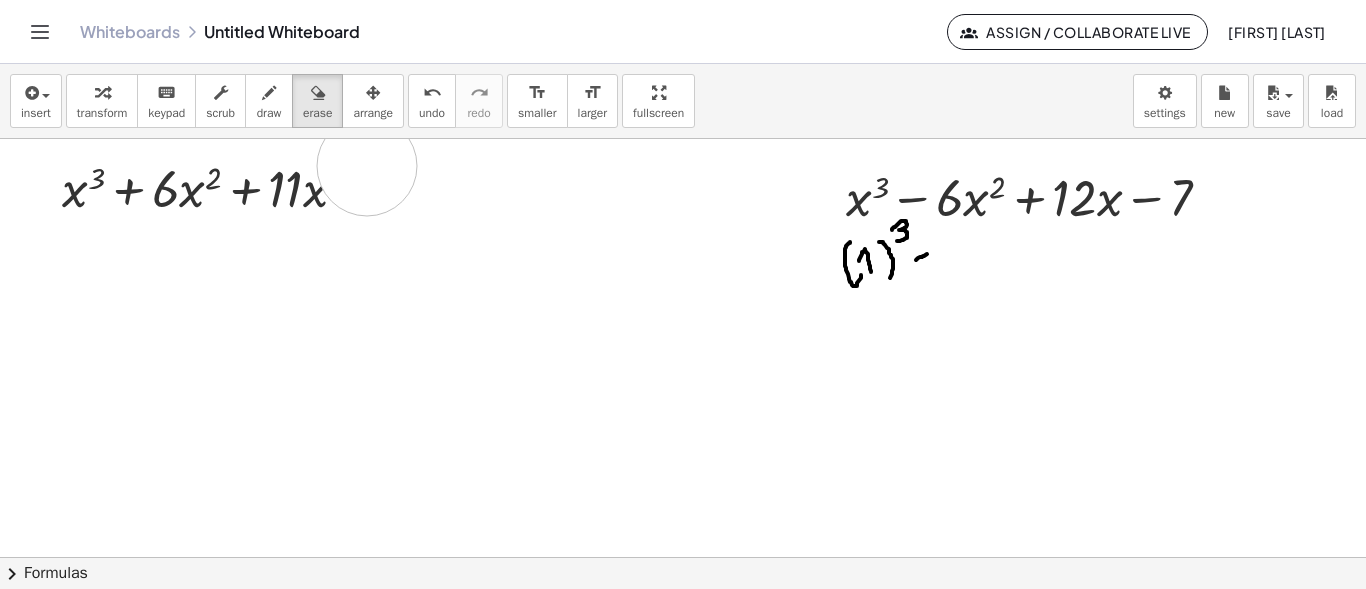 click at bounding box center [683, 457] 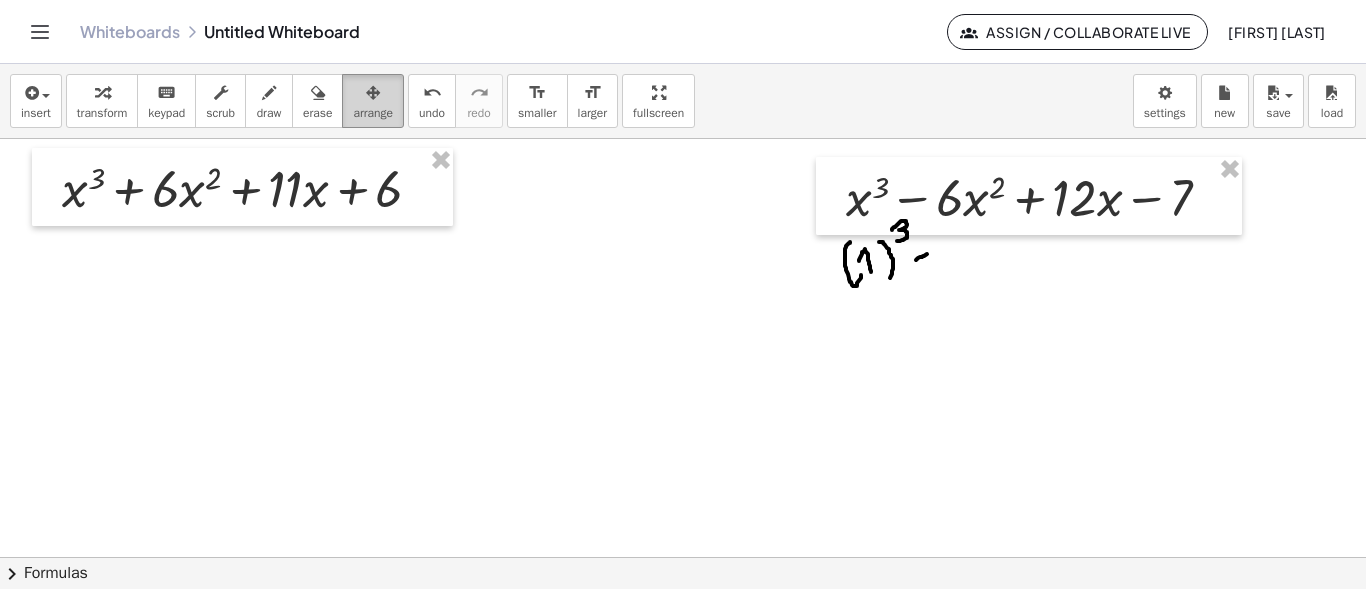 click at bounding box center (373, 92) 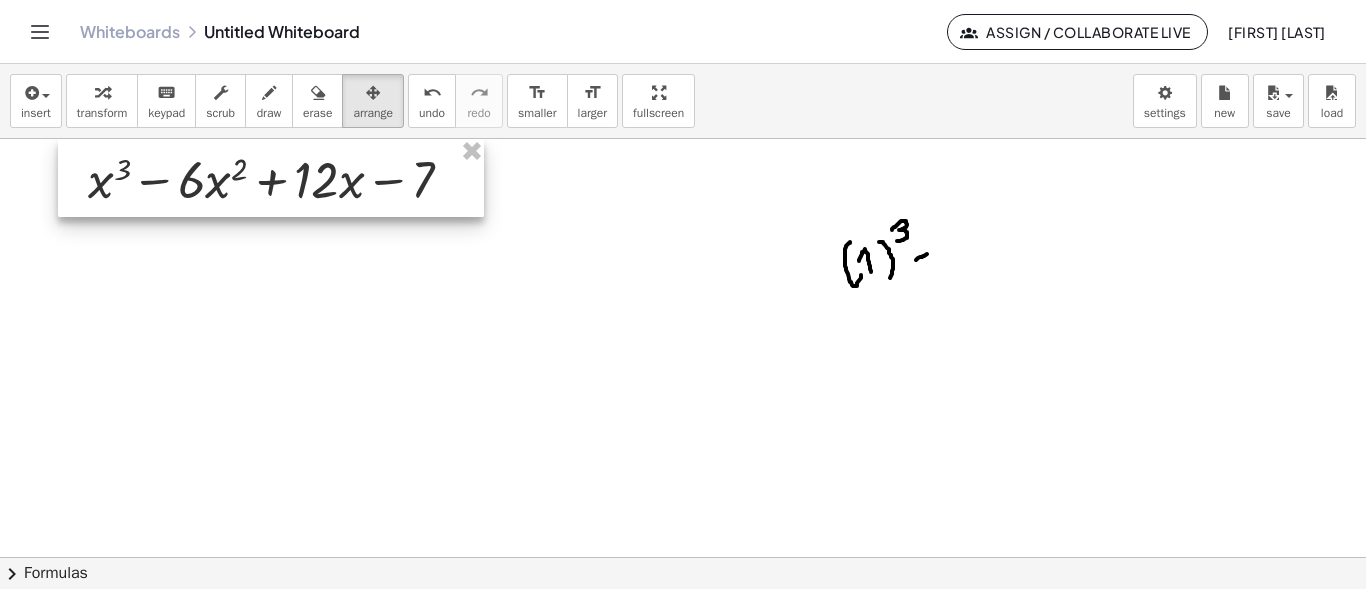 drag, startPoint x: 926, startPoint y: 187, endPoint x: 167, endPoint y: 169, distance: 759.2134 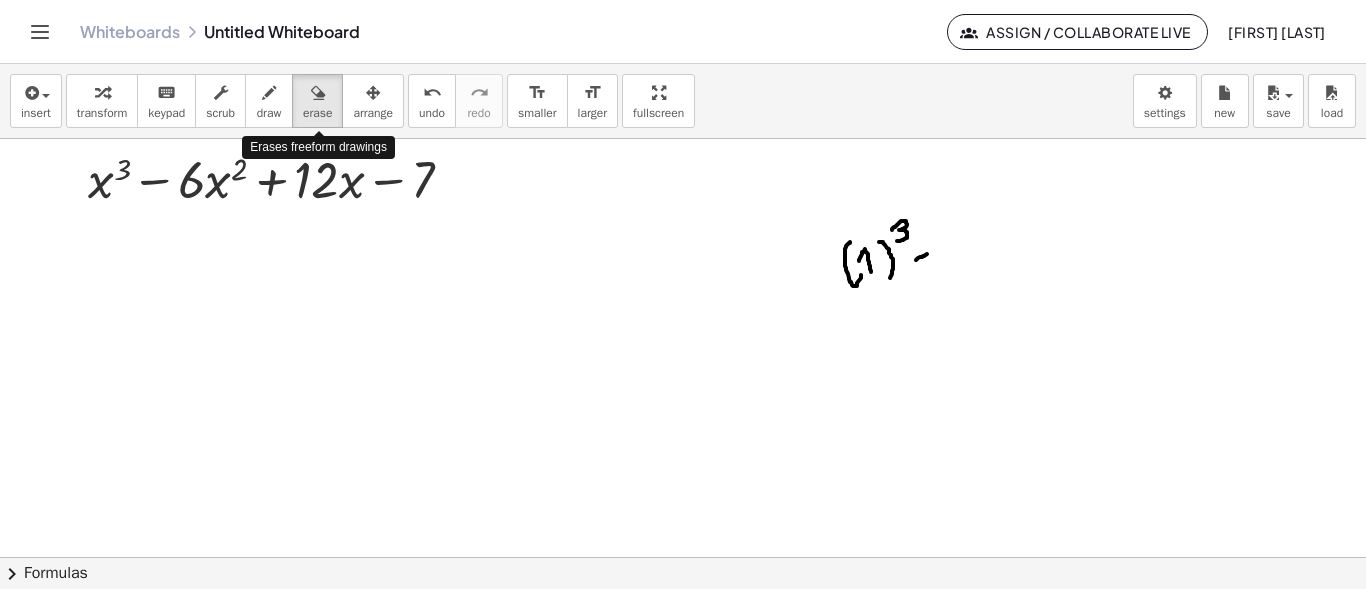 drag, startPoint x: 326, startPoint y: 92, endPoint x: 381, endPoint y: 142, distance: 74.330345 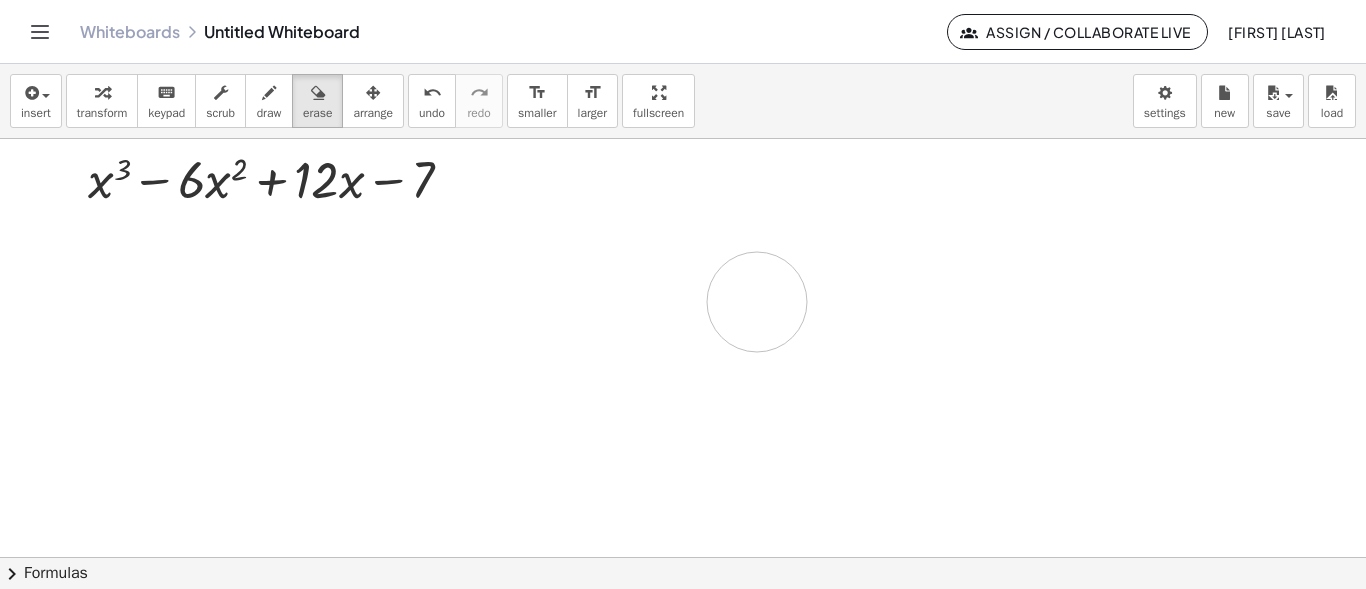 drag, startPoint x: 913, startPoint y: 227, endPoint x: 646, endPoint y: 383, distance: 309.2329 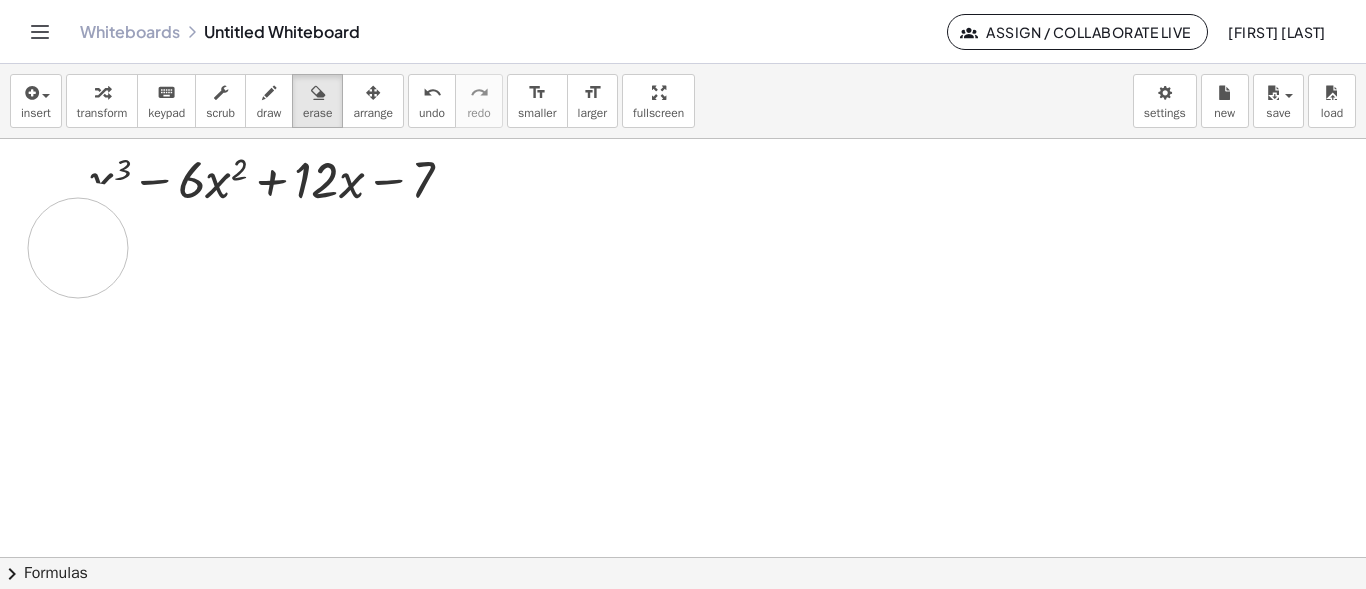 drag, startPoint x: 93, startPoint y: 233, endPoint x: 78, endPoint y: 248, distance: 21.213203 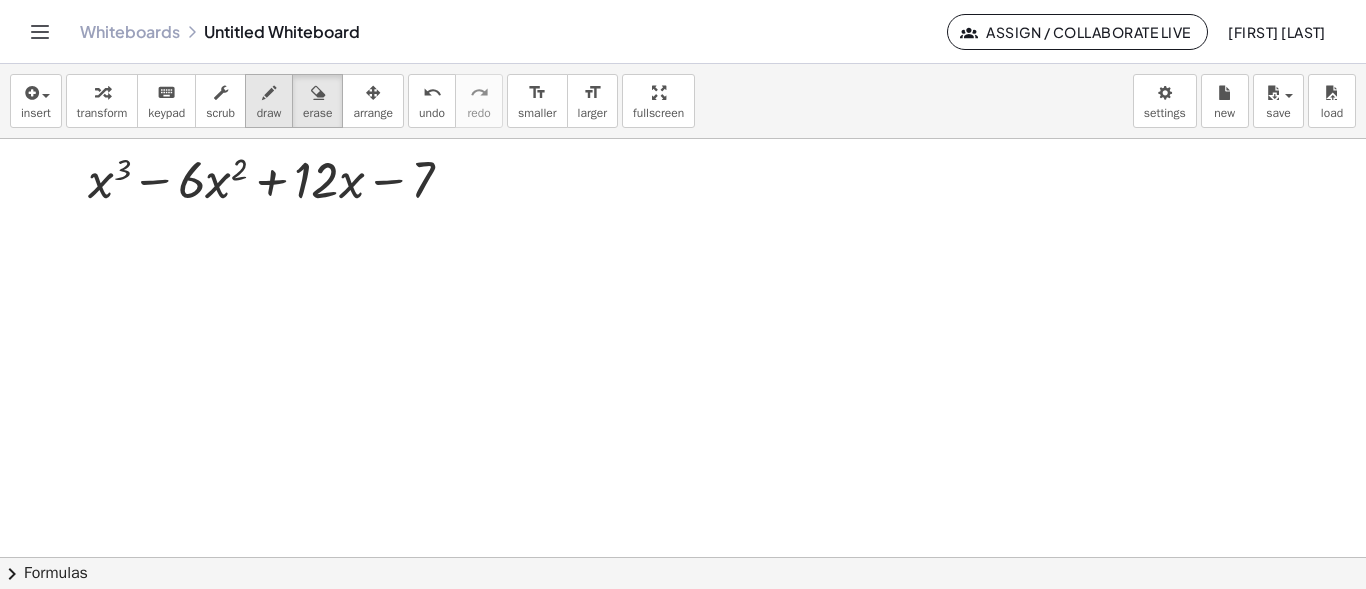 click at bounding box center (269, 93) 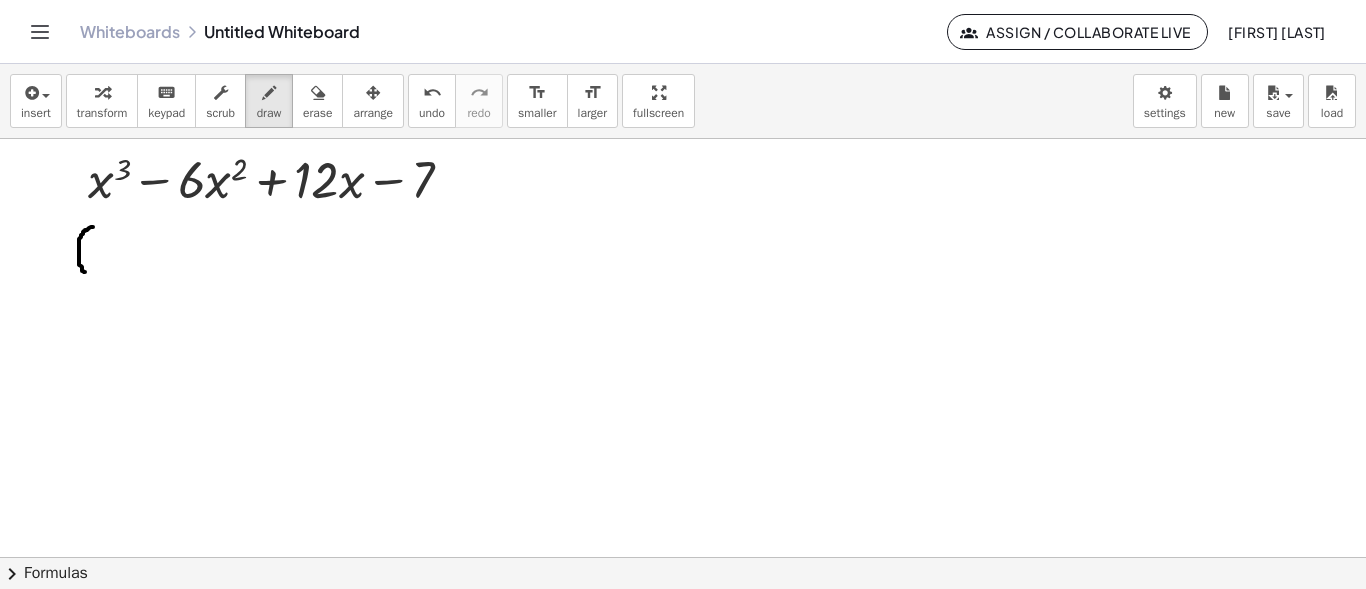 drag, startPoint x: 93, startPoint y: 227, endPoint x: 85, endPoint y: 272, distance: 45.705578 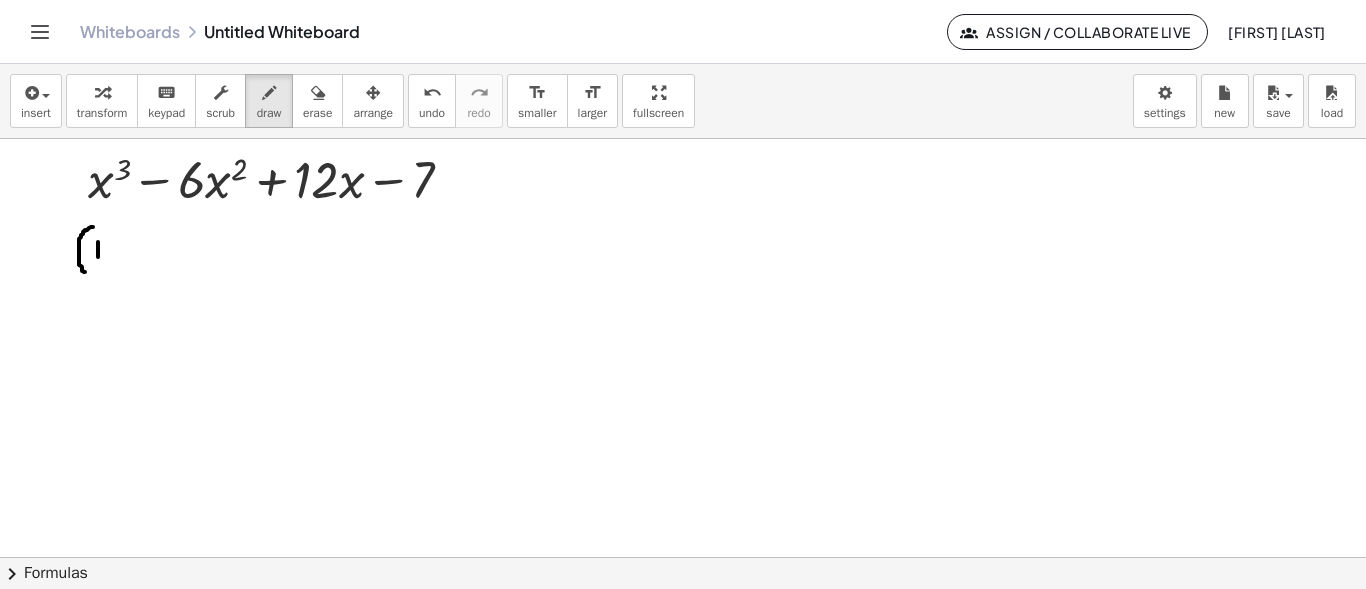 drag, startPoint x: 98, startPoint y: 242, endPoint x: 98, endPoint y: 257, distance: 15 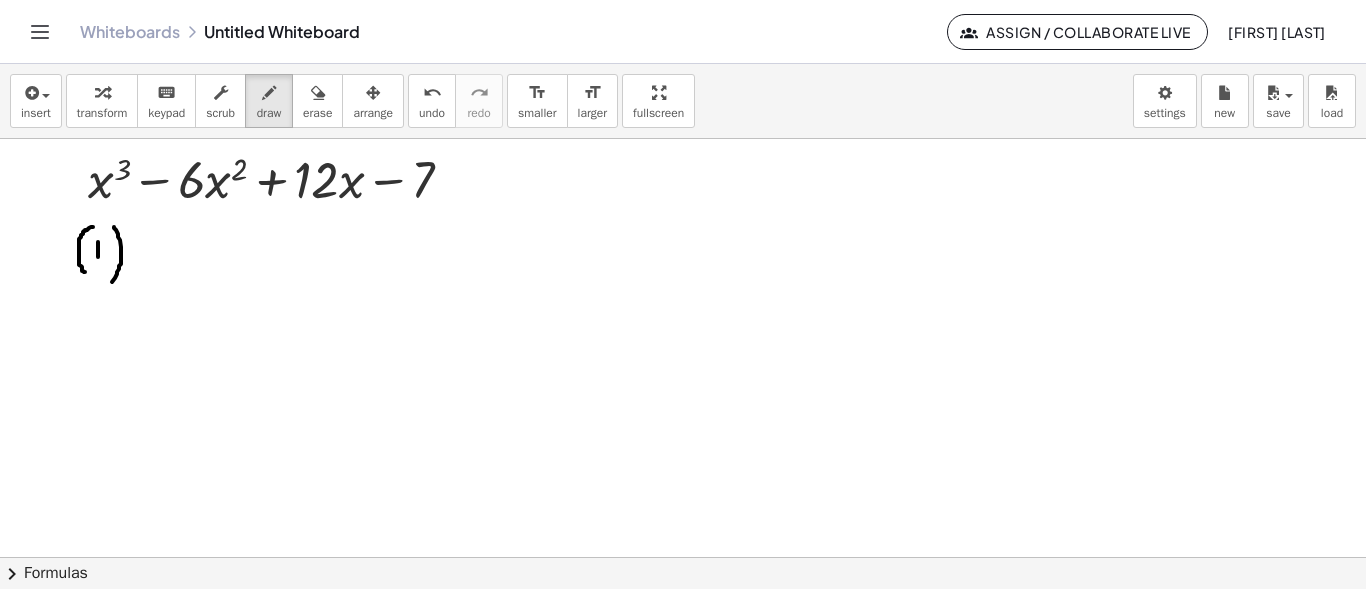 drag, startPoint x: 114, startPoint y: 227, endPoint x: 133, endPoint y: 269, distance: 46.09772 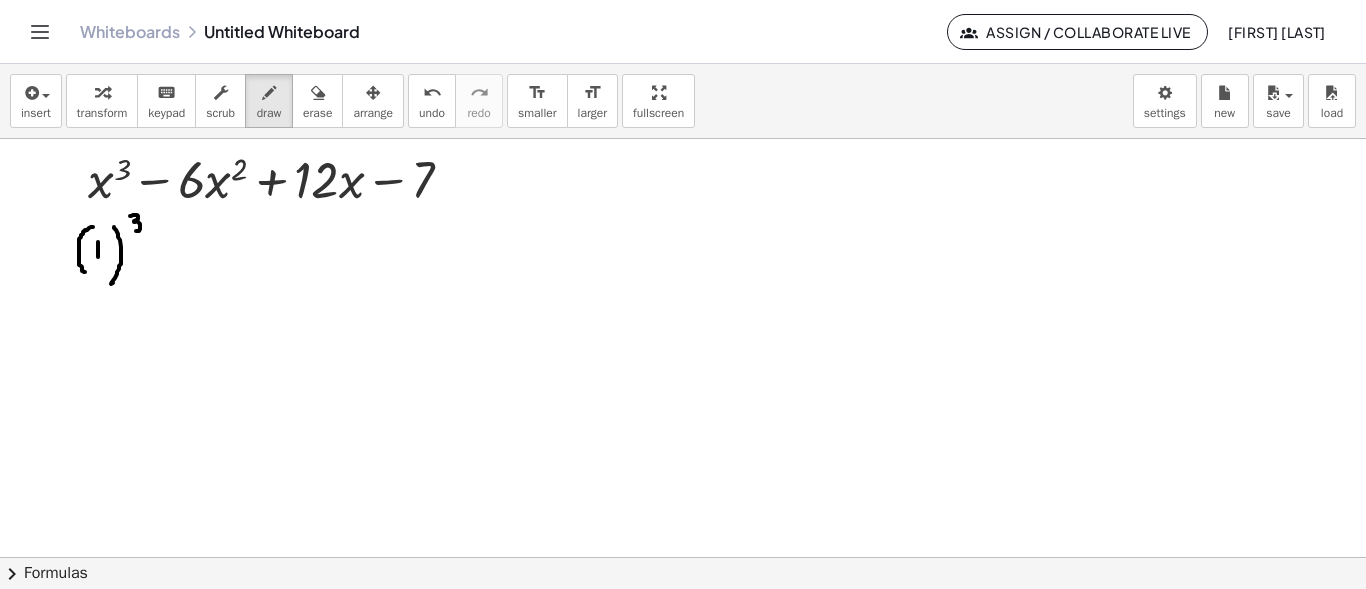 drag, startPoint x: 130, startPoint y: 216, endPoint x: 135, endPoint y: 231, distance: 15.811388 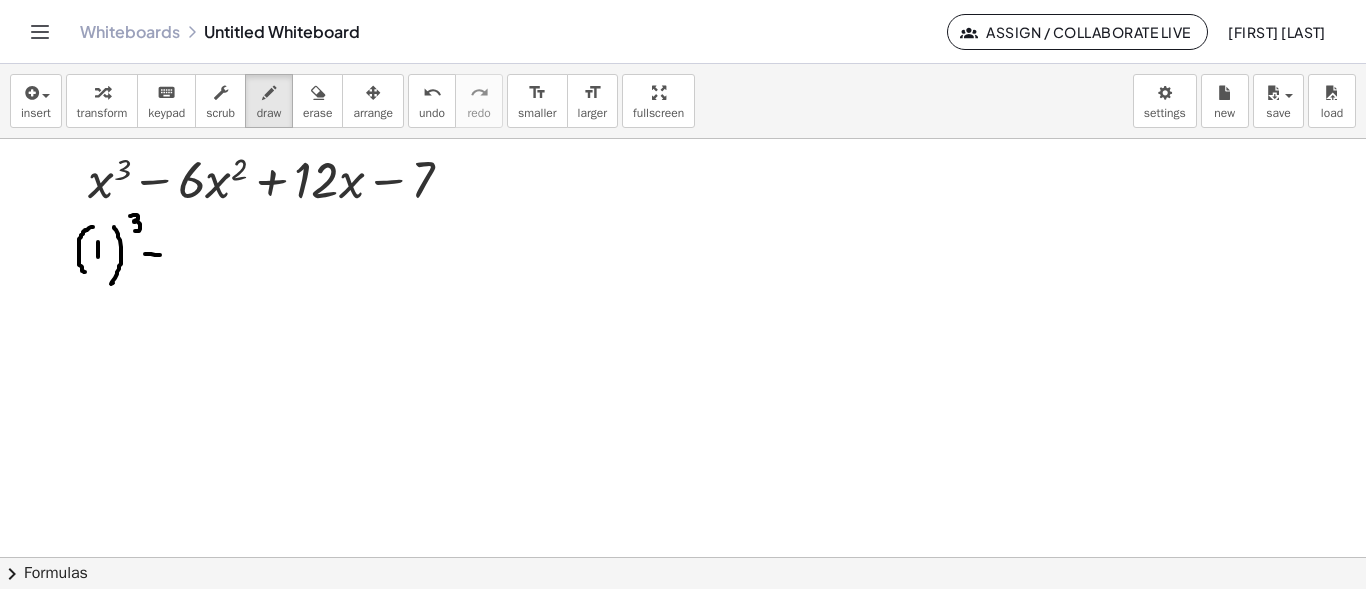 drag, startPoint x: 145, startPoint y: 254, endPoint x: 160, endPoint y: 255, distance: 15.033297 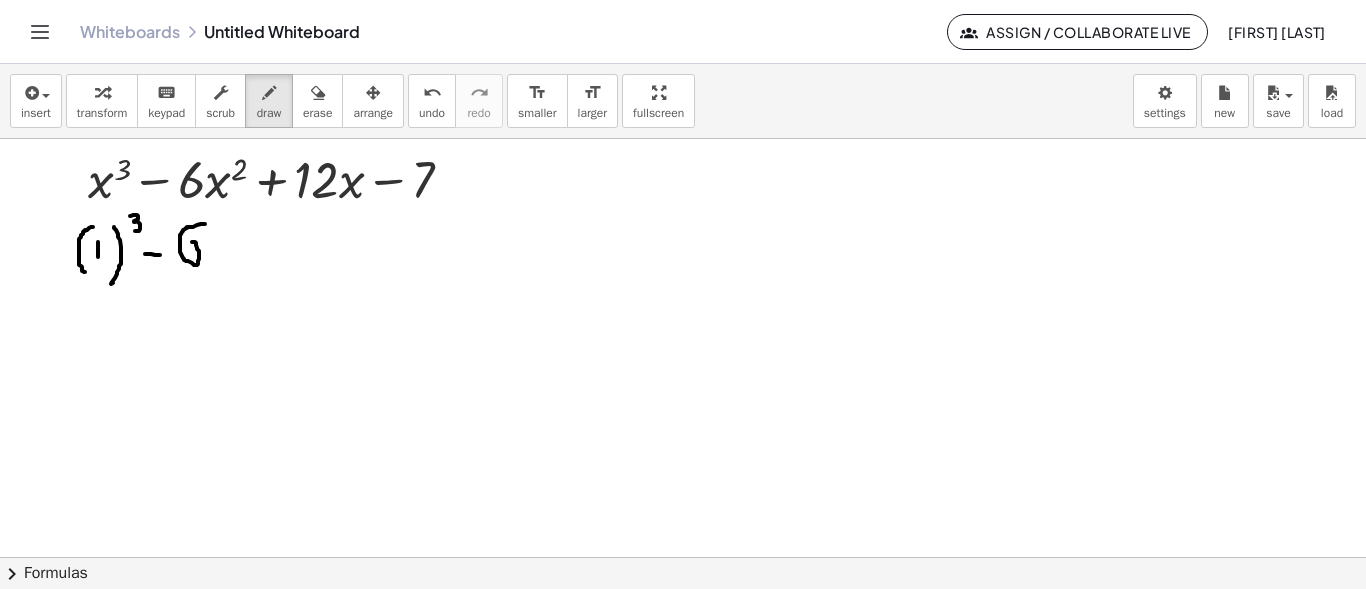 drag, startPoint x: 205, startPoint y: 224, endPoint x: 183, endPoint y: 248, distance: 32.55764 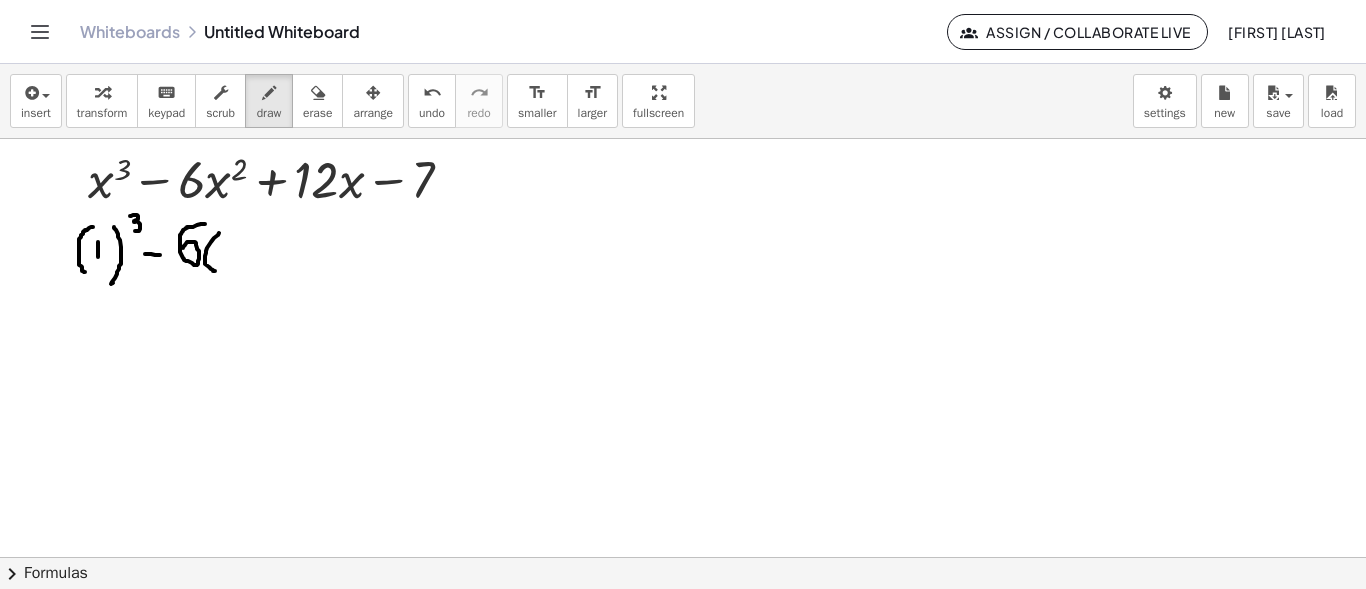 drag, startPoint x: 219, startPoint y: 233, endPoint x: 215, endPoint y: 271, distance: 38.209946 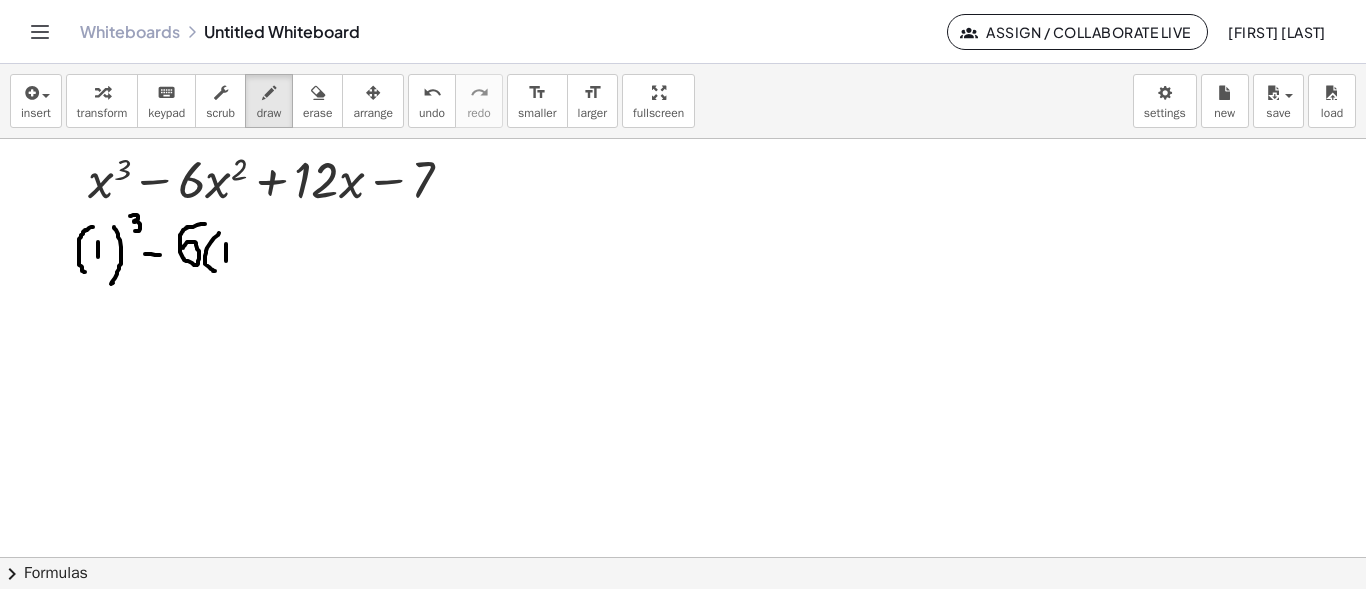 drag, startPoint x: 226, startPoint y: 244, endPoint x: 238, endPoint y: 236, distance: 14.422205 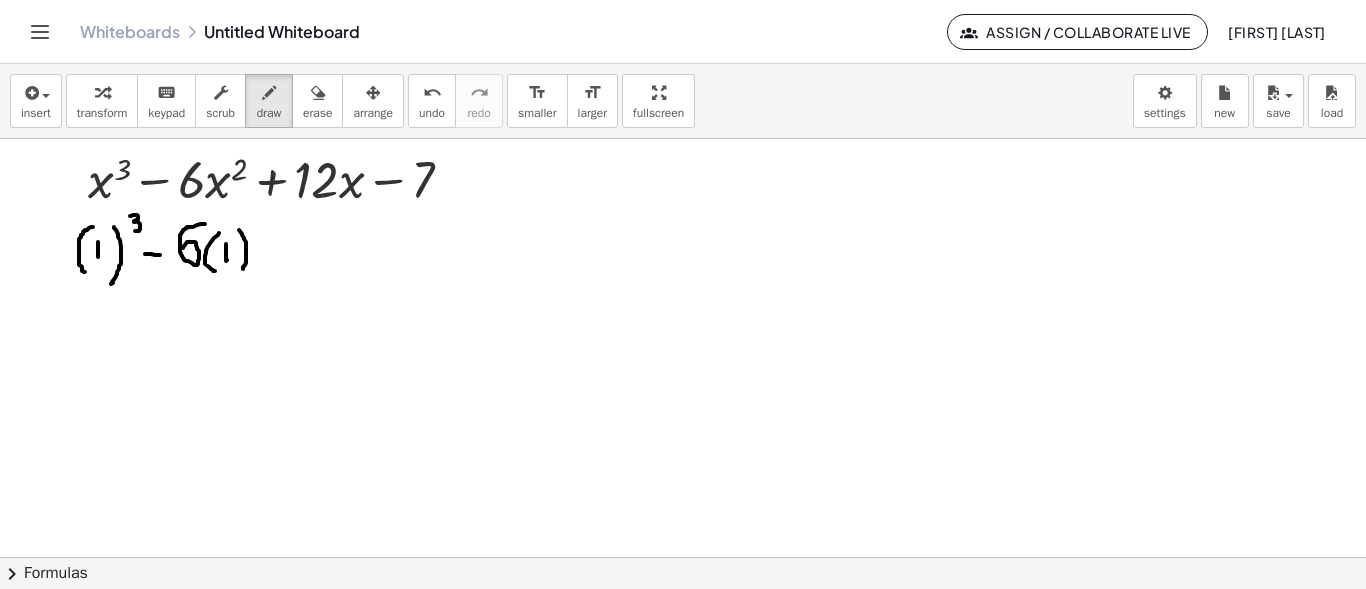 drag, startPoint x: 239, startPoint y: 230, endPoint x: 243, endPoint y: 259, distance: 29.274563 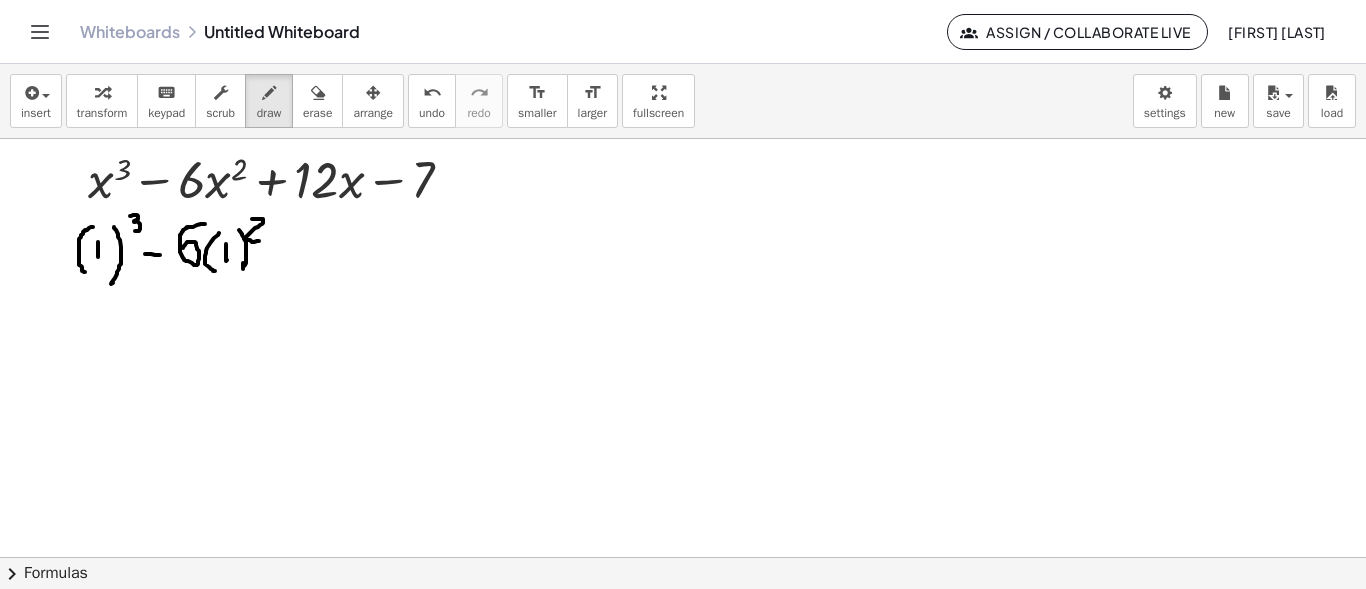 drag, startPoint x: 252, startPoint y: 219, endPoint x: 259, endPoint y: 241, distance: 23.086792 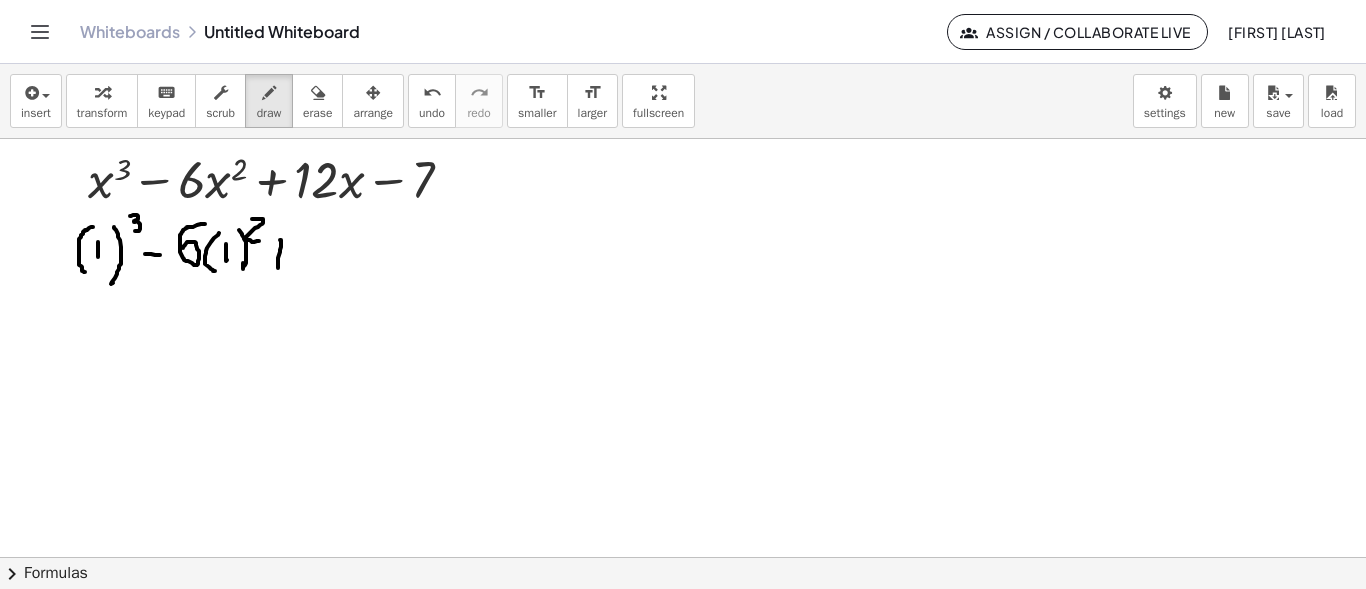 drag, startPoint x: 280, startPoint y: 240, endPoint x: 274, endPoint y: 257, distance: 18.027756 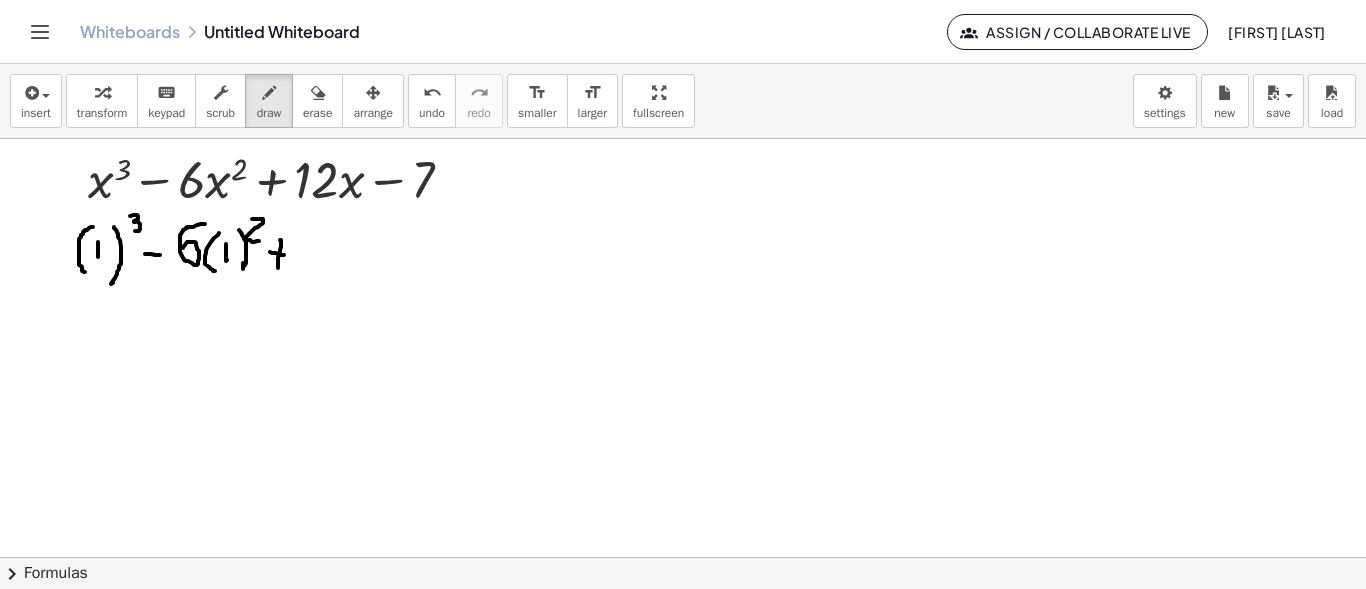 drag, startPoint x: 281, startPoint y: 255, endPoint x: 320, endPoint y: 254, distance: 39.012817 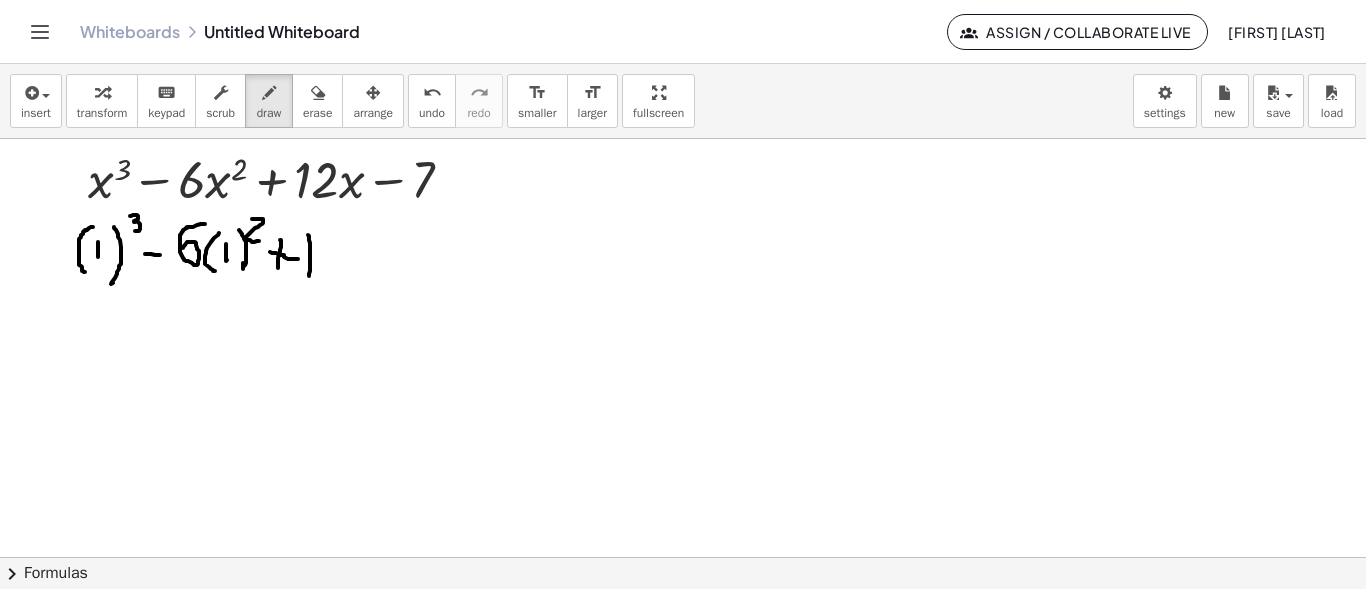drag, startPoint x: 308, startPoint y: 235, endPoint x: 317, endPoint y: 249, distance: 16.643316 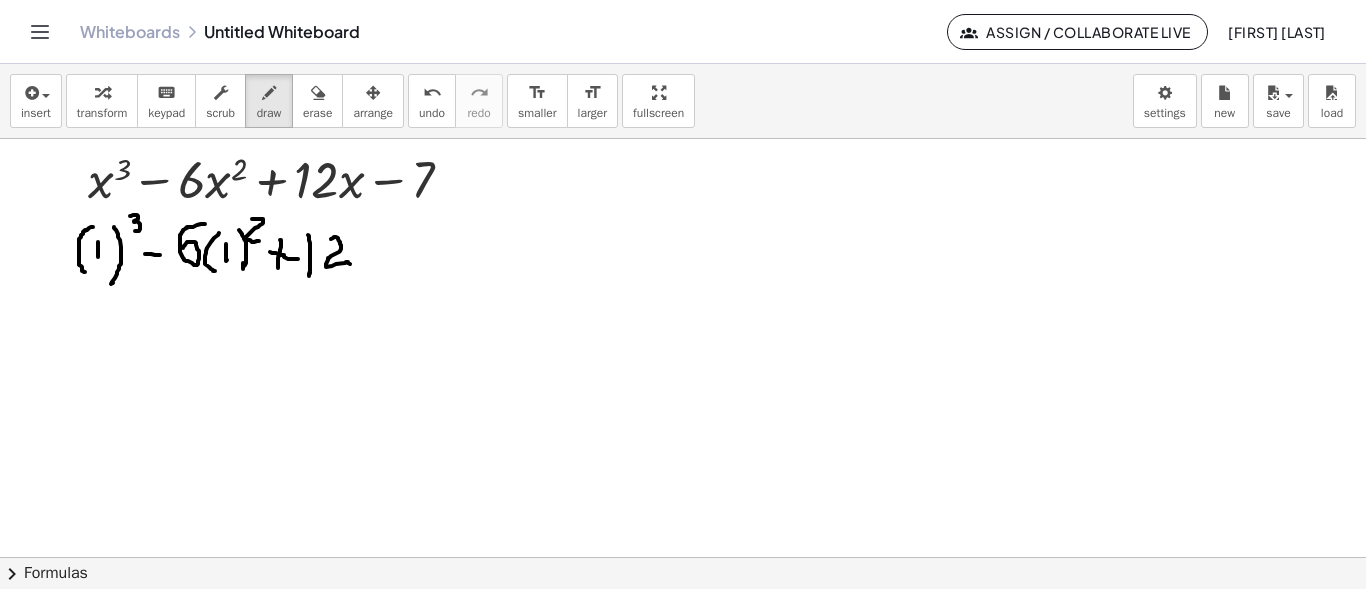 drag, startPoint x: 334, startPoint y: 237, endPoint x: 352, endPoint y: 262, distance: 30.805843 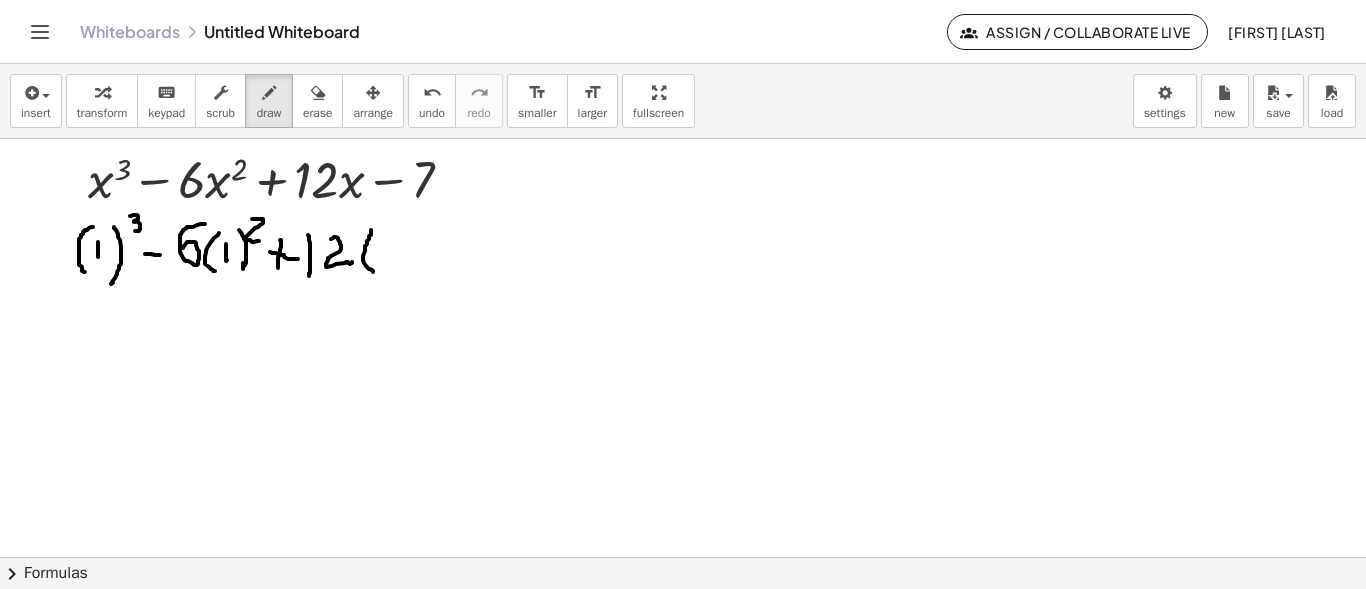 drag, startPoint x: 367, startPoint y: 241, endPoint x: 372, endPoint y: 254, distance: 13.928389 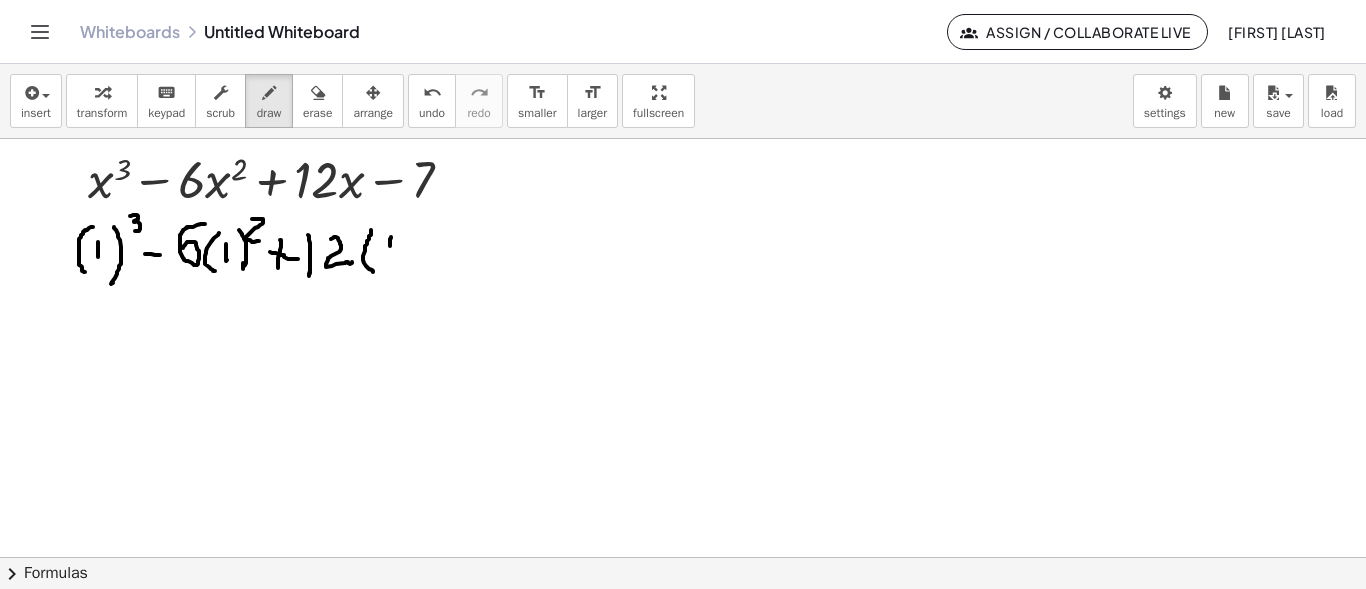 drag, startPoint x: 390, startPoint y: 239, endPoint x: 398, endPoint y: 246, distance: 10.630146 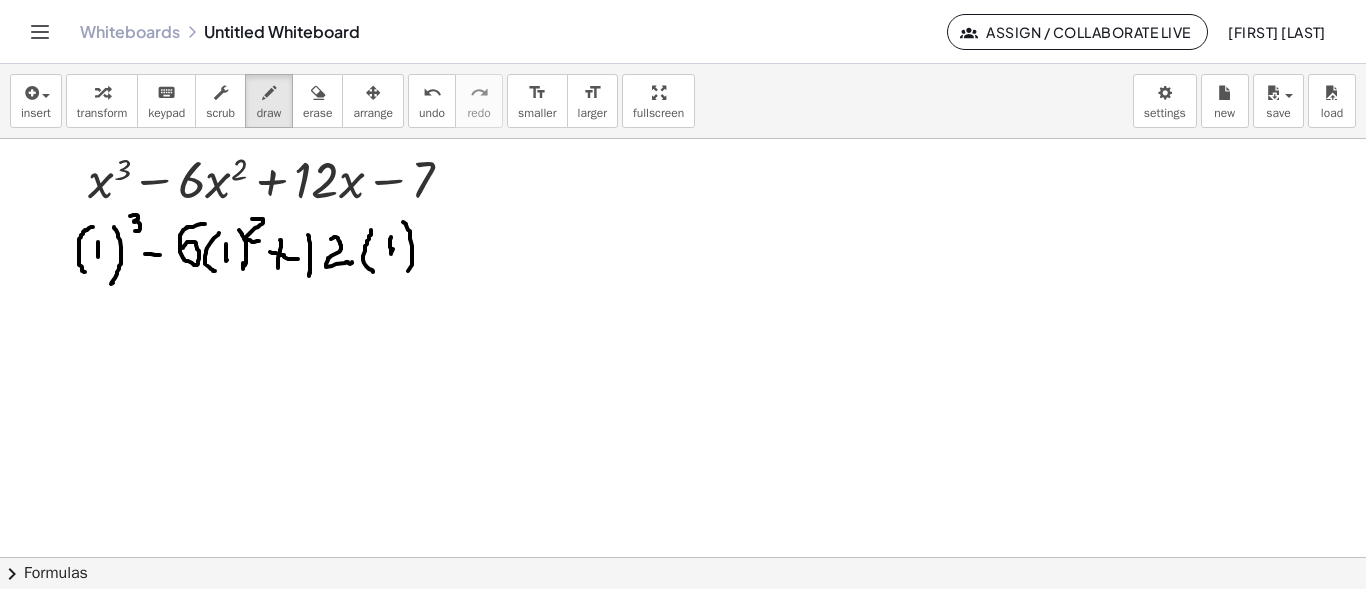 drag, startPoint x: 406, startPoint y: 224, endPoint x: 401, endPoint y: 273, distance: 49.25444 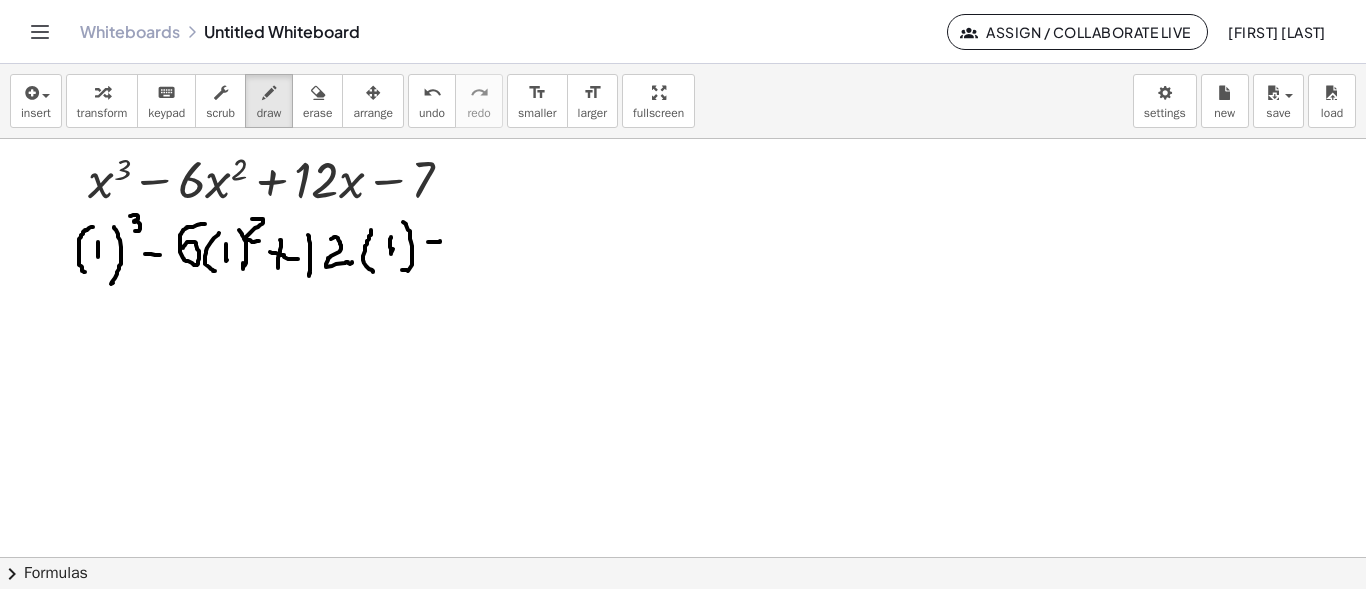 drag, startPoint x: 429, startPoint y: 242, endPoint x: 457, endPoint y: 229, distance: 30.870699 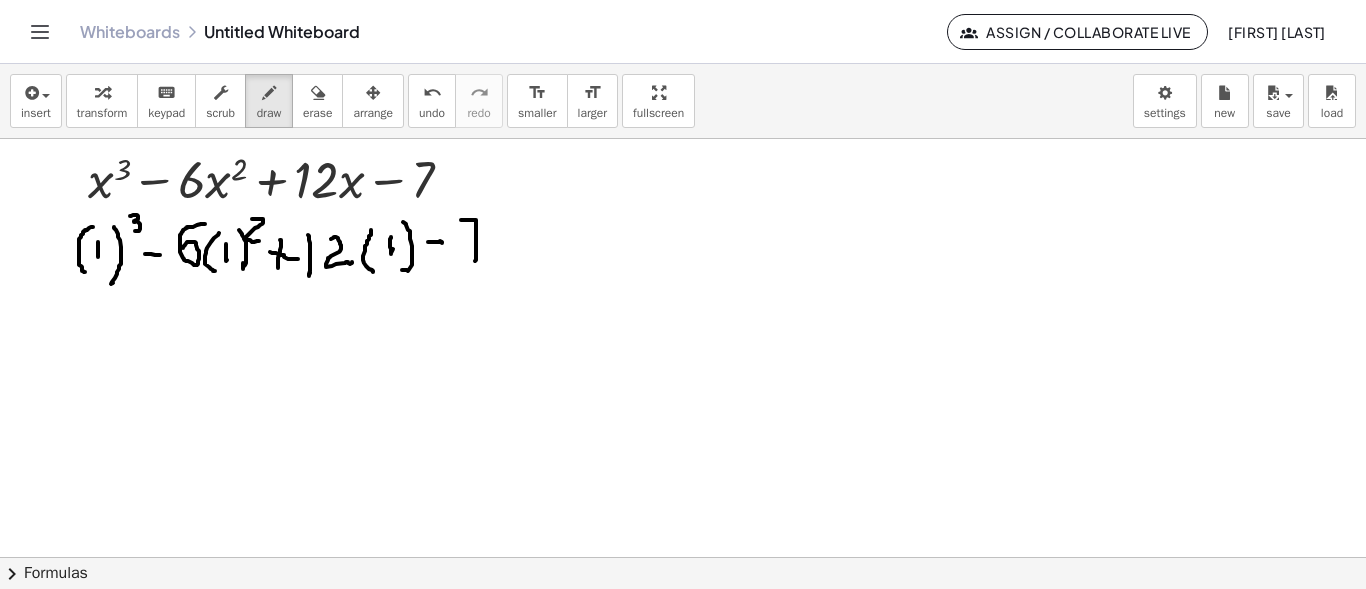 drag, startPoint x: 461, startPoint y: 220, endPoint x: 475, endPoint y: 258, distance: 40.496914 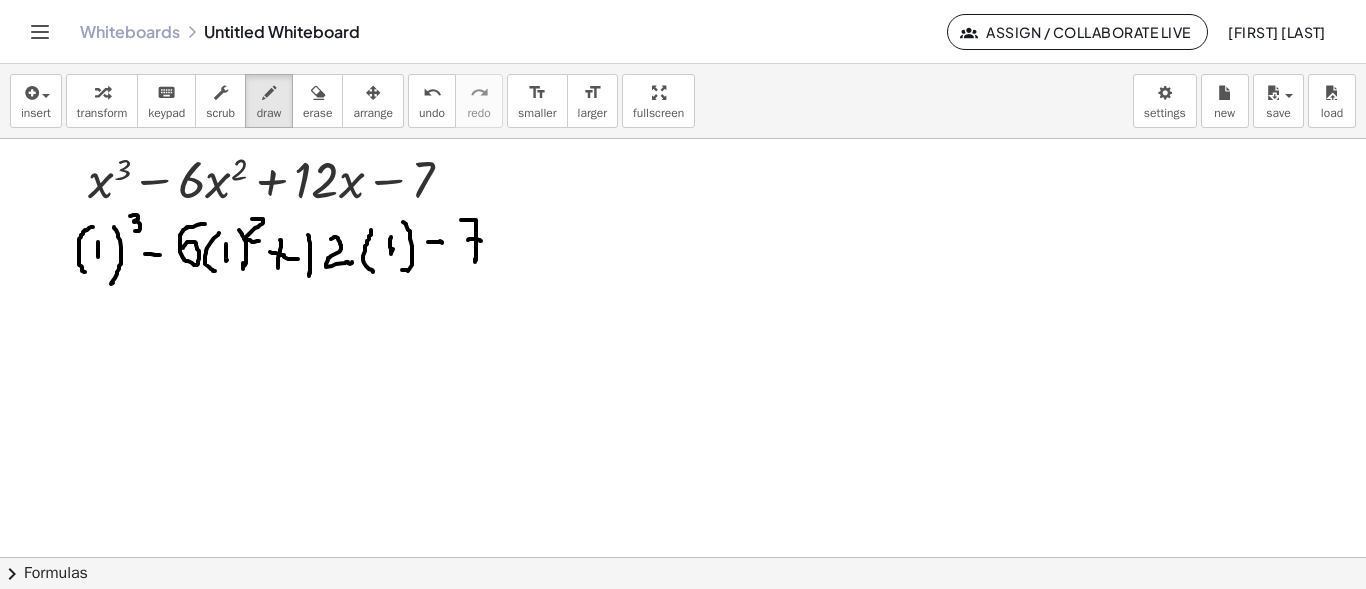 drag, startPoint x: 474, startPoint y: 239, endPoint x: 477, endPoint y: 255, distance: 16.27882 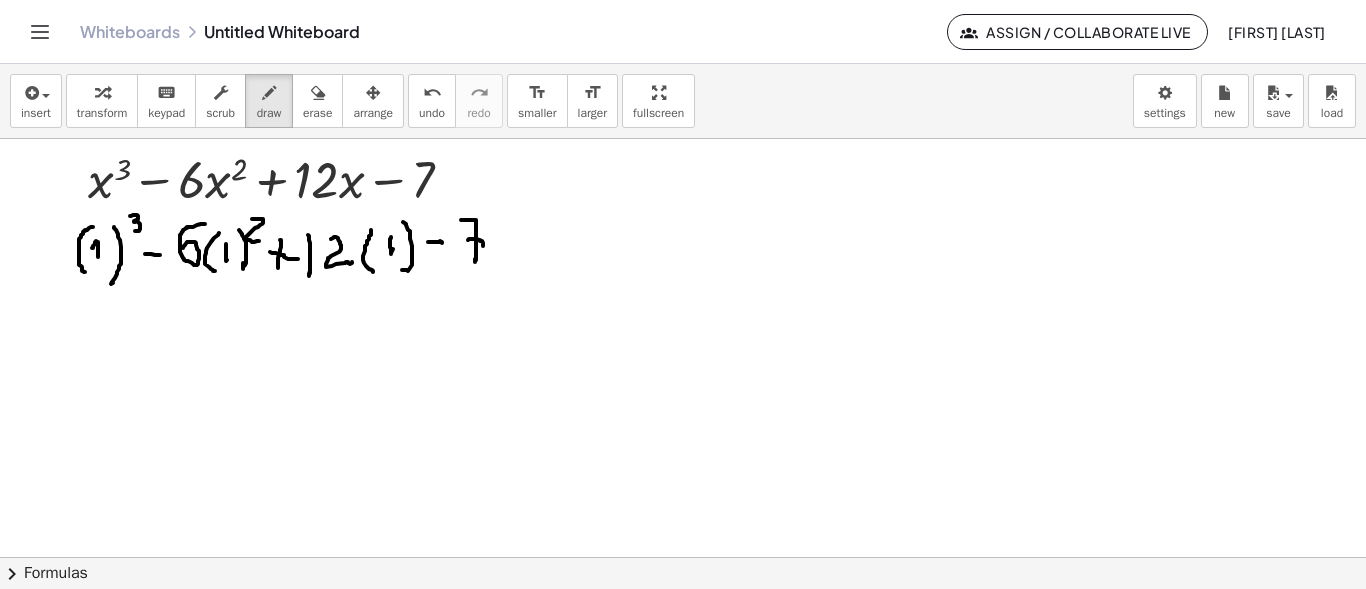 click at bounding box center [683, 457] 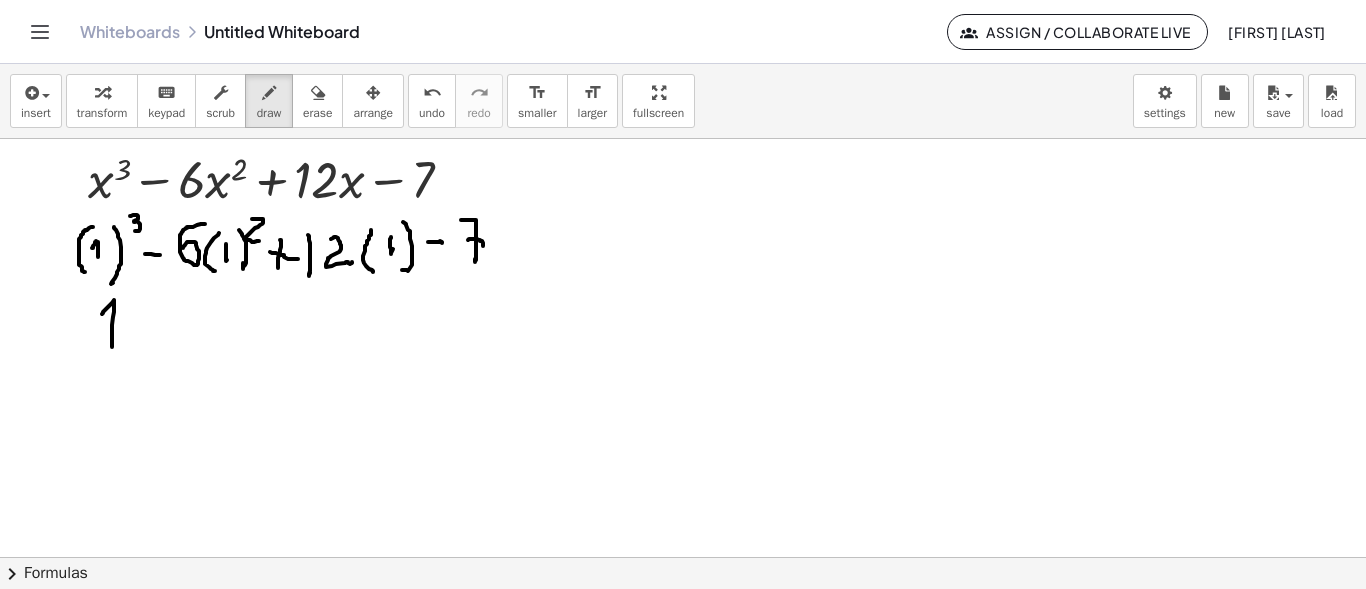 drag, startPoint x: 102, startPoint y: 314, endPoint x: 124, endPoint y: 343, distance: 36.40055 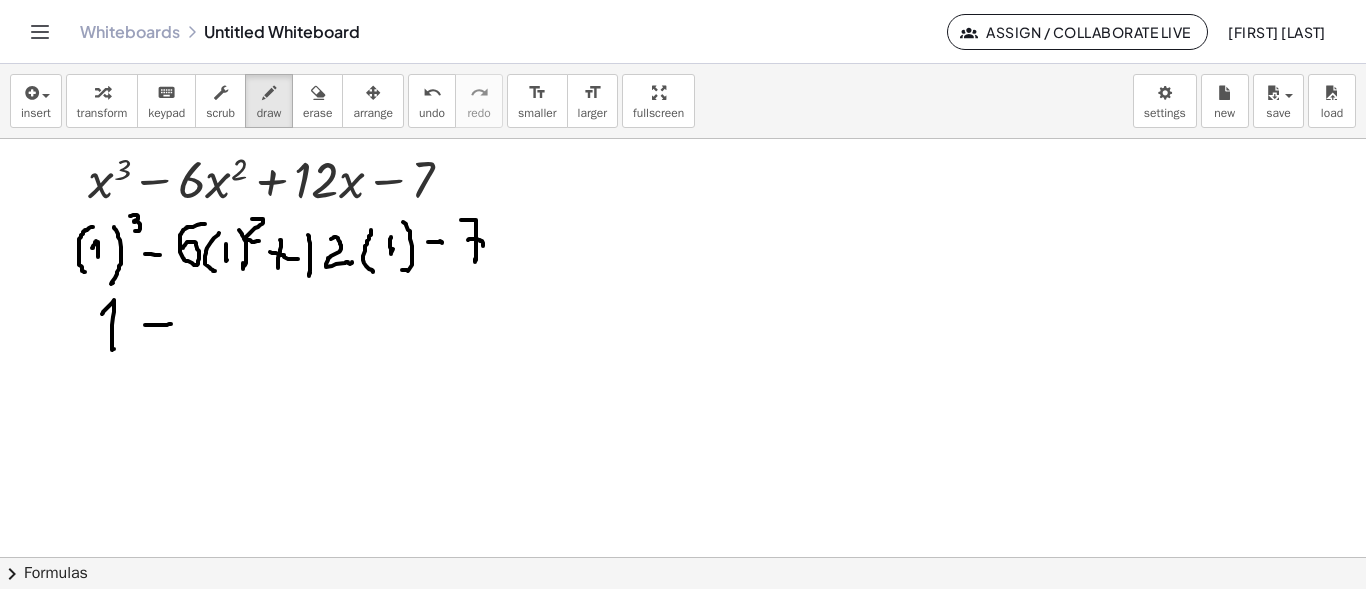 drag, startPoint x: 145, startPoint y: 325, endPoint x: 171, endPoint y: 324, distance: 26.019224 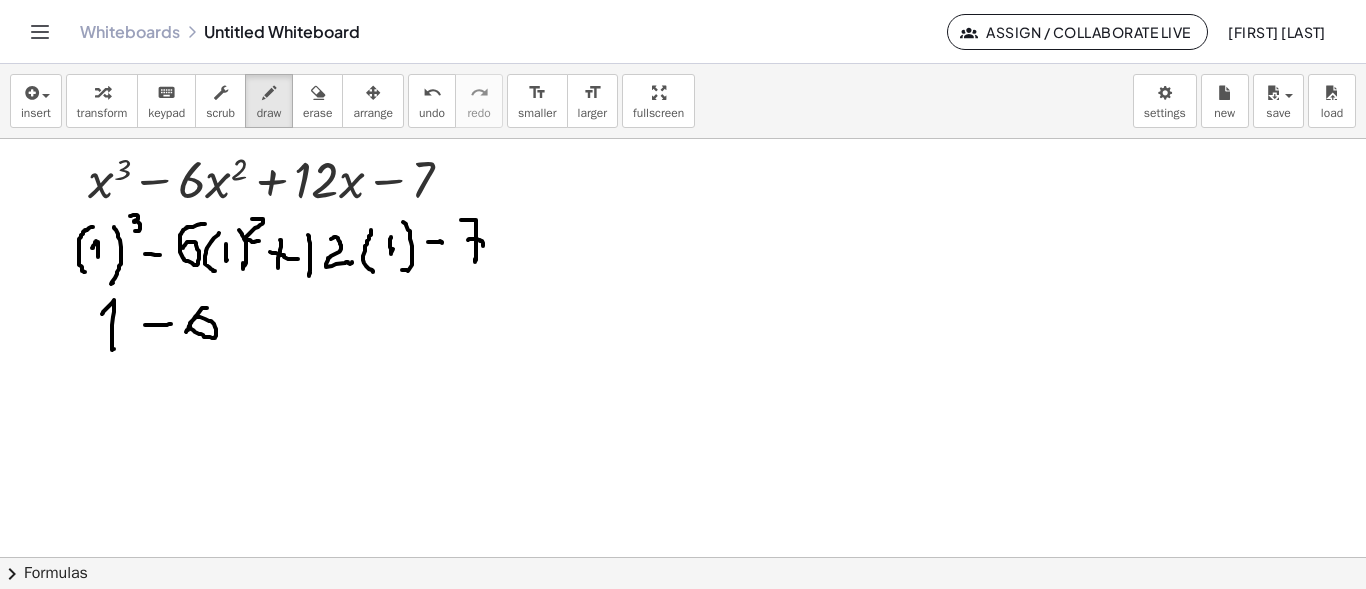 drag, startPoint x: 207, startPoint y: 308, endPoint x: 197, endPoint y: 330, distance: 24.166092 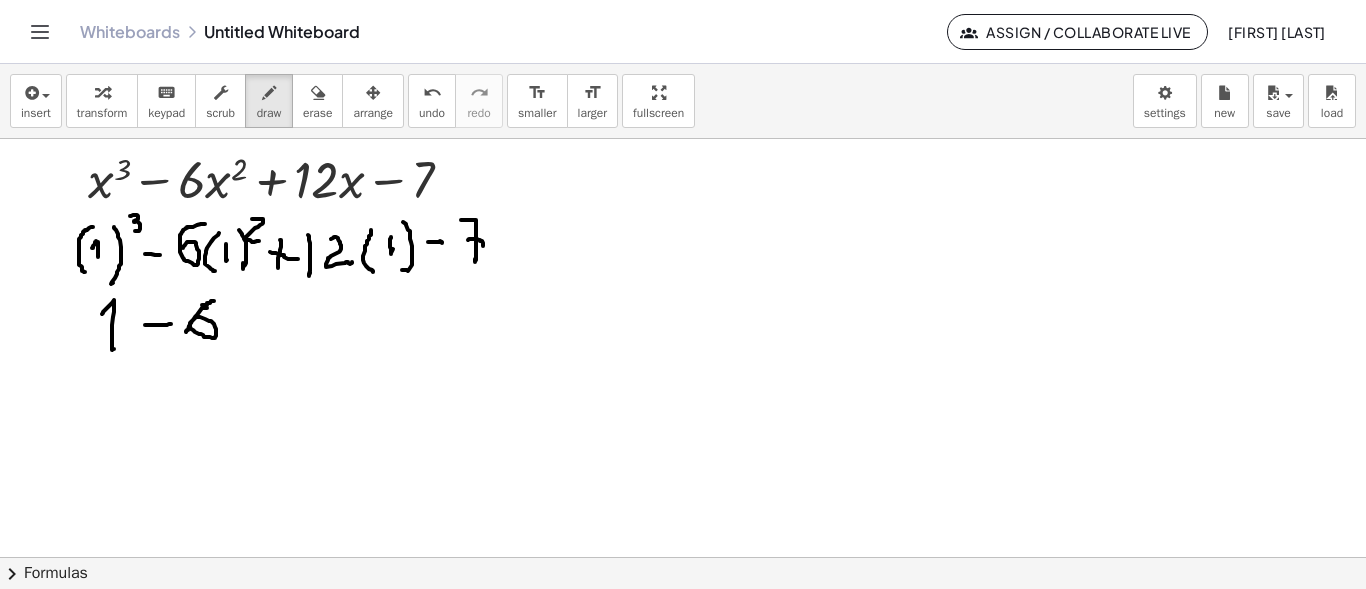 drag, startPoint x: 202, startPoint y: 305, endPoint x: 214, endPoint y: 301, distance: 12.649111 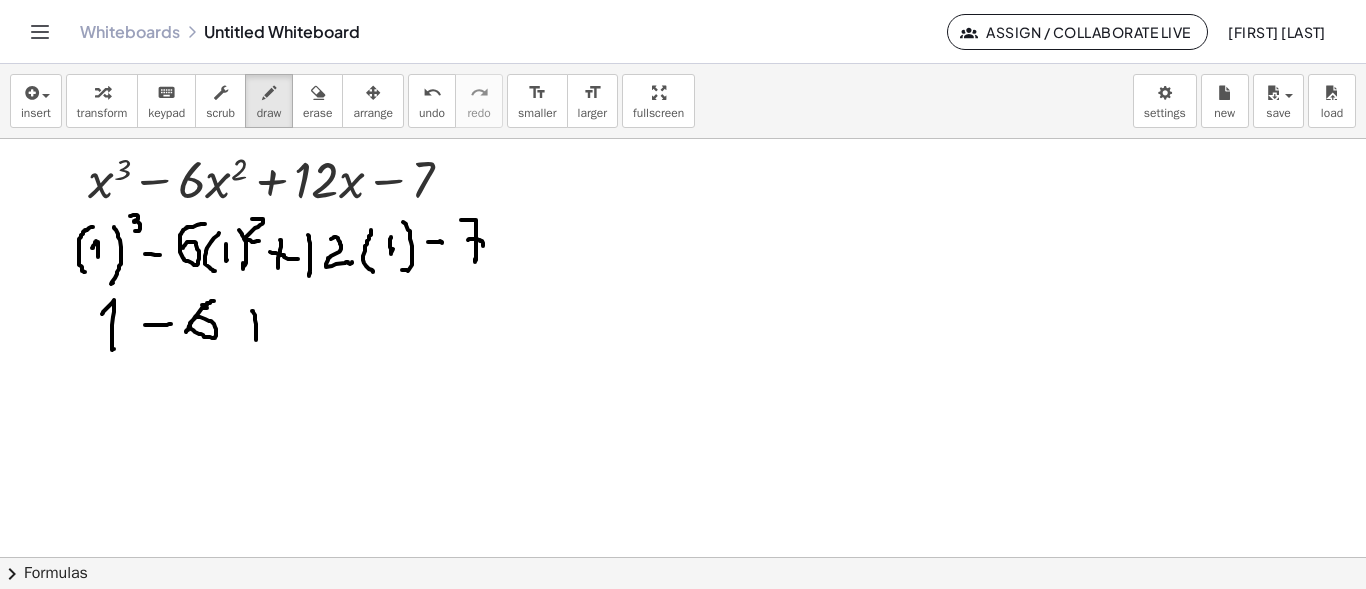 drag, startPoint x: 252, startPoint y: 311, endPoint x: 256, endPoint y: 341, distance: 30.265491 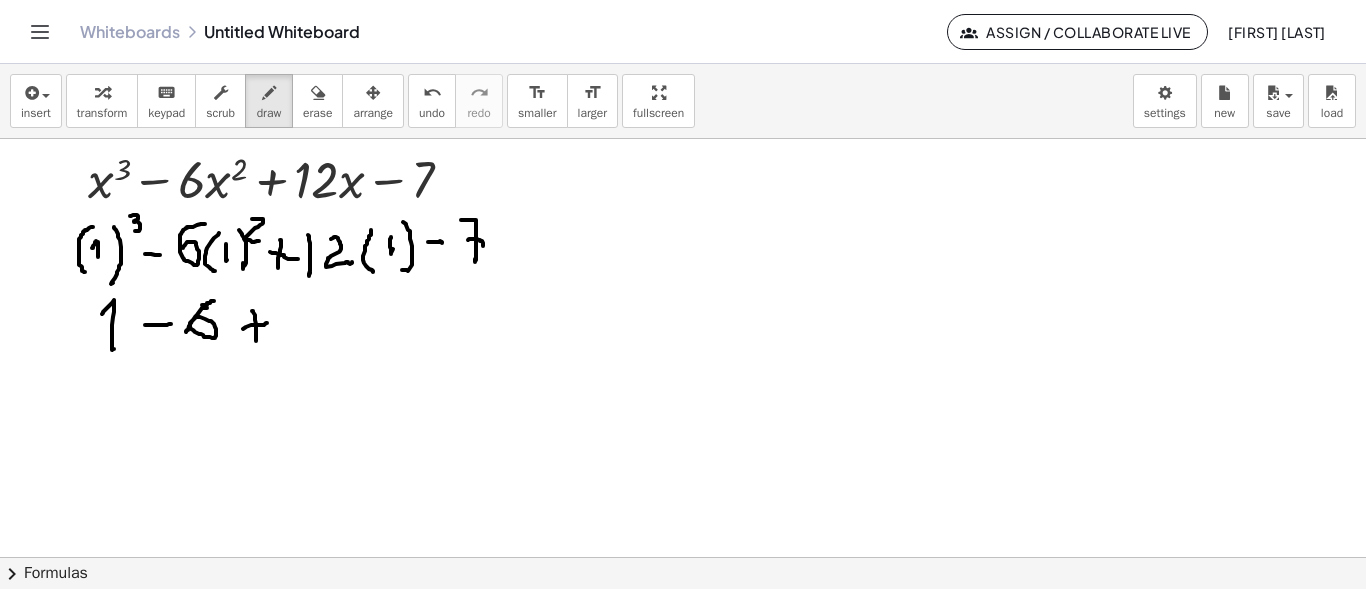 drag, startPoint x: 243, startPoint y: 329, endPoint x: 267, endPoint y: 323, distance: 24.738634 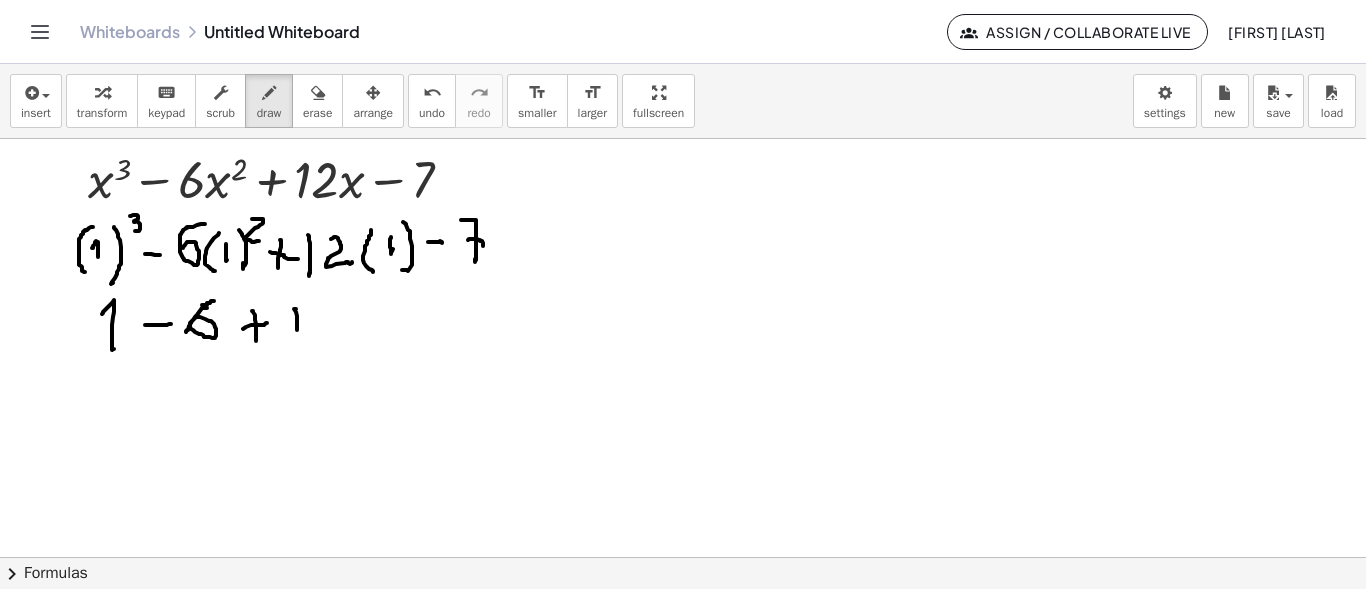 drag, startPoint x: 296, startPoint y: 309, endPoint x: 297, endPoint y: 330, distance: 21.023796 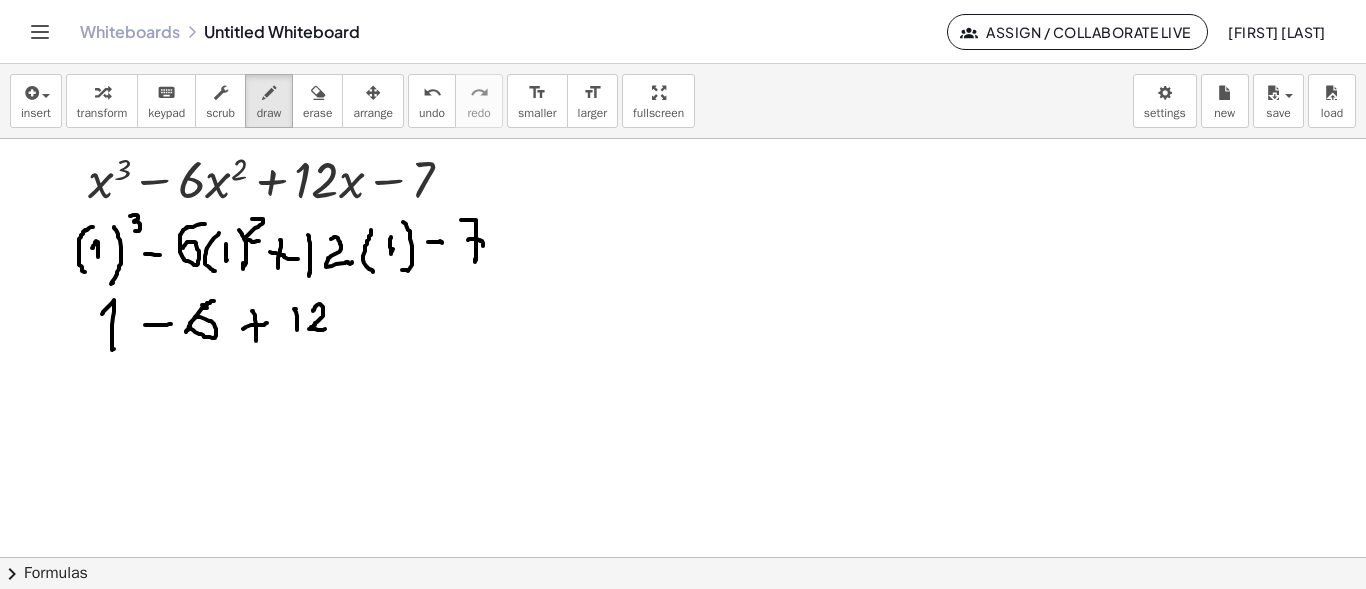drag, startPoint x: 313, startPoint y: 310, endPoint x: 329, endPoint y: 330, distance: 25.612497 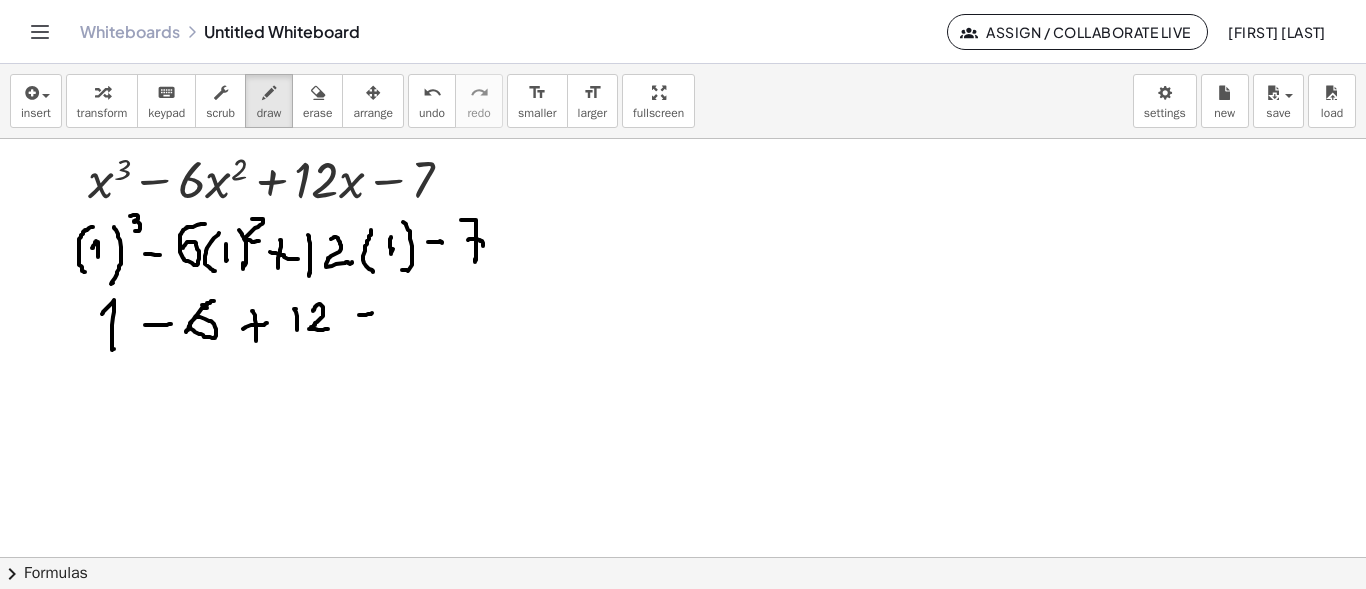 drag, startPoint x: 359, startPoint y: 315, endPoint x: 374, endPoint y: 313, distance: 15.132746 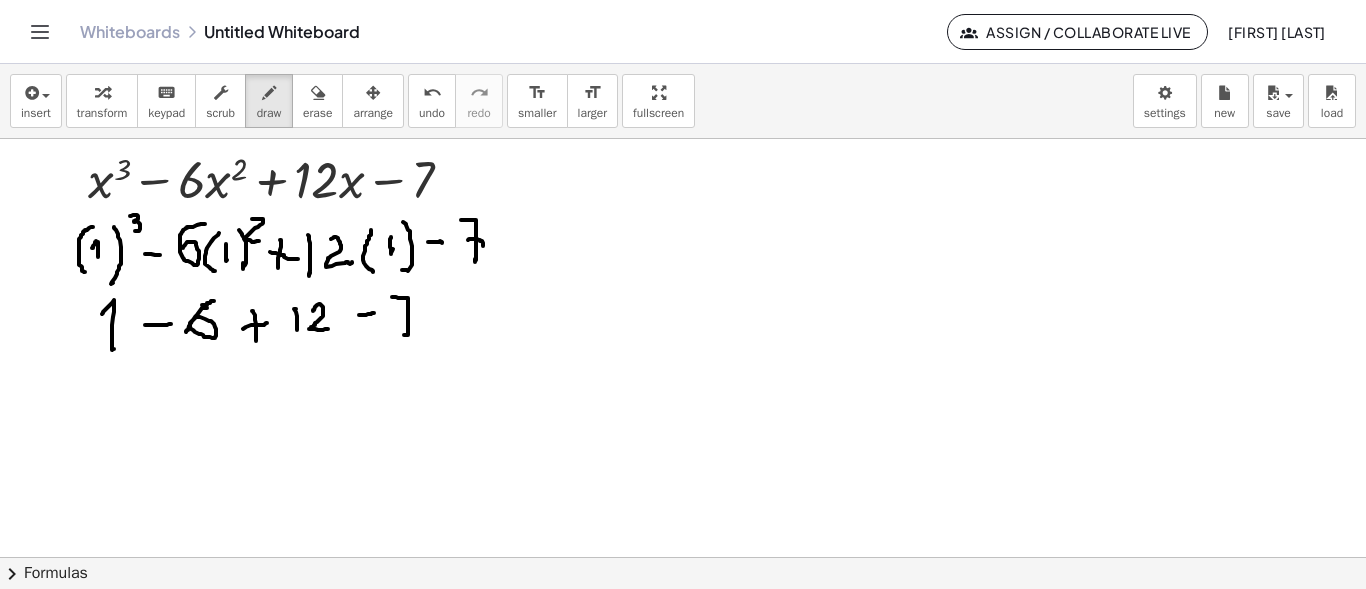 drag, startPoint x: 392, startPoint y: 297, endPoint x: 395, endPoint y: 324, distance: 27.166155 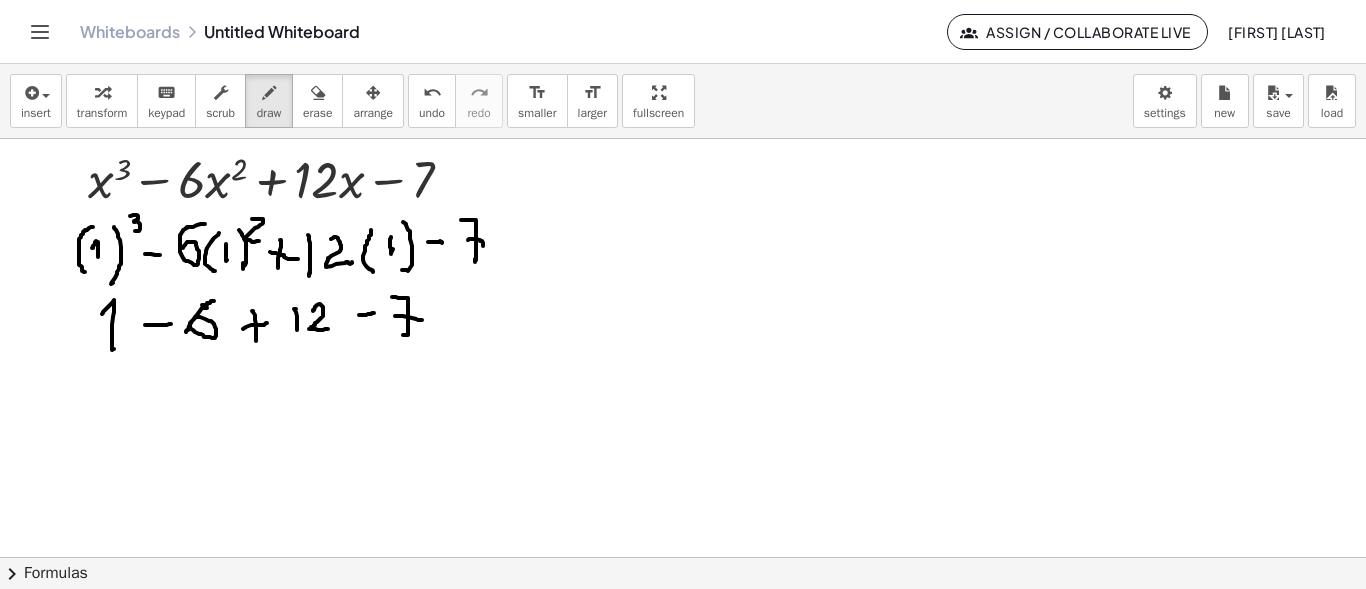 drag, startPoint x: 396, startPoint y: 316, endPoint x: 381, endPoint y: 366, distance: 52.201534 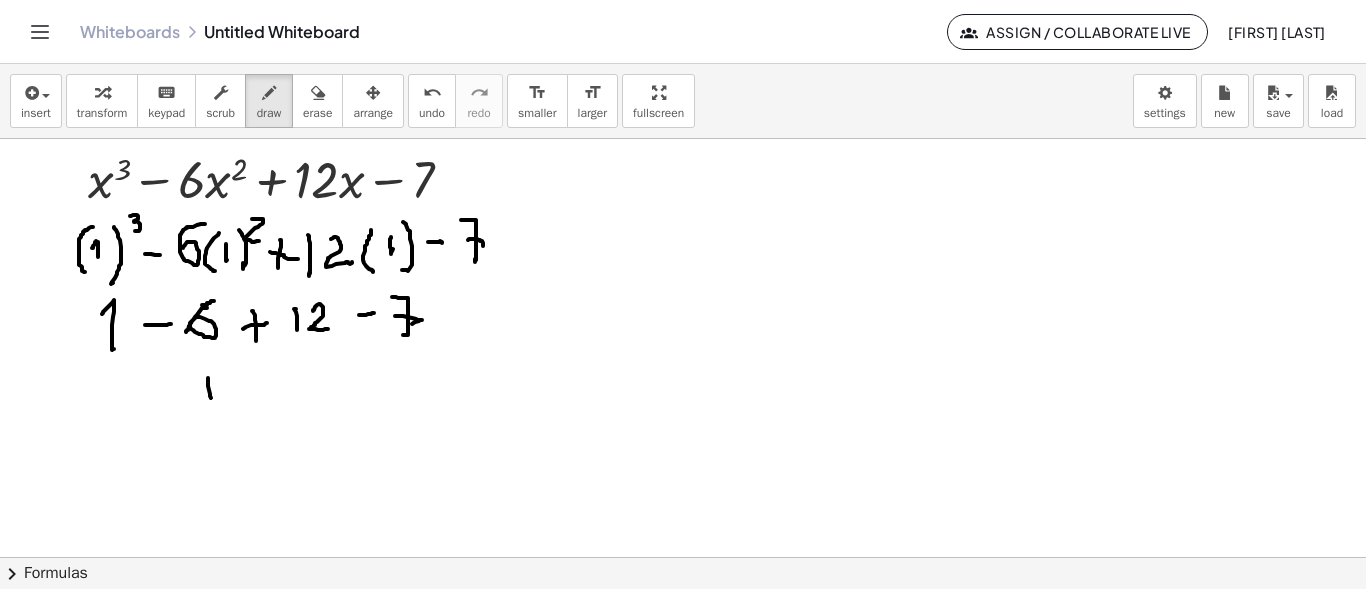 drag, startPoint x: 208, startPoint y: 378, endPoint x: 212, endPoint y: 405, distance: 27.294687 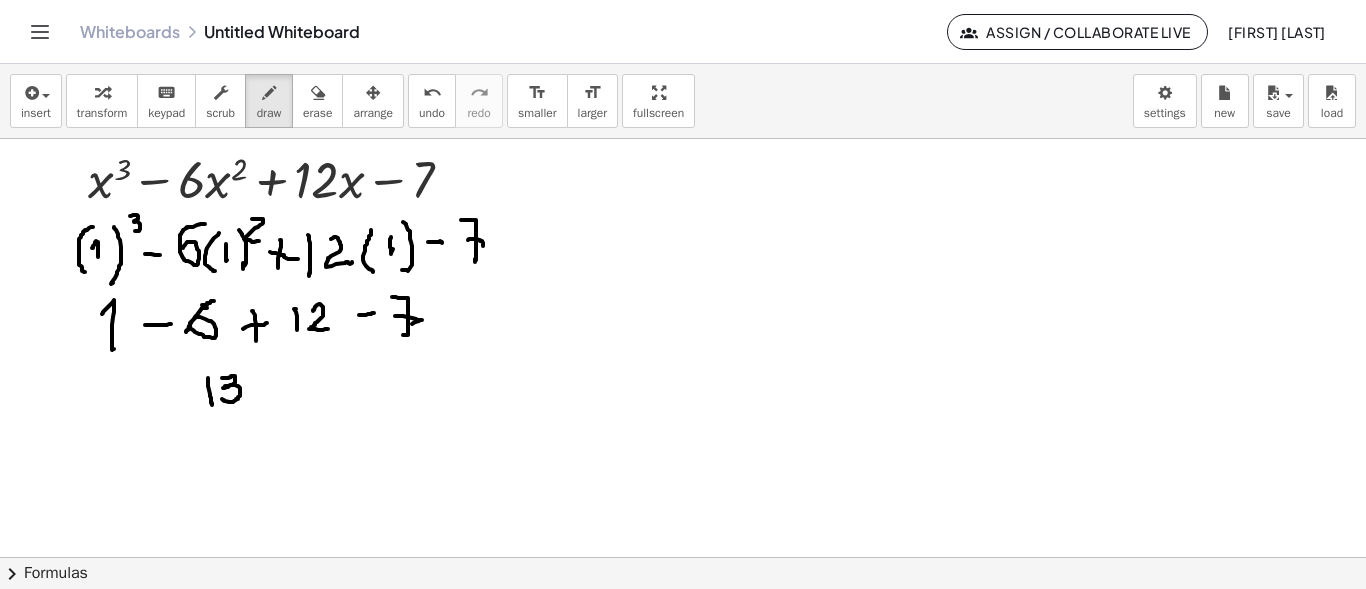 drag, startPoint x: 222, startPoint y: 378, endPoint x: 226, endPoint y: 406, distance: 28.284271 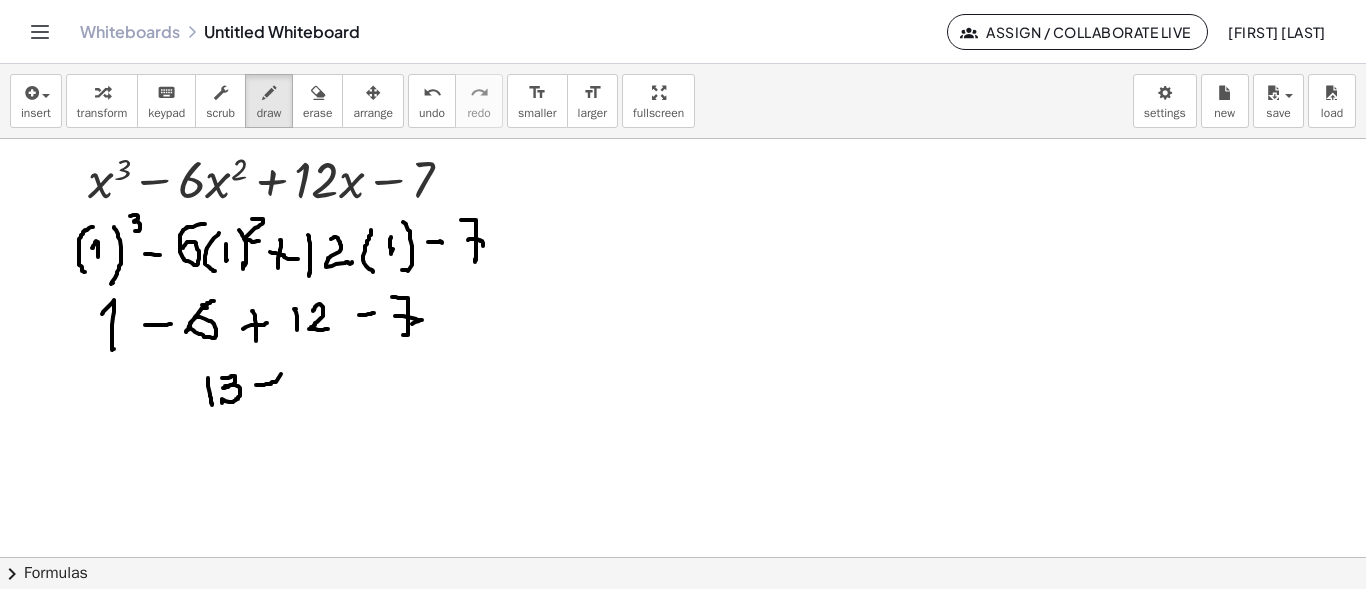 drag, startPoint x: 256, startPoint y: 385, endPoint x: 281, endPoint y: 374, distance: 27.313 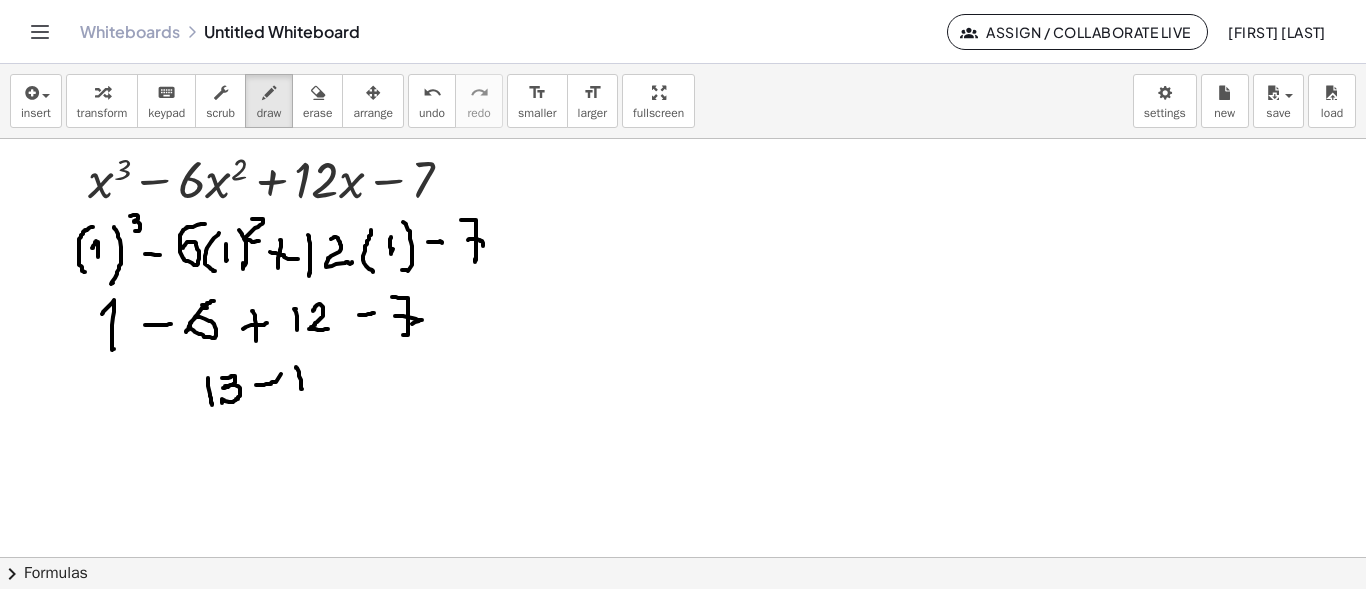 drag, startPoint x: 296, startPoint y: 367, endPoint x: 302, endPoint y: 389, distance: 22.803509 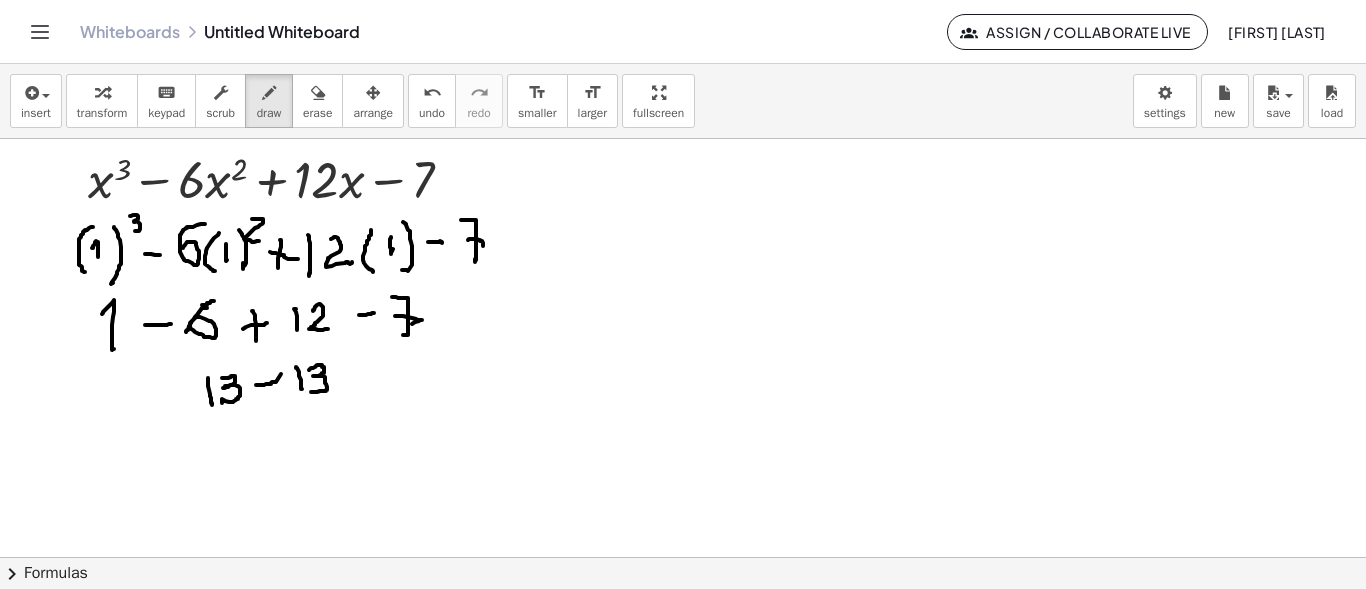 drag, startPoint x: 309, startPoint y: 370, endPoint x: 322, endPoint y: 394, distance: 27.294687 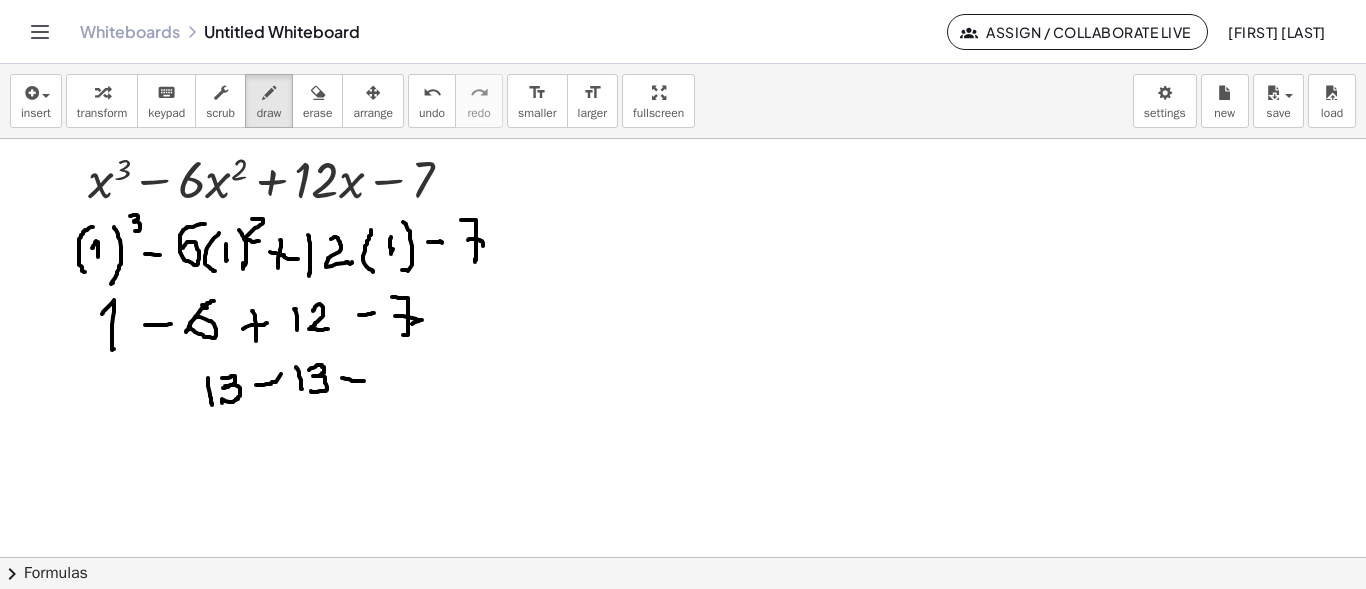 drag, startPoint x: 342, startPoint y: 378, endPoint x: 364, endPoint y: 381, distance: 22.203604 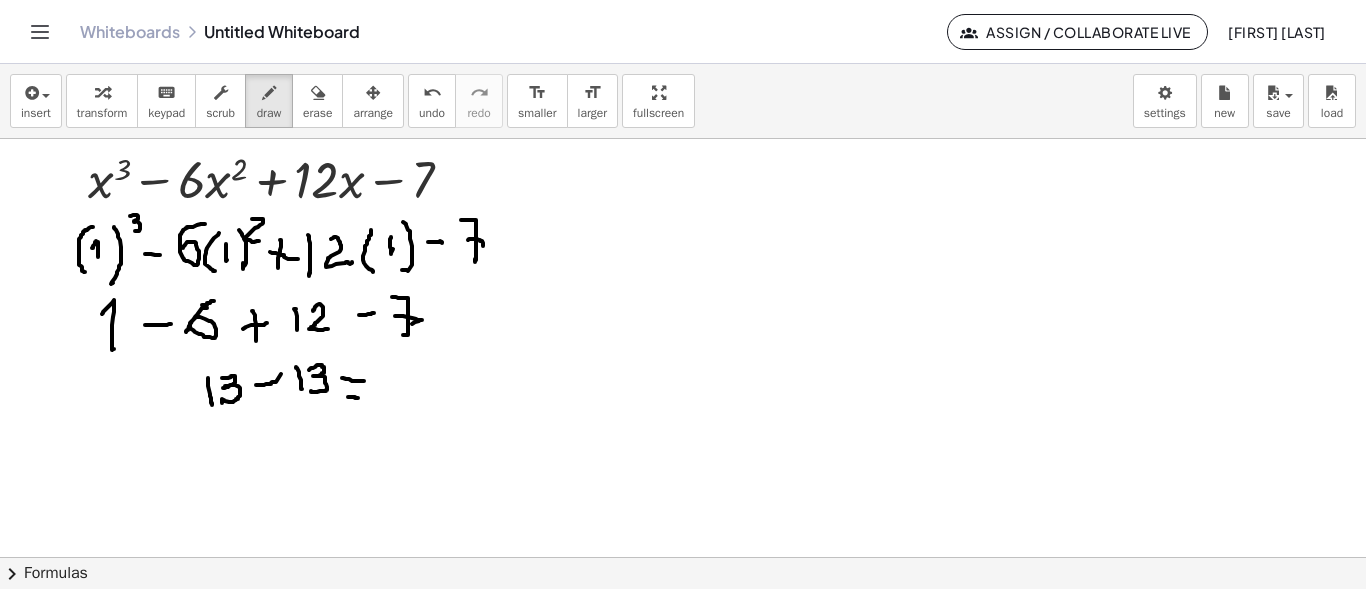drag, startPoint x: 348, startPoint y: 397, endPoint x: 362, endPoint y: 399, distance: 14.142136 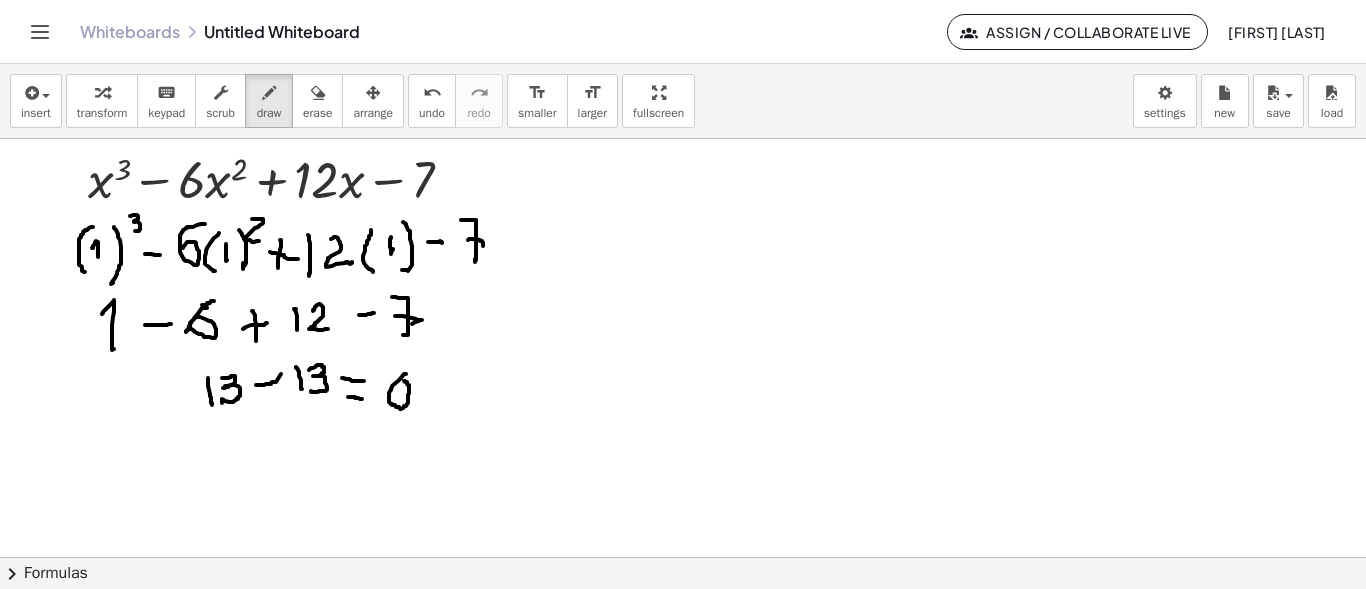 click at bounding box center [683, 457] 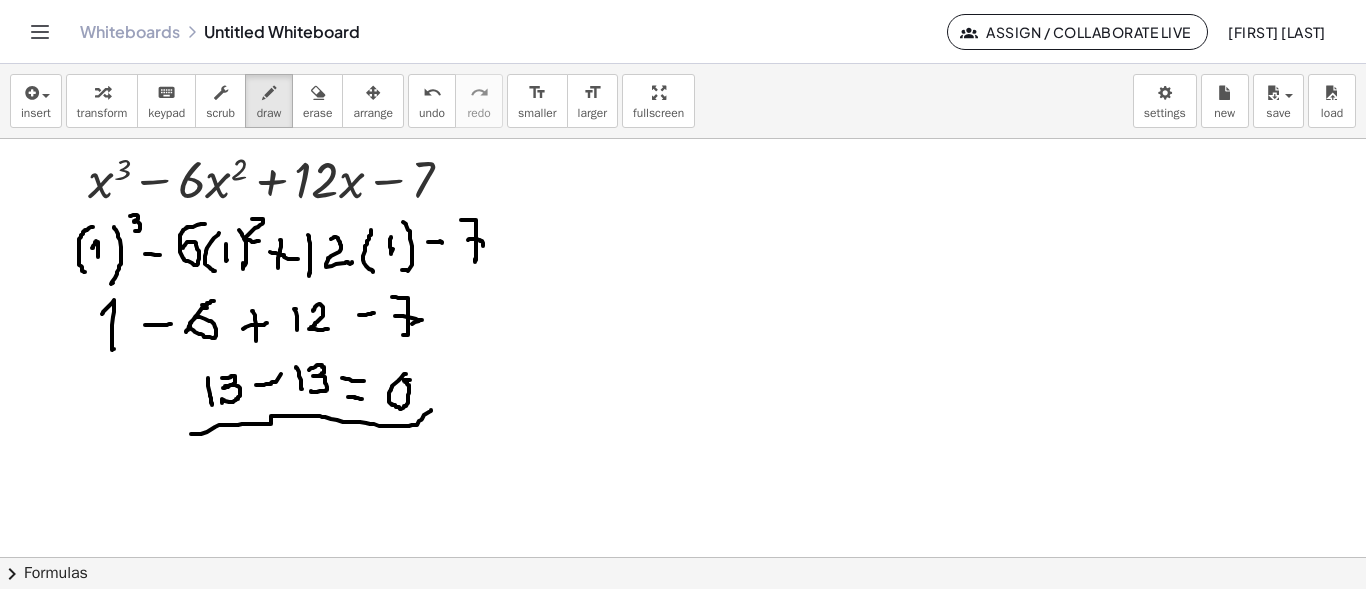 drag, startPoint x: 191, startPoint y: 434, endPoint x: 425, endPoint y: 432, distance: 234.00854 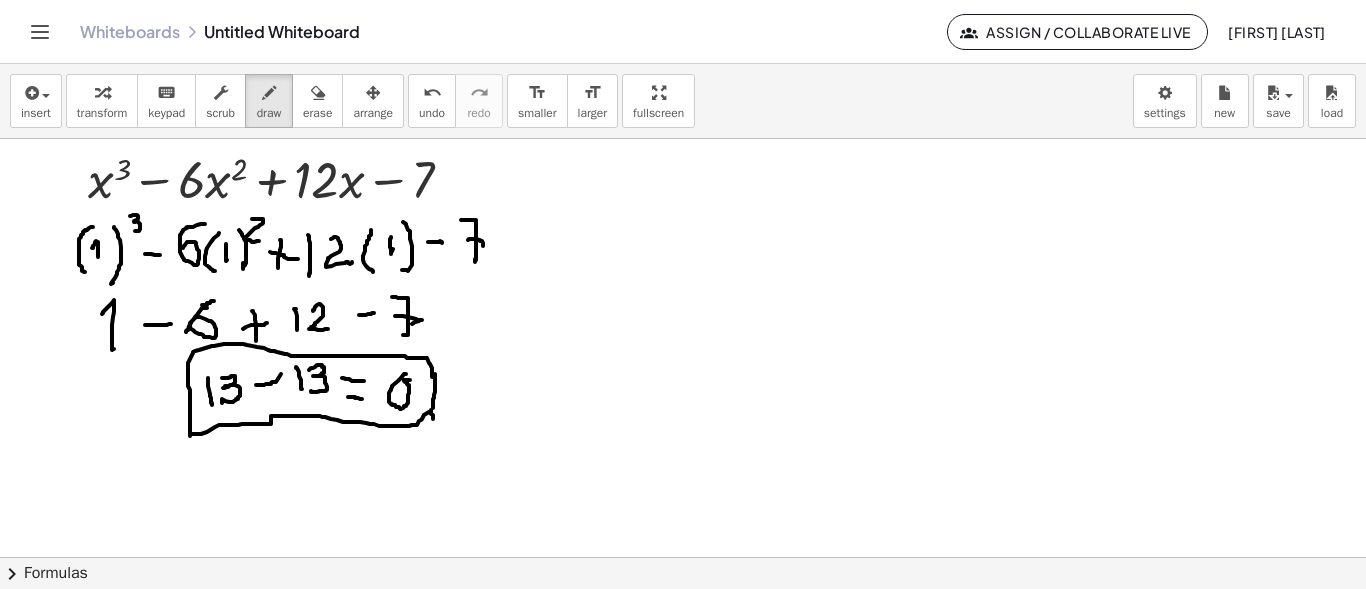drag, startPoint x: 190, startPoint y: 436, endPoint x: 435, endPoint y: 414, distance: 245.98578 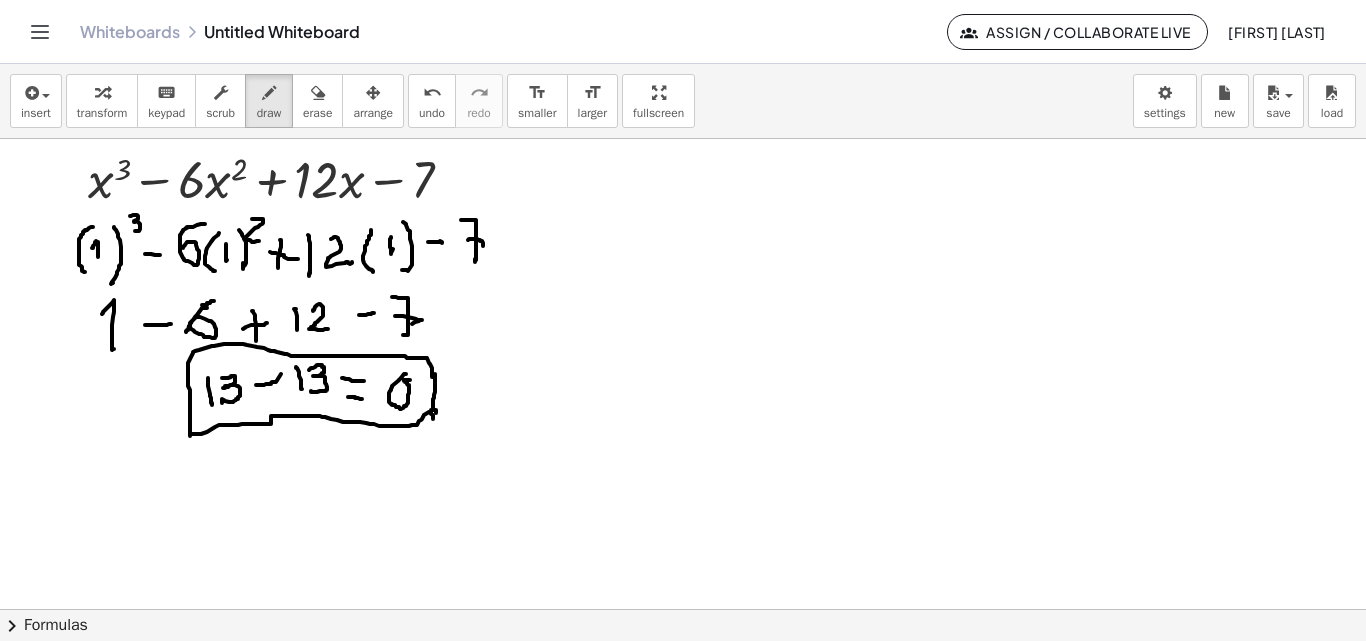 click on "Assign / Collaborate Live" 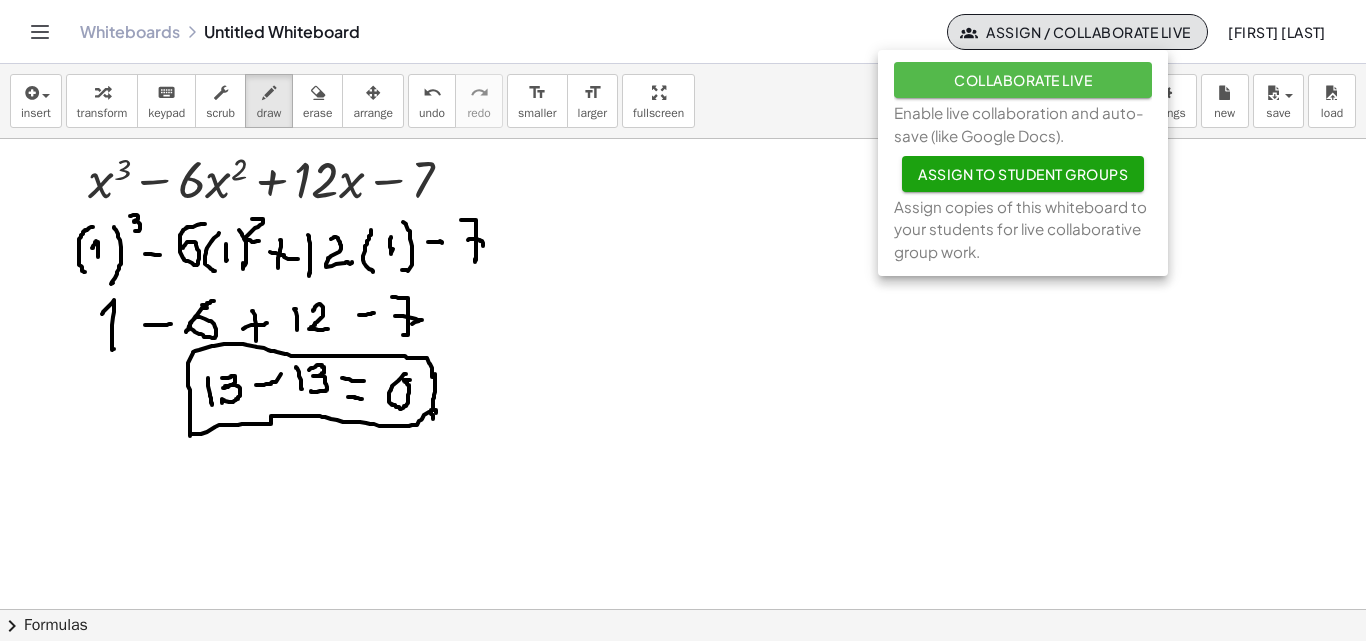 click on "Collaborate Live" at bounding box center (1023, 80) 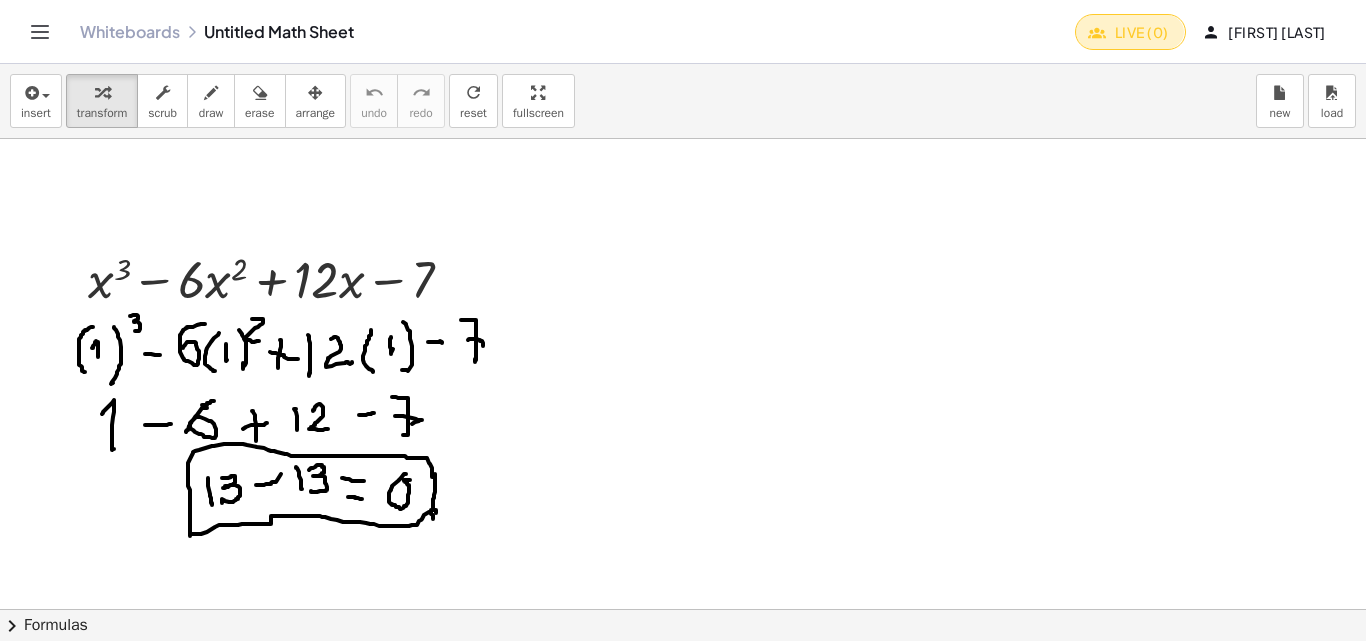 click on "Live (0)" 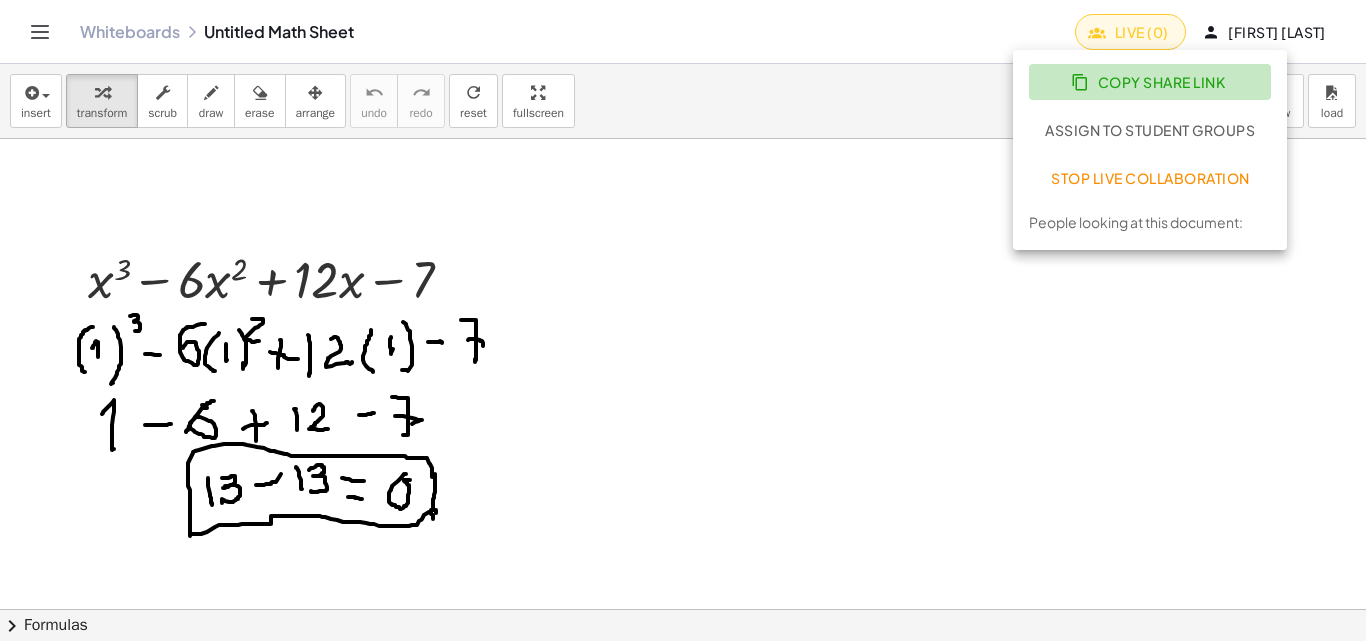 click on "Copy Share Link" 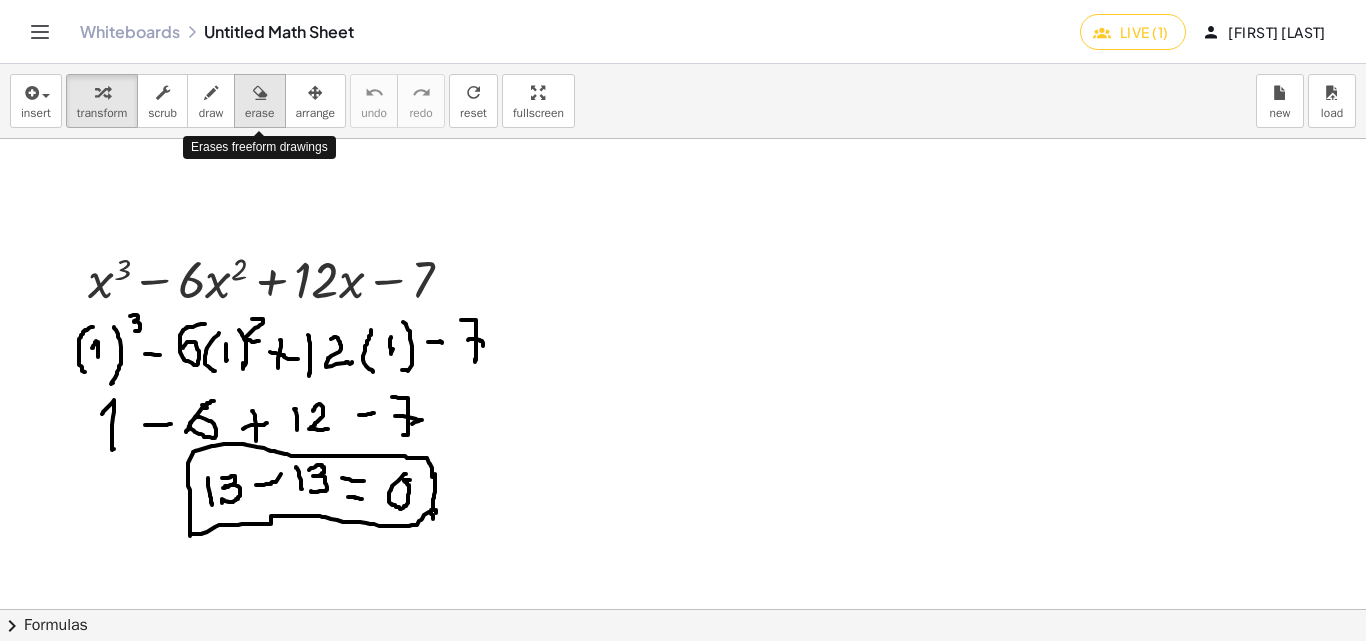 click at bounding box center (260, 93) 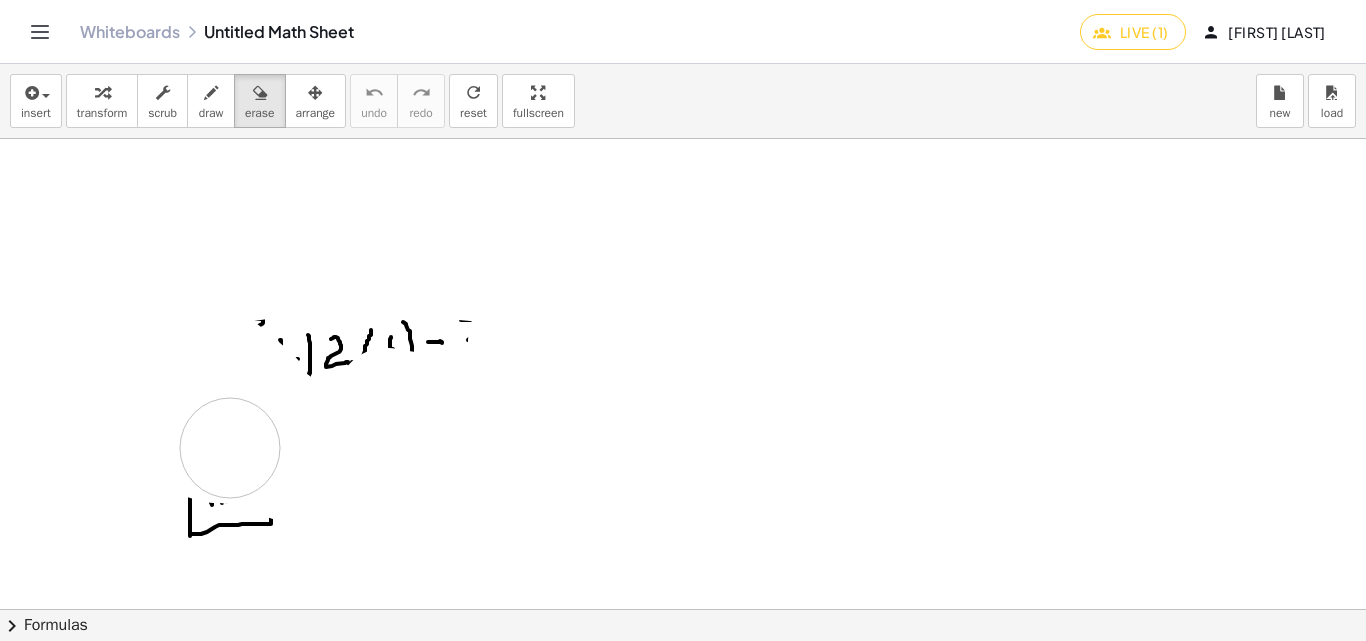 drag, startPoint x: 68, startPoint y: 277, endPoint x: 381, endPoint y: 318, distance: 315.6739 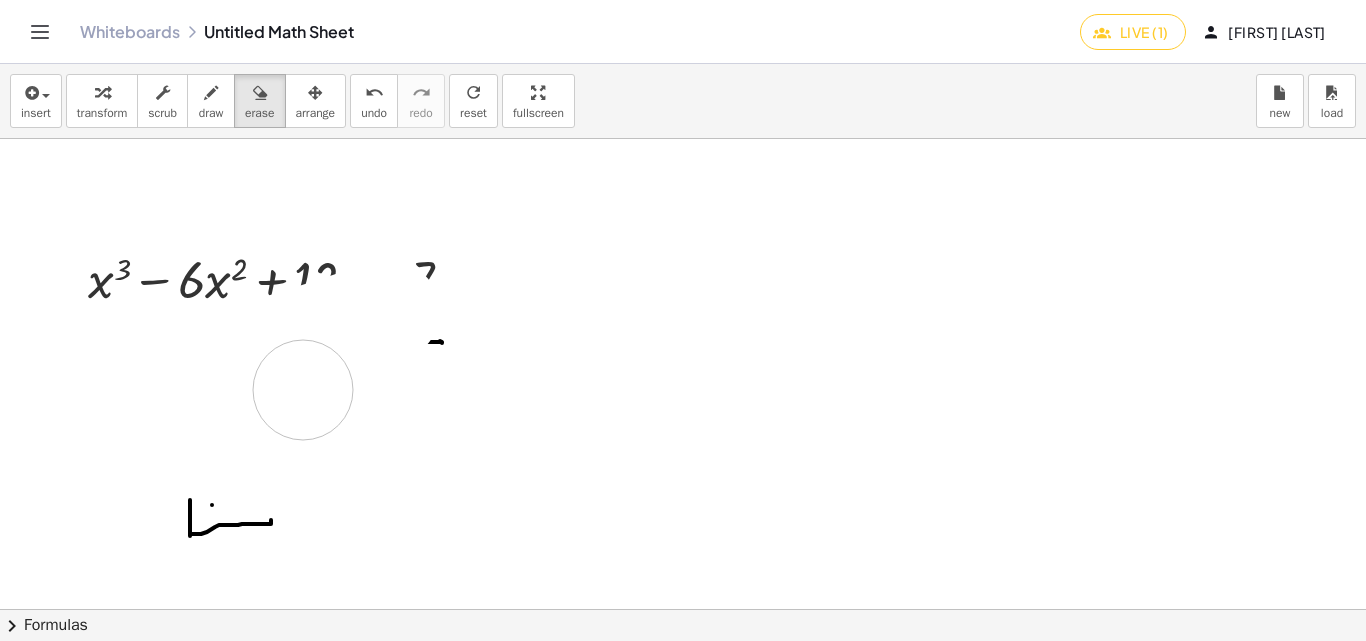 drag, startPoint x: 390, startPoint y: 311, endPoint x: 360, endPoint y: 454, distance: 146.11298 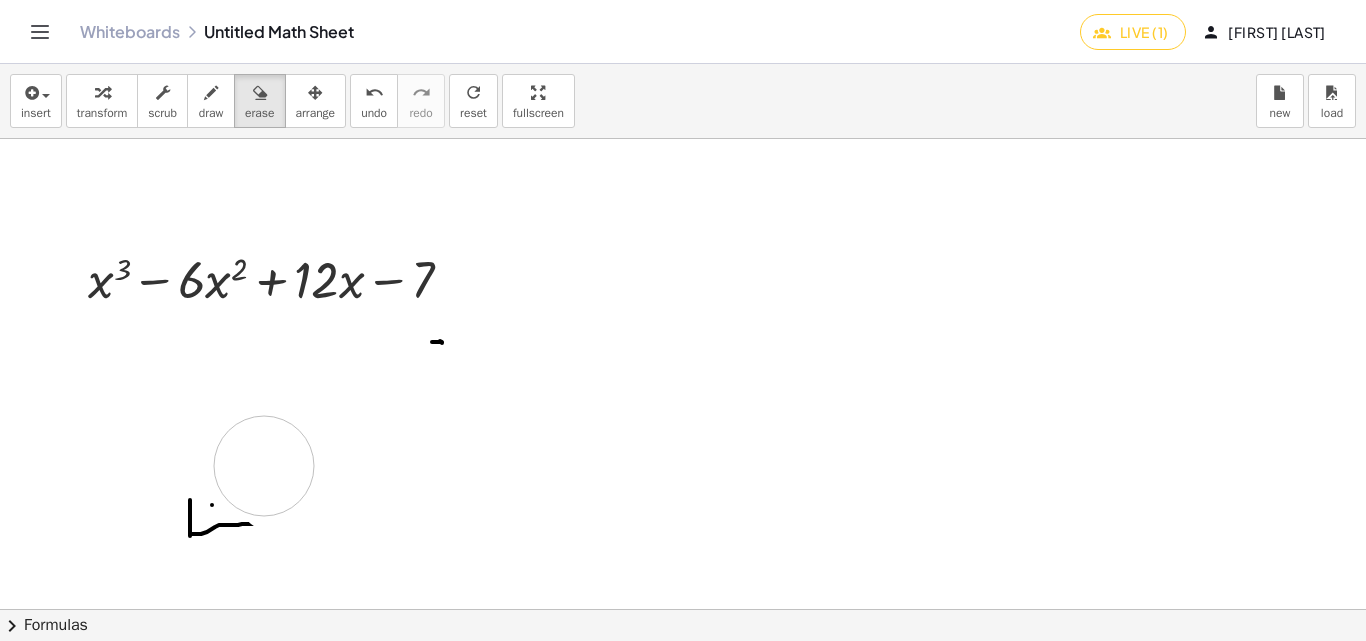 drag, startPoint x: 358, startPoint y: 482, endPoint x: 270, endPoint y: 487, distance: 88.14193 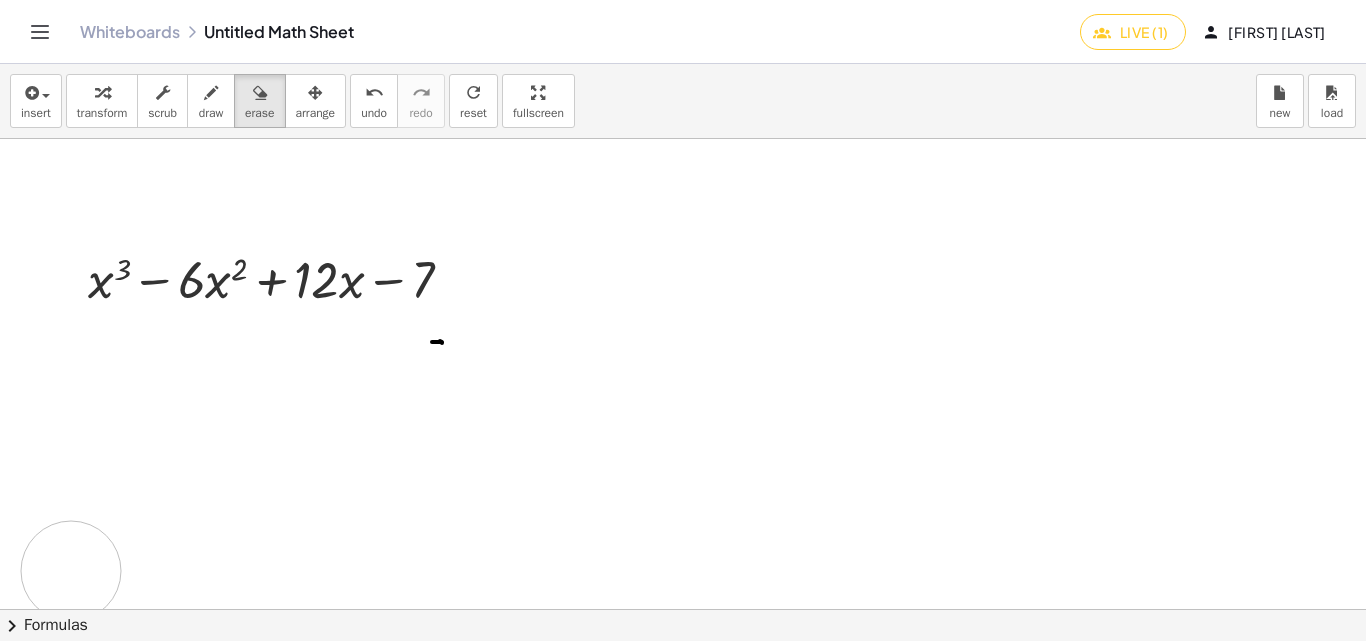 drag, startPoint x: 240, startPoint y: 488, endPoint x: 71, endPoint y: 571, distance: 188.28171 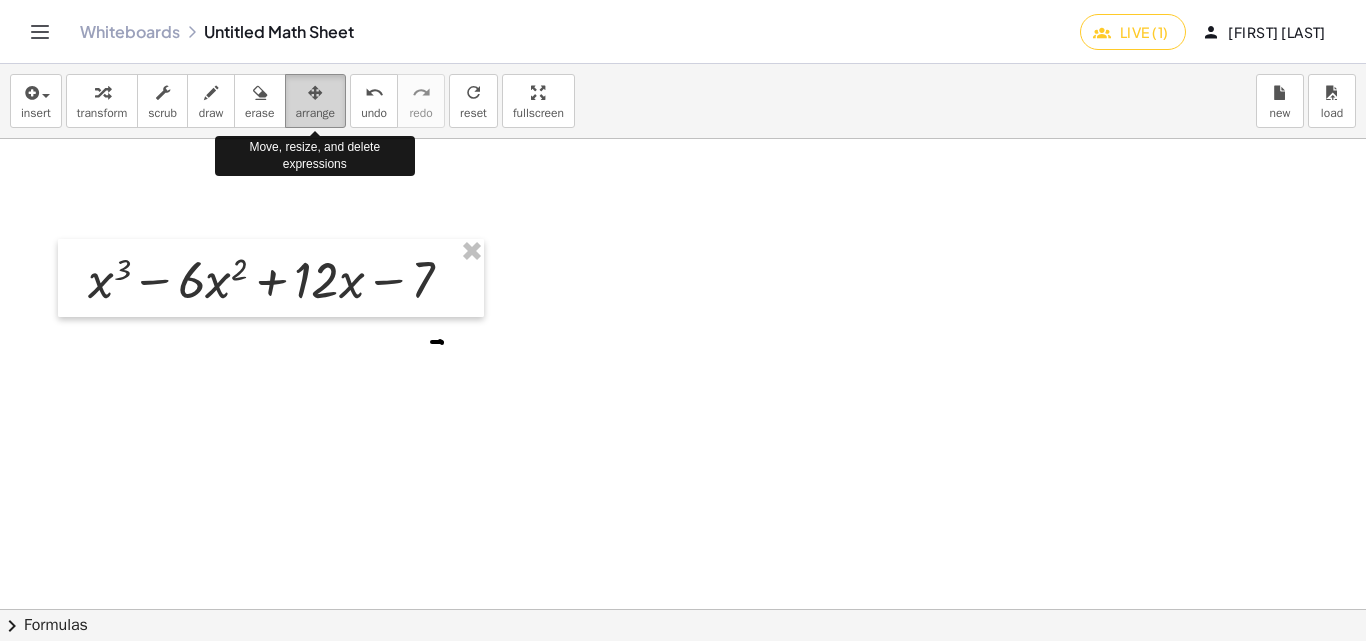 click at bounding box center (315, 93) 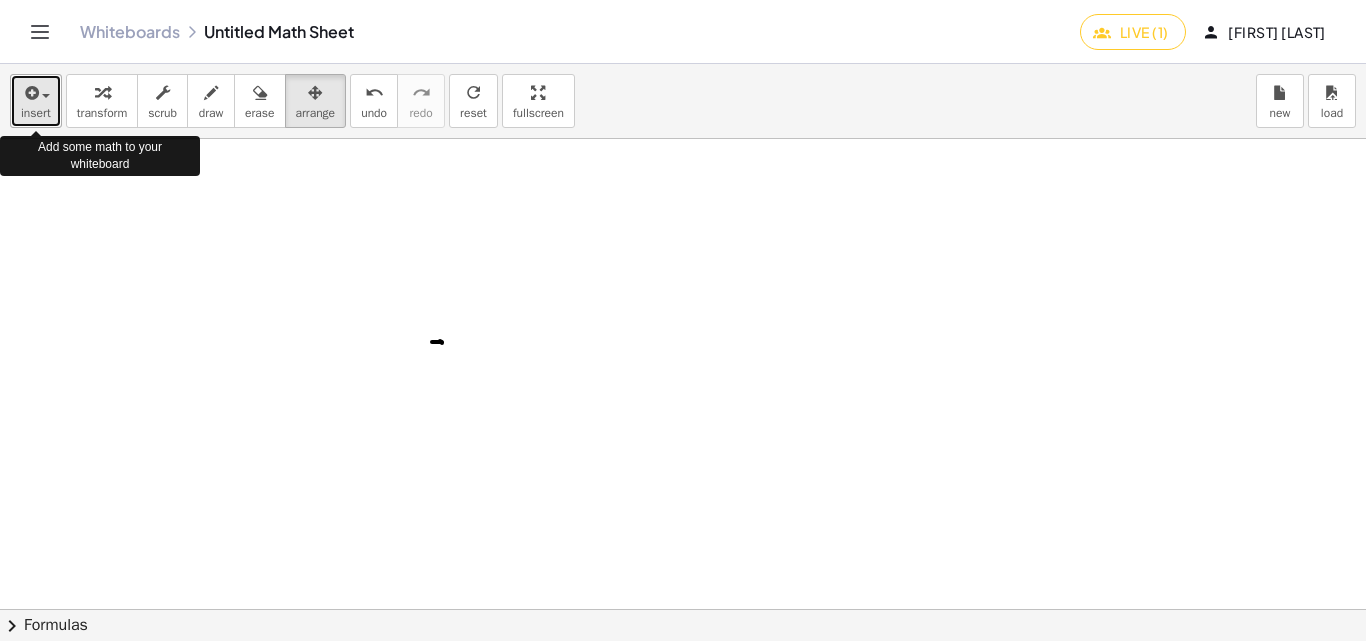 click at bounding box center [46, 96] 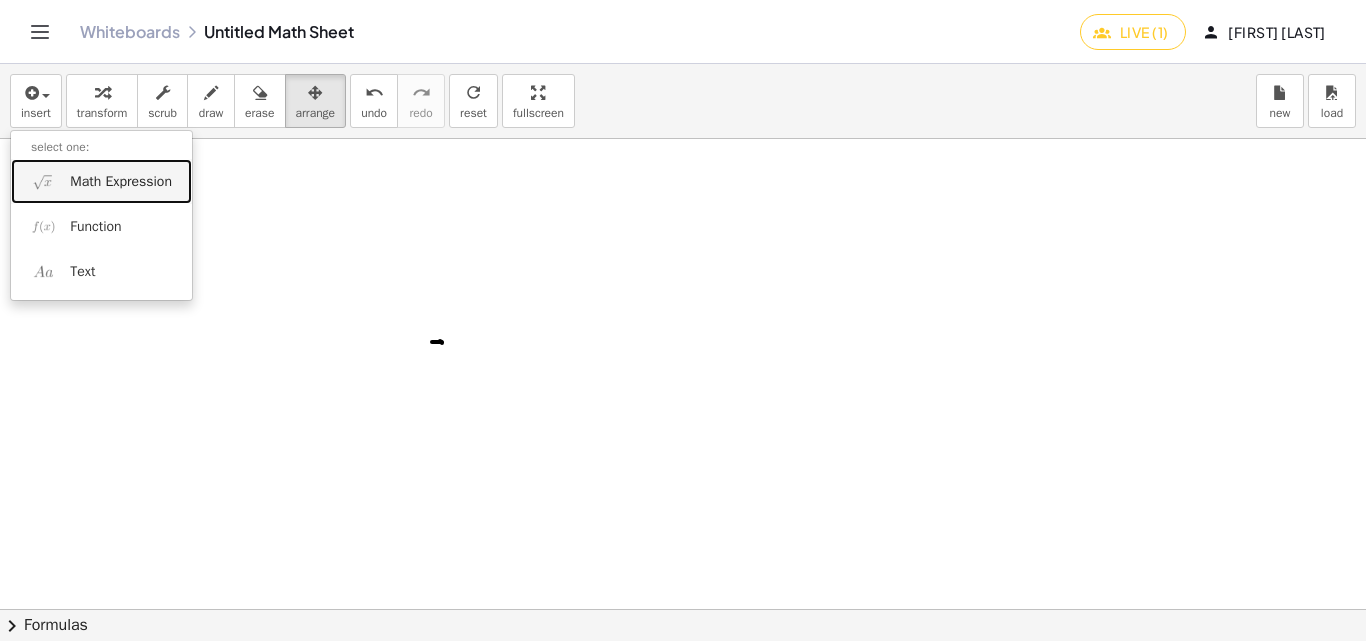click on "Math Expression" at bounding box center [121, 182] 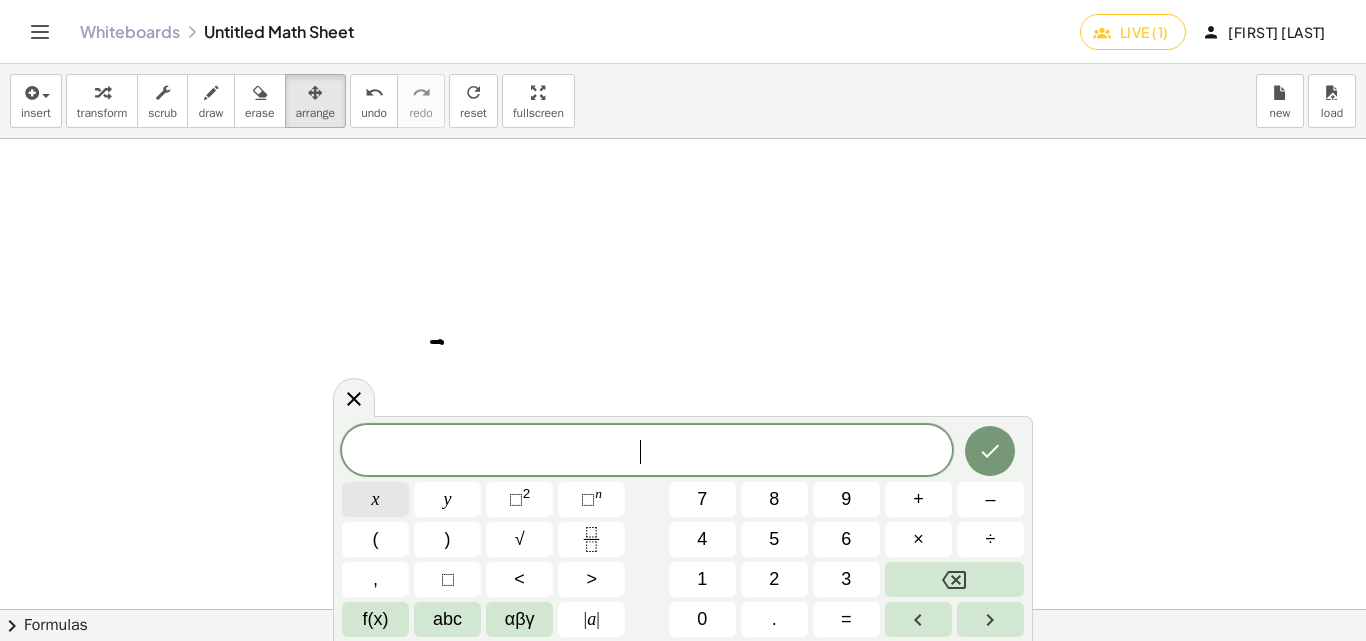 click on "x" at bounding box center [375, 499] 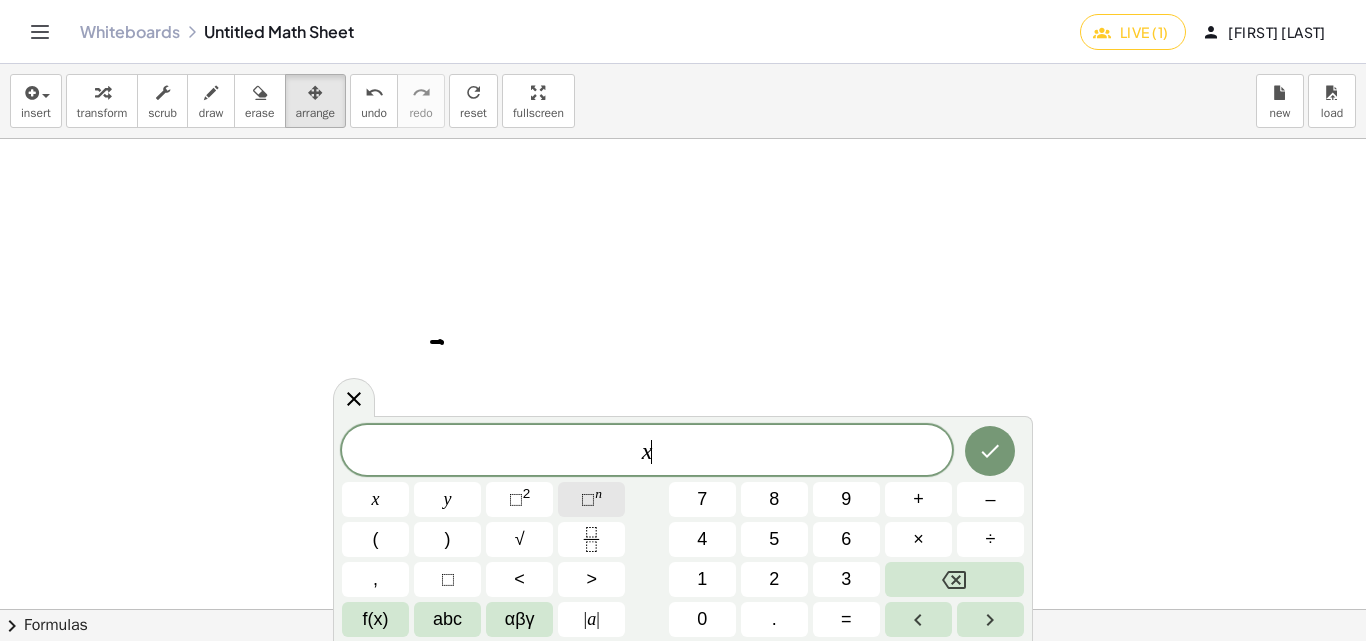 click on "⬚ n" 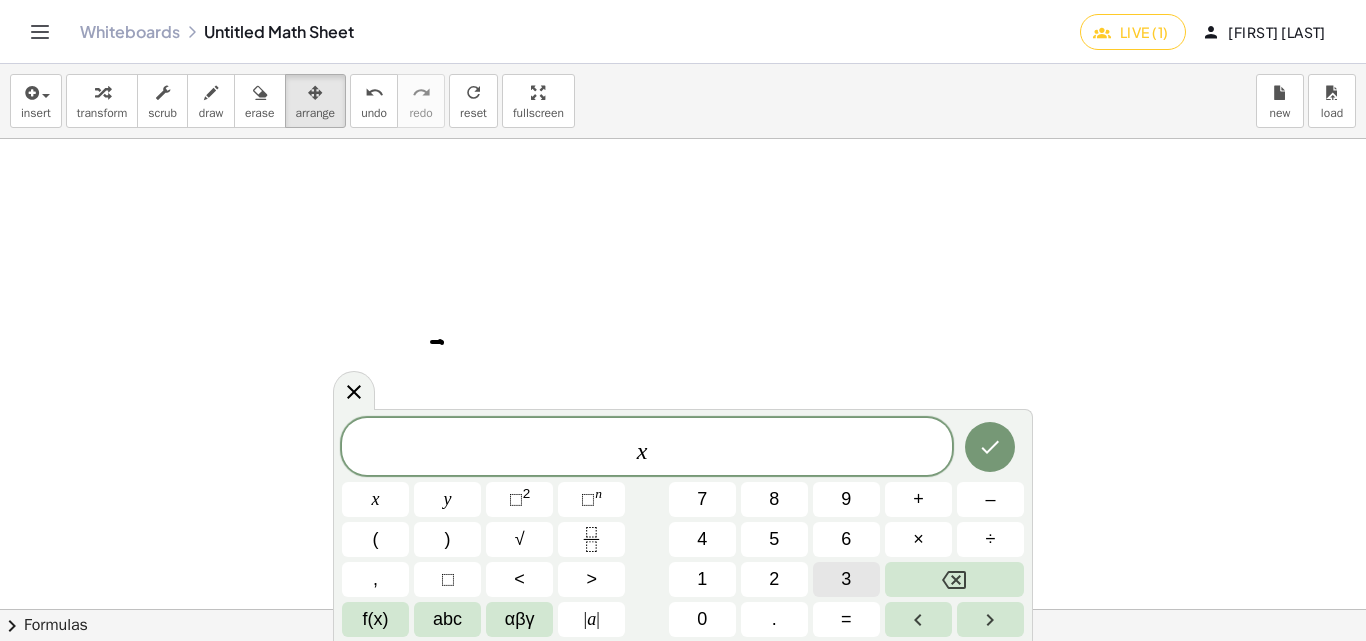 click on "3" at bounding box center (846, 579) 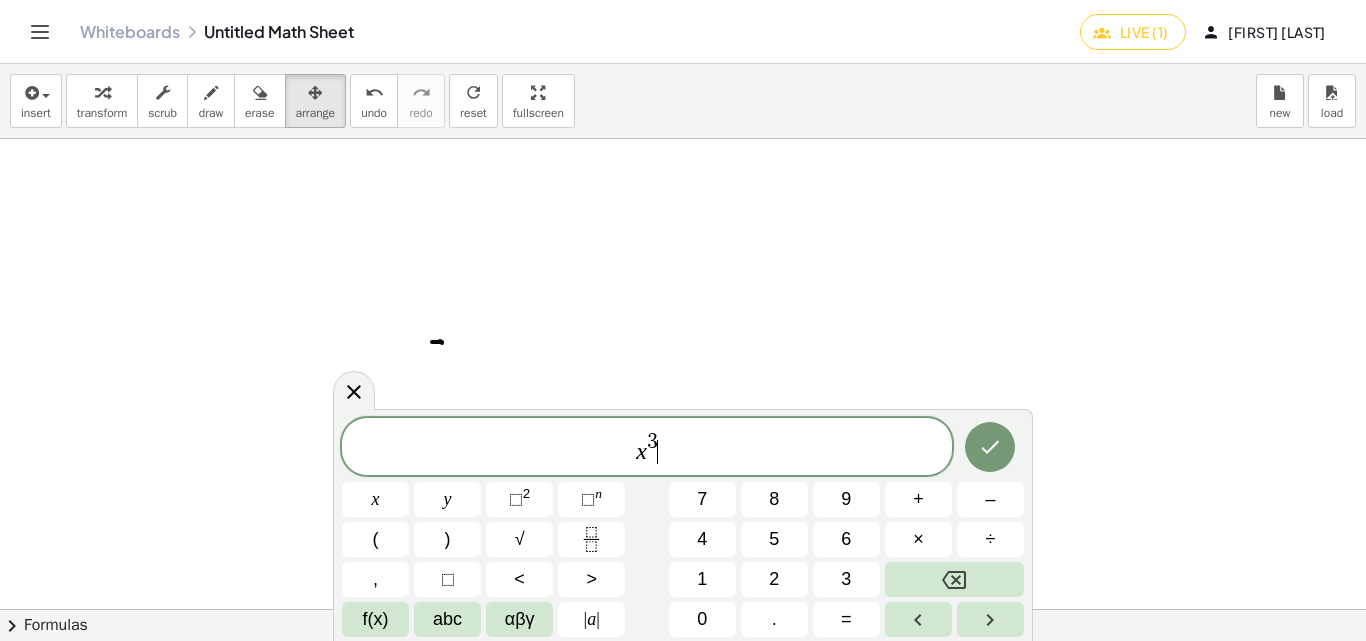 click on "x 3 ​" at bounding box center [647, 448] 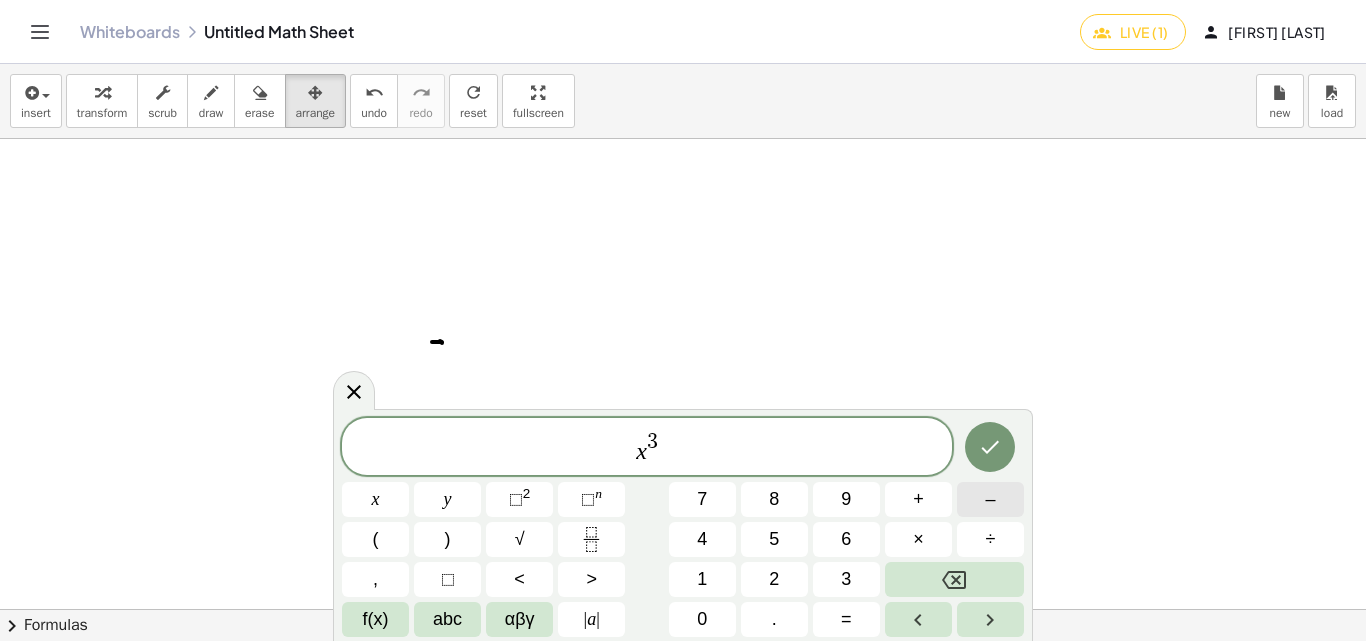 click on "–" at bounding box center [990, 499] 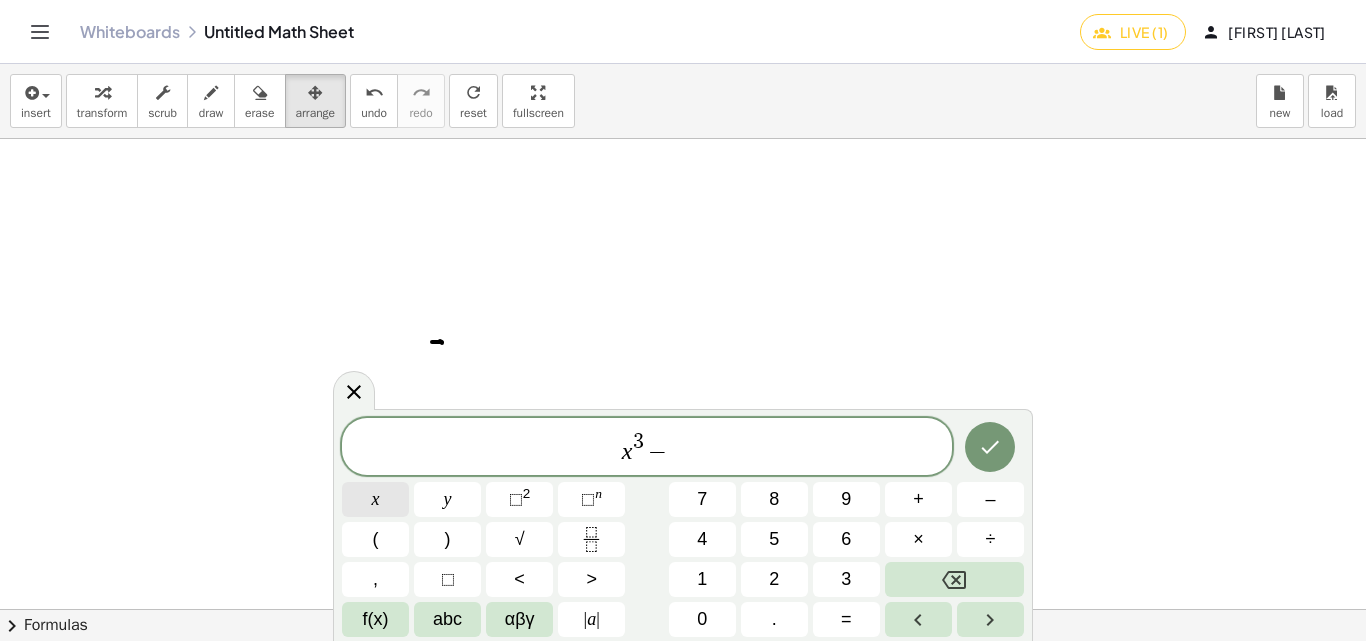 click on "x" at bounding box center [375, 499] 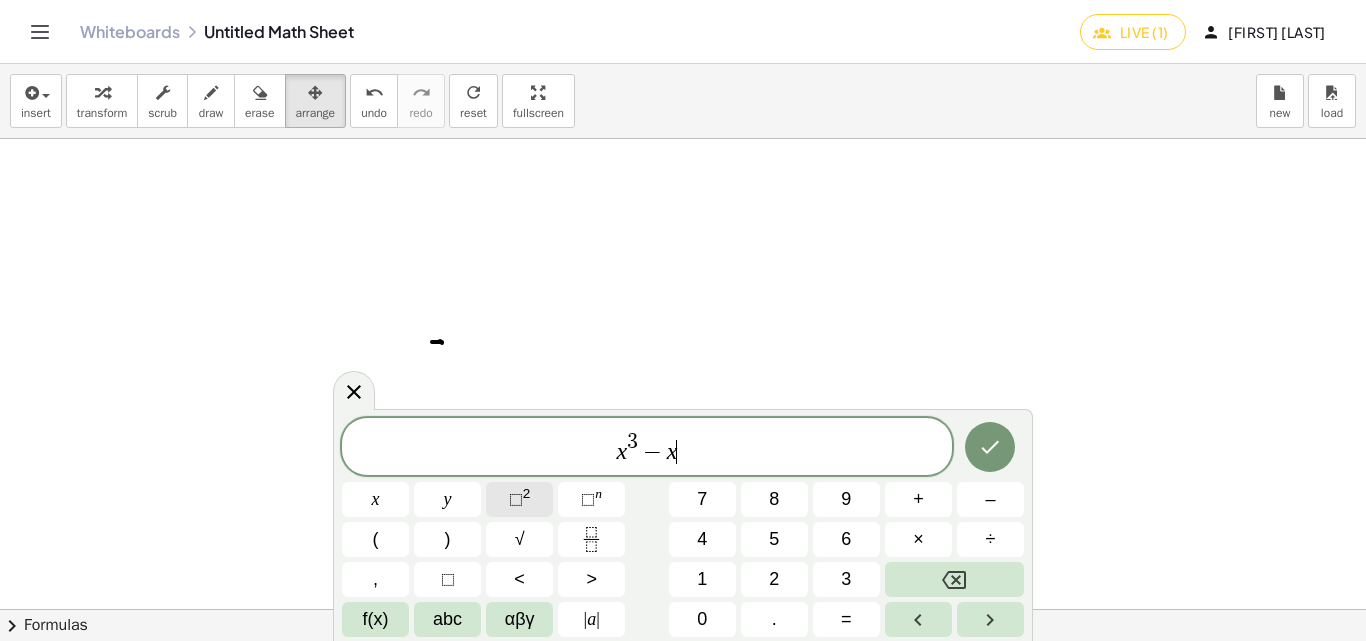 click on "⬚" at bounding box center [516, 499] 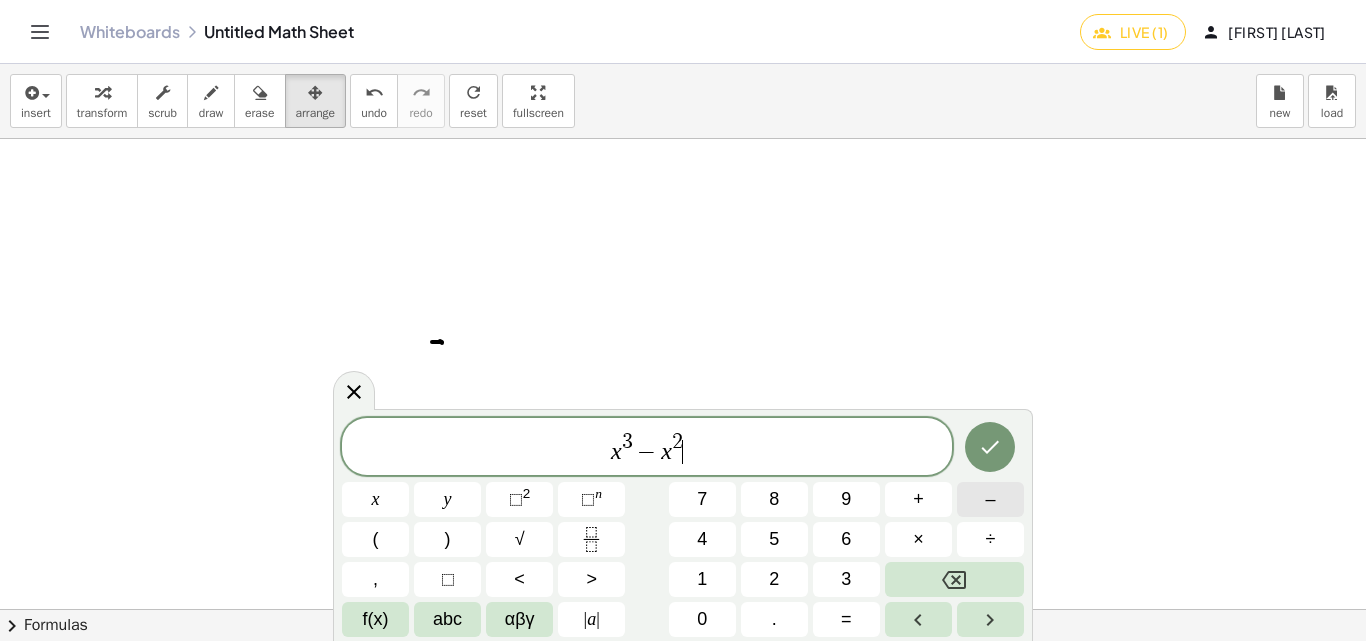 click on "–" at bounding box center (990, 499) 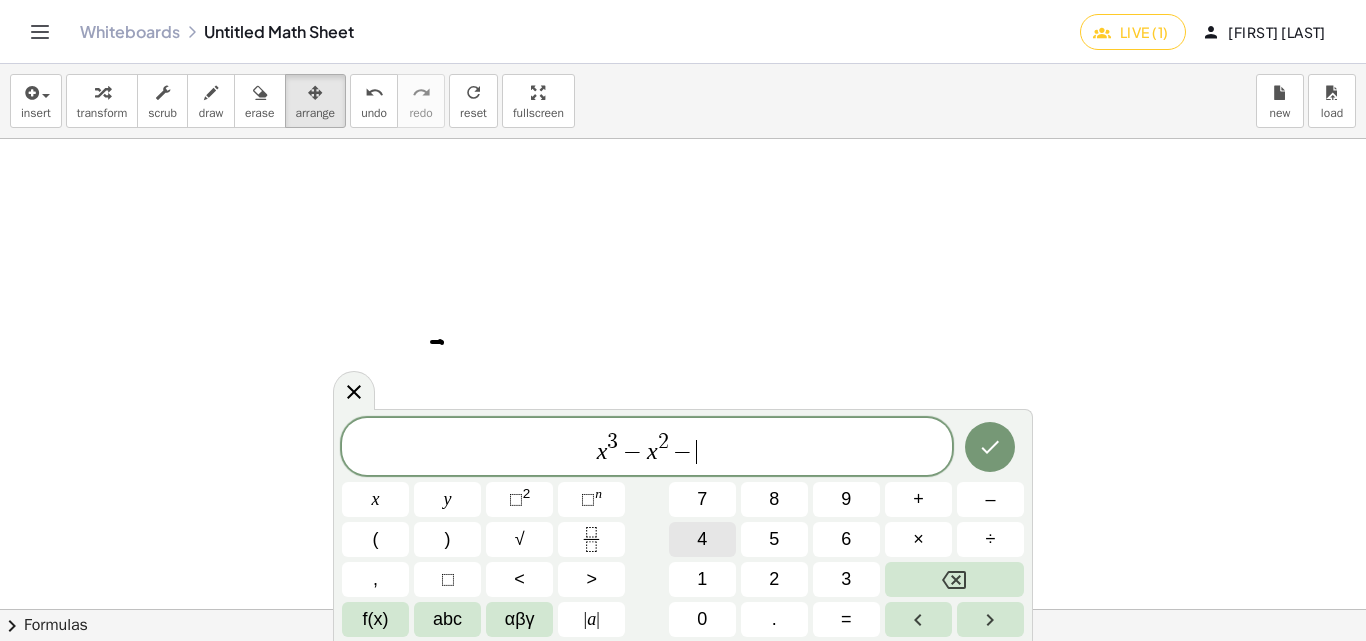 click on "4" at bounding box center (702, 539) 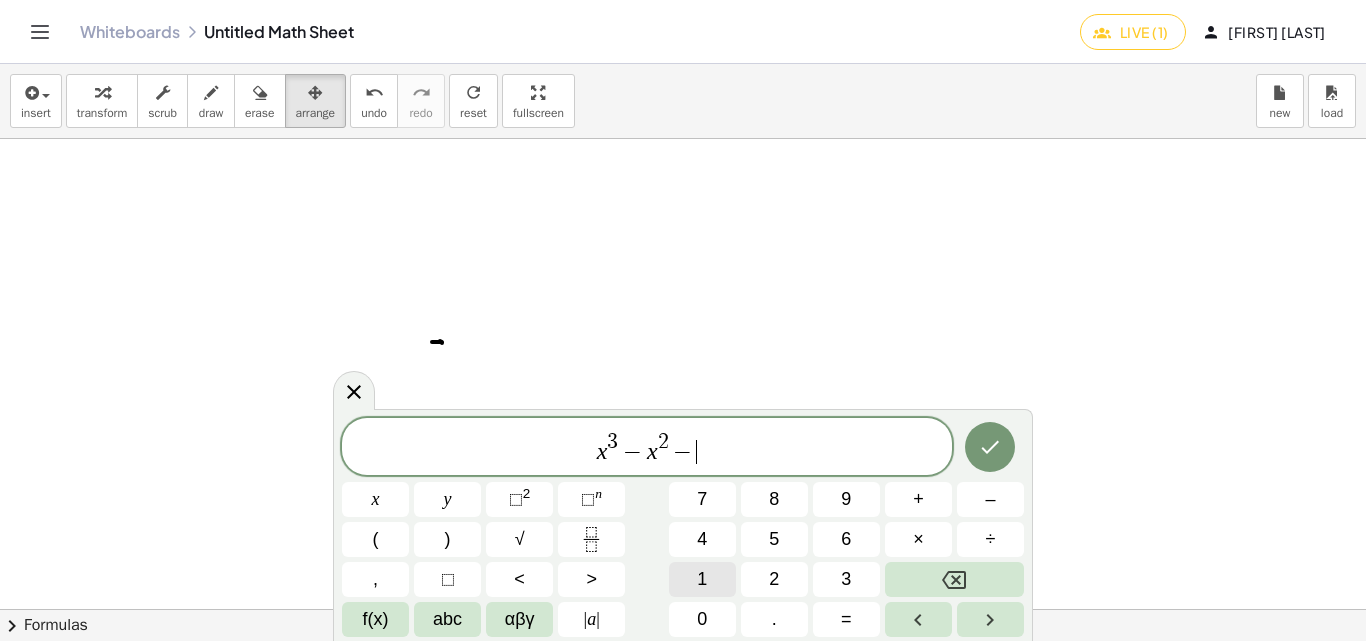 click on "1" at bounding box center [702, 579] 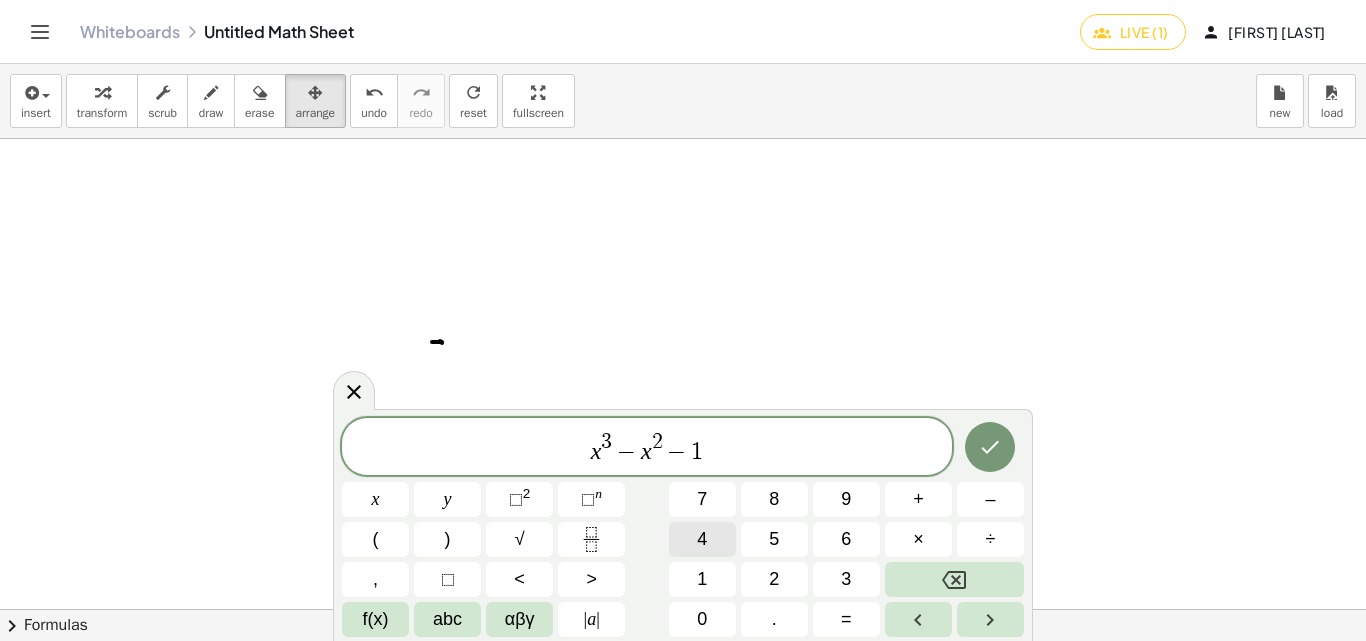 click on "4" at bounding box center [702, 539] 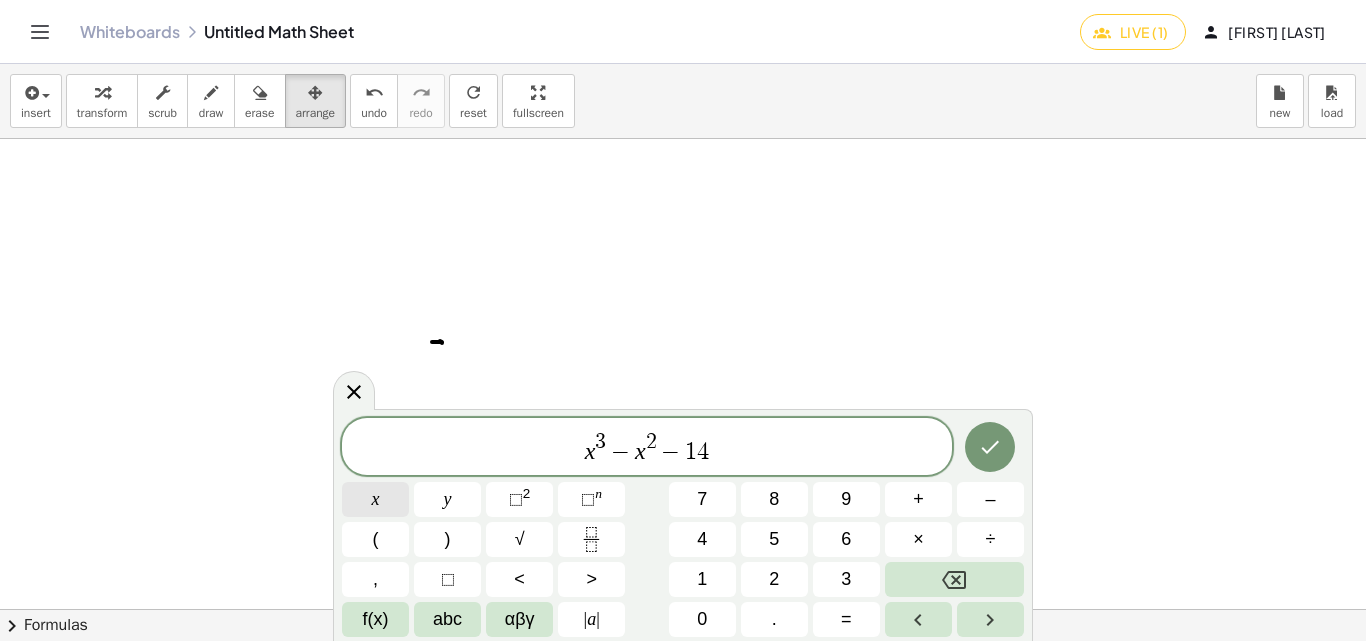 click on "x" at bounding box center [375, 499] 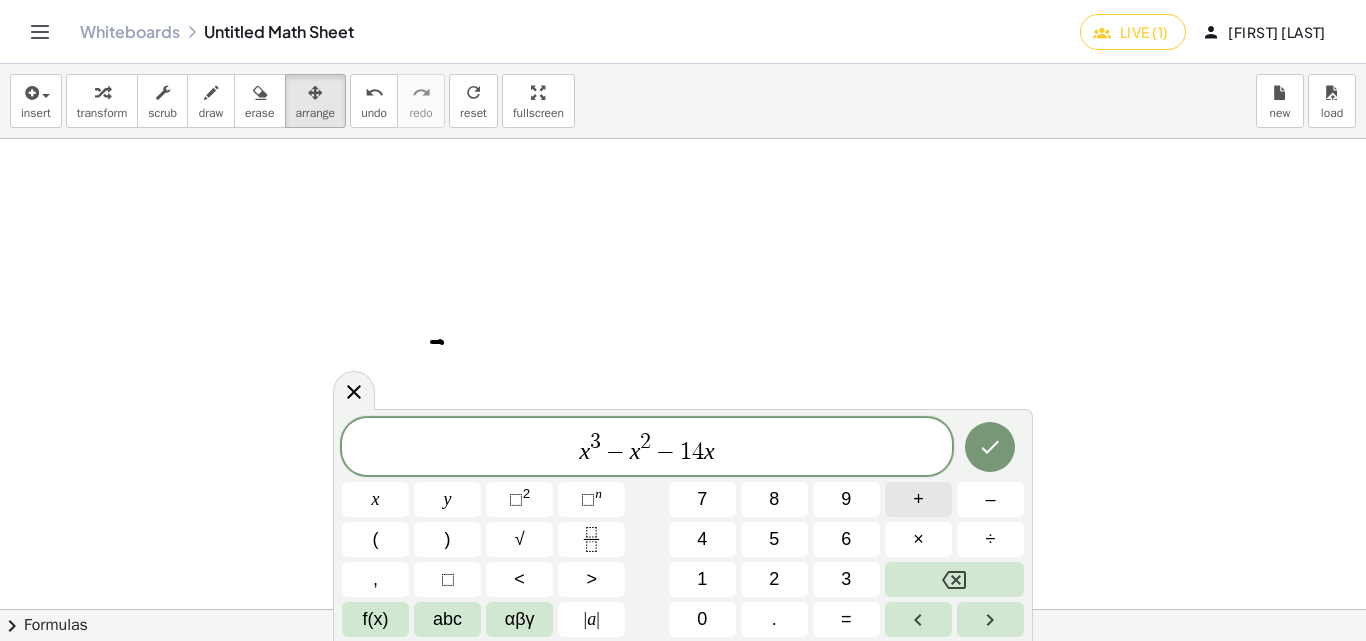 click on "+" at bounding box center (918, 499) 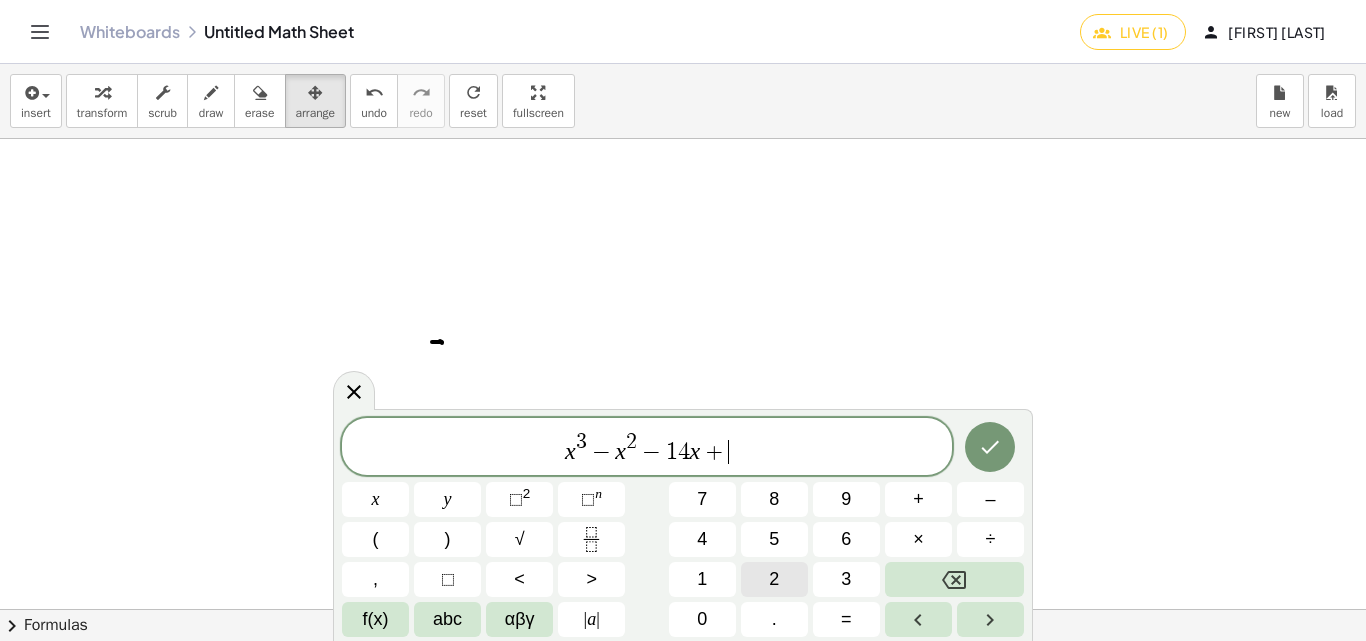 click on "2" at bounding box center (774, 579) 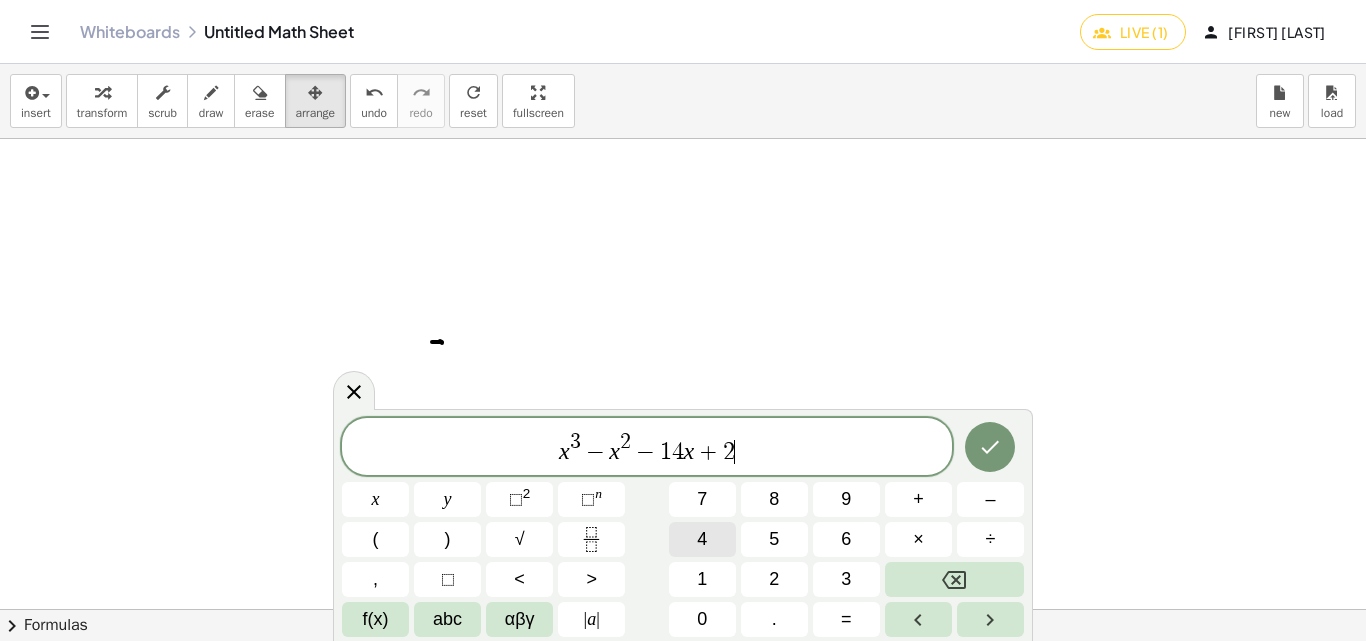 click on "4" at bounding box center [702, 539] 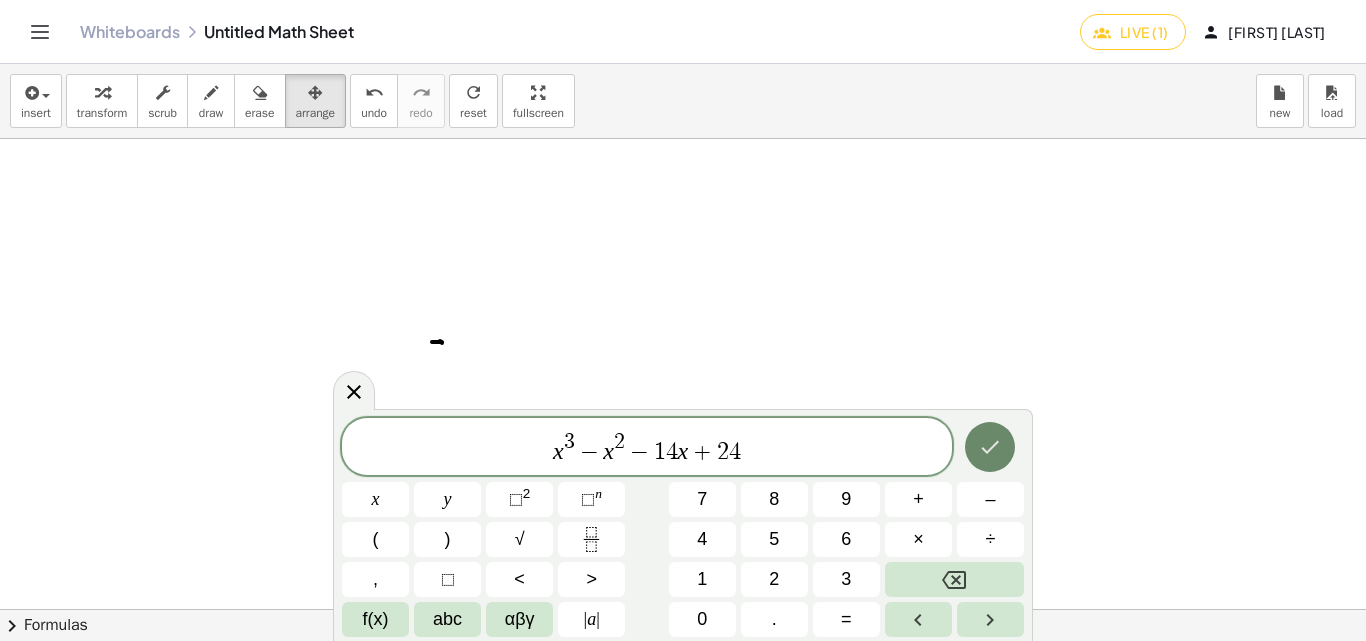 click 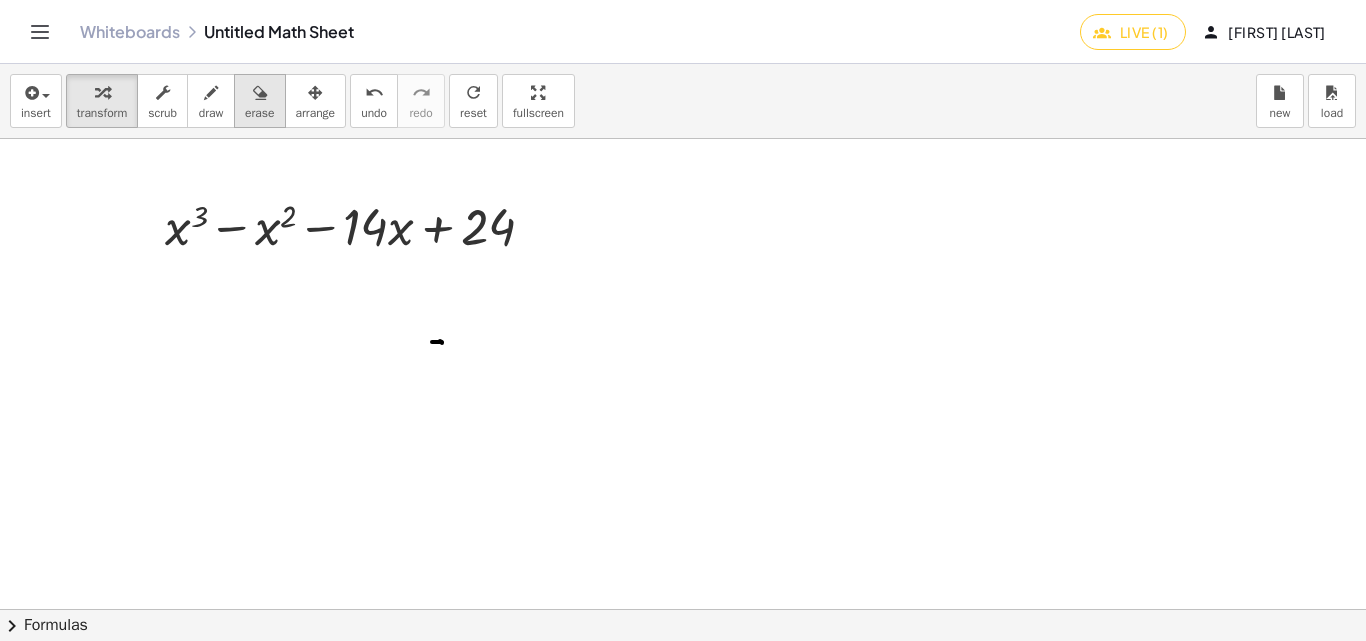 click at bounding box center [260, 93] 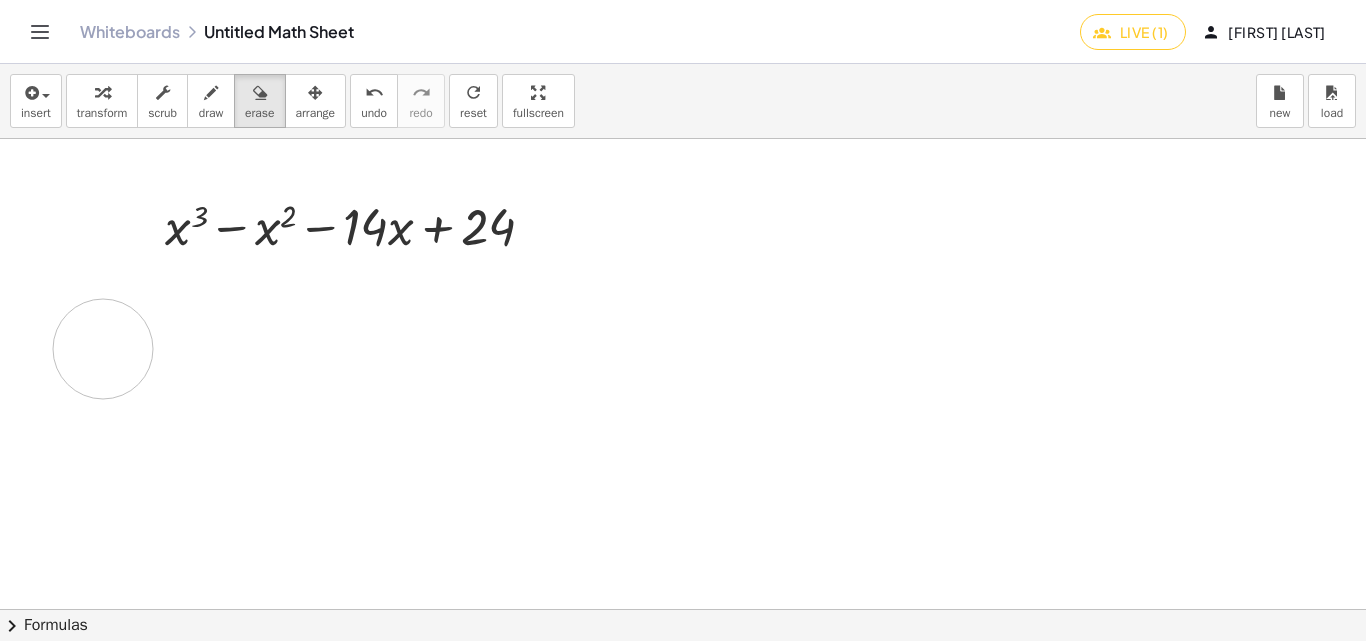 drag, startPoint x: 441, startPoint y: 366, endPoint x: 27, endPoint y: 253, distance: 429.1445 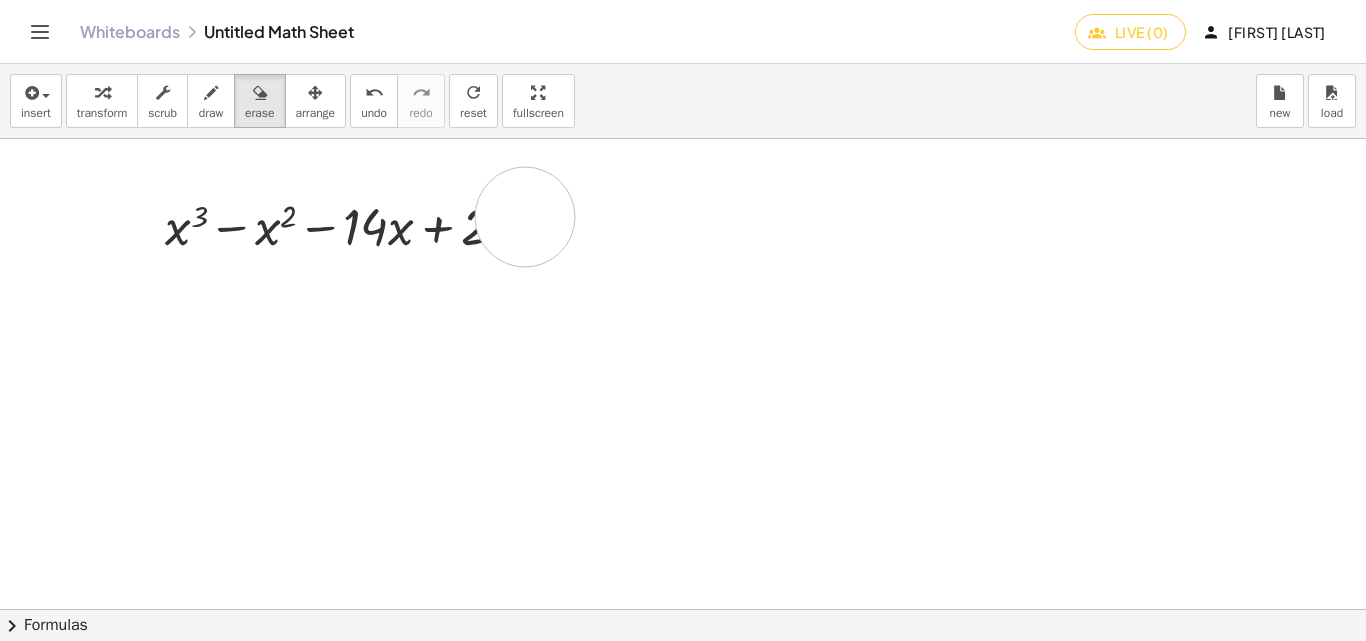 click at bounding box center [683, 609] 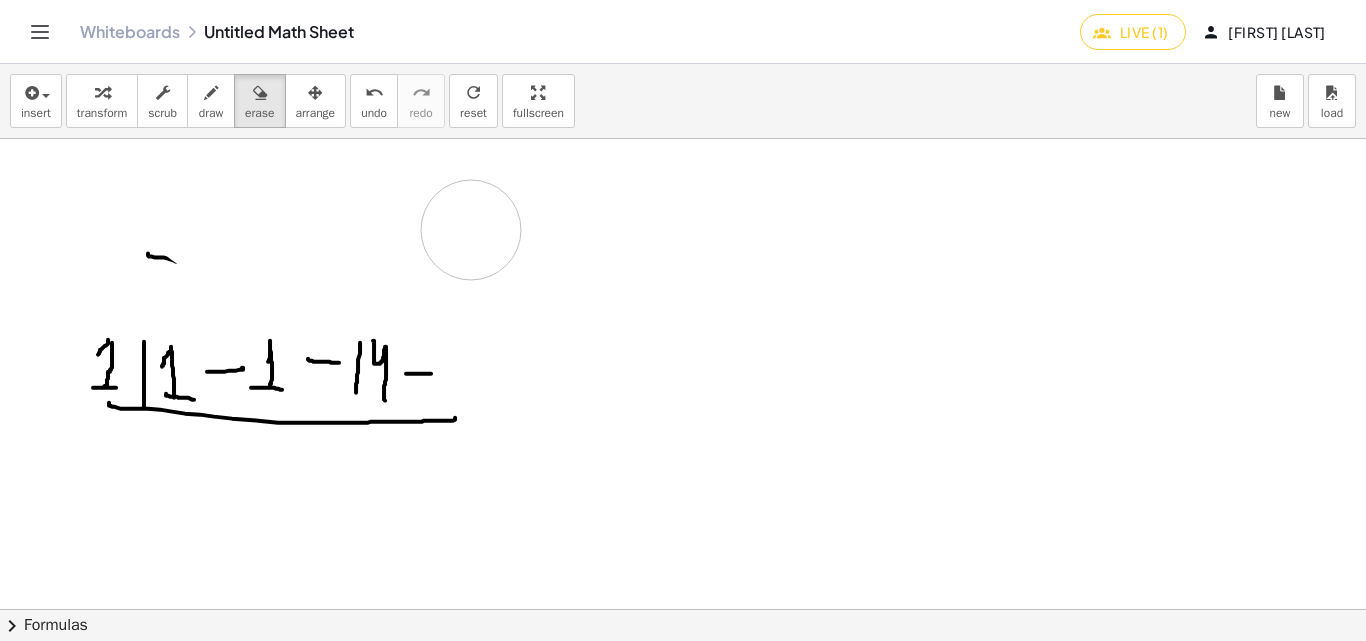 drag, startPoint x: 252, startPoint y: 176, endPoint x: 527, endPoint y: 240, distance: 282.34906 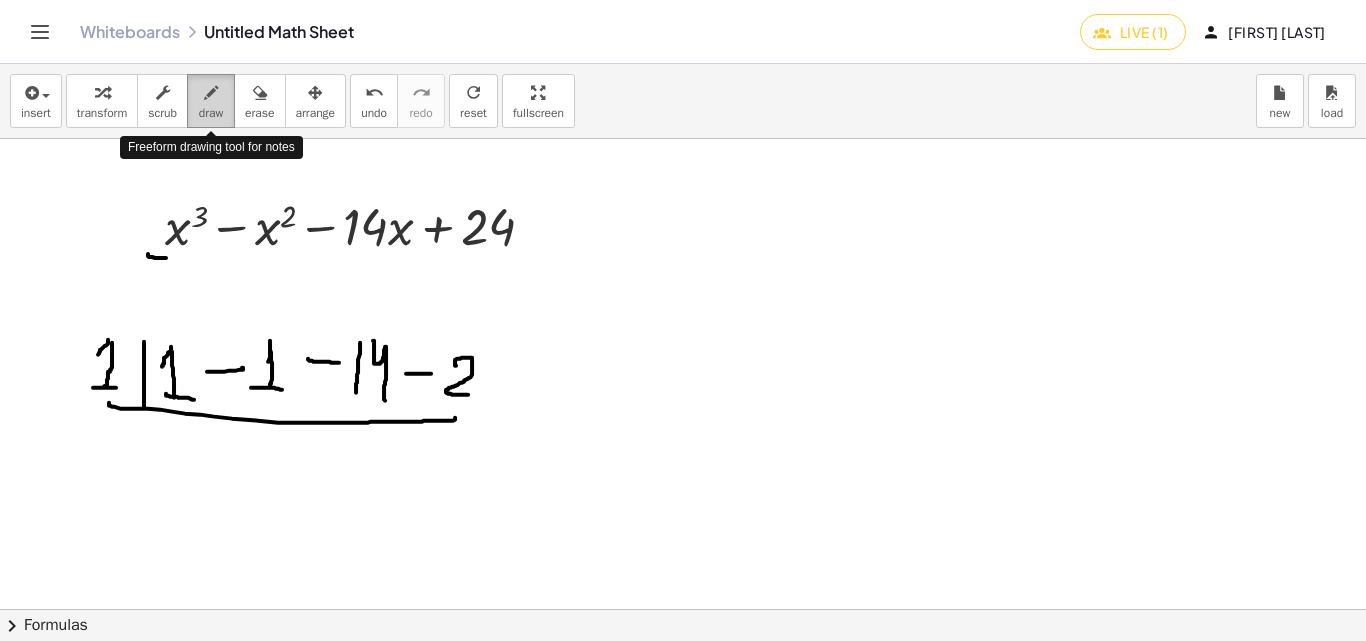 drag, startPoint x: 223, startPoint y: 86, endPoint x: 228, endPoint y: 99, distance: 13.928389 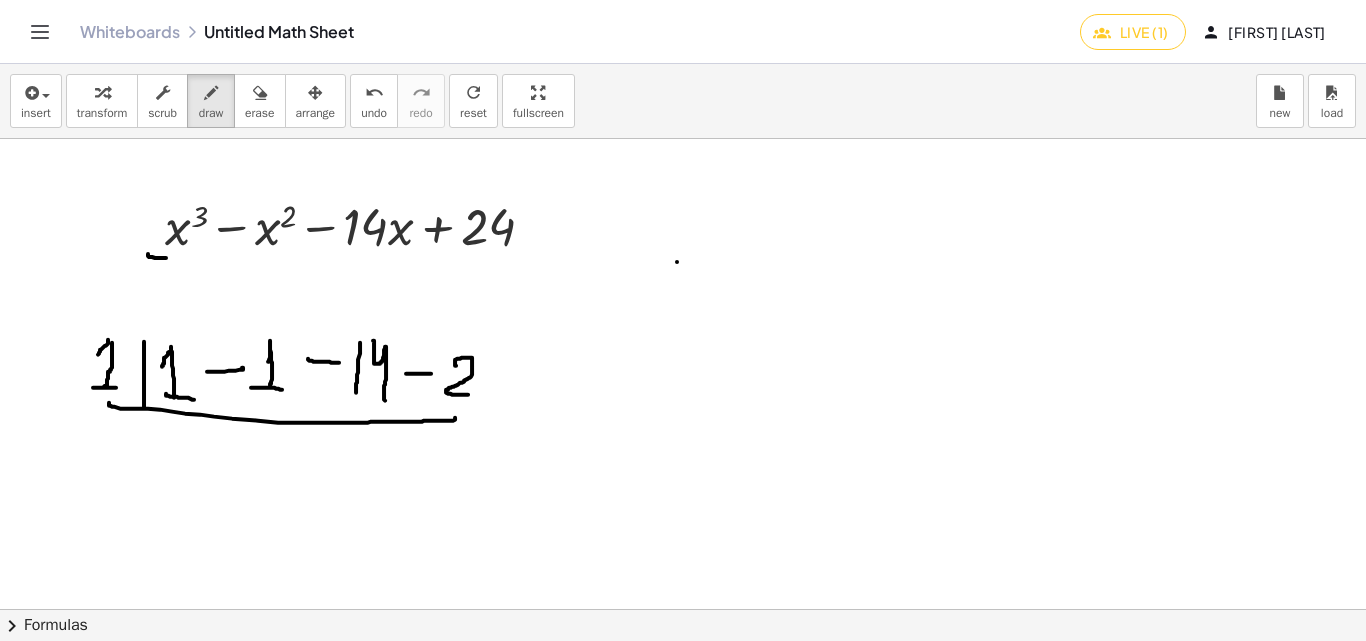 click at bounding box center (683, 609) 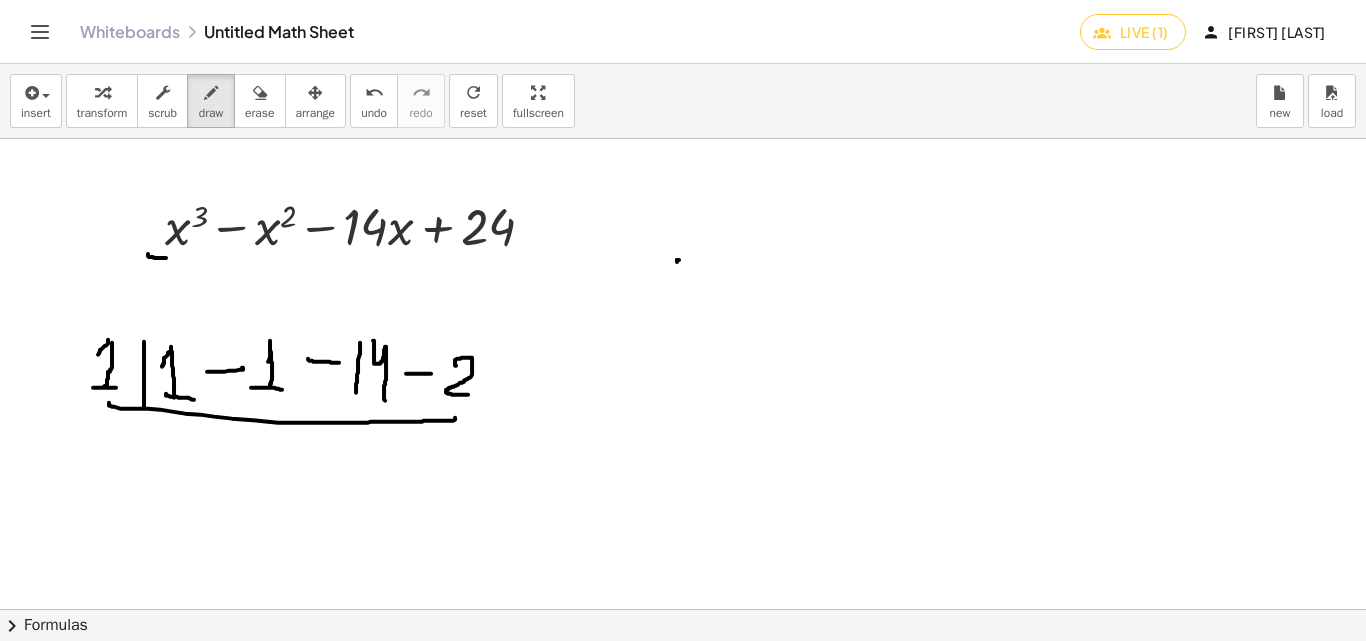 click at bounding box center [683, 609] 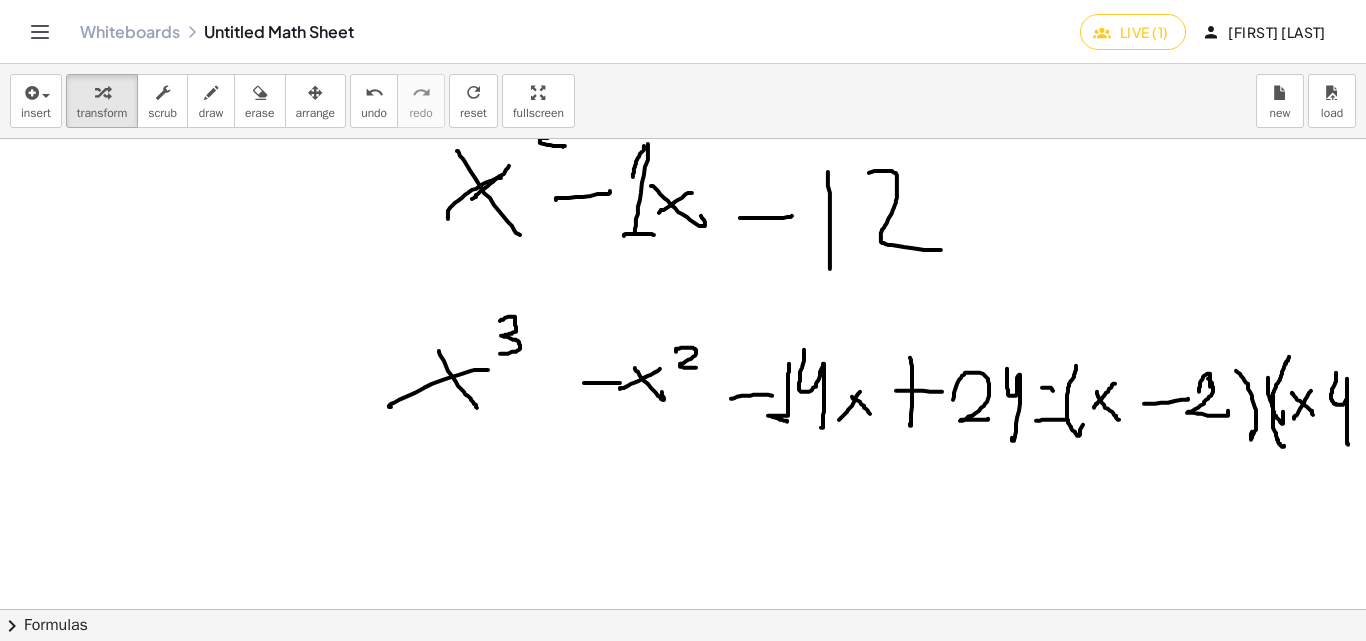 scroll, scrollTop: 600, scrollLeft: 0, axis: vertical 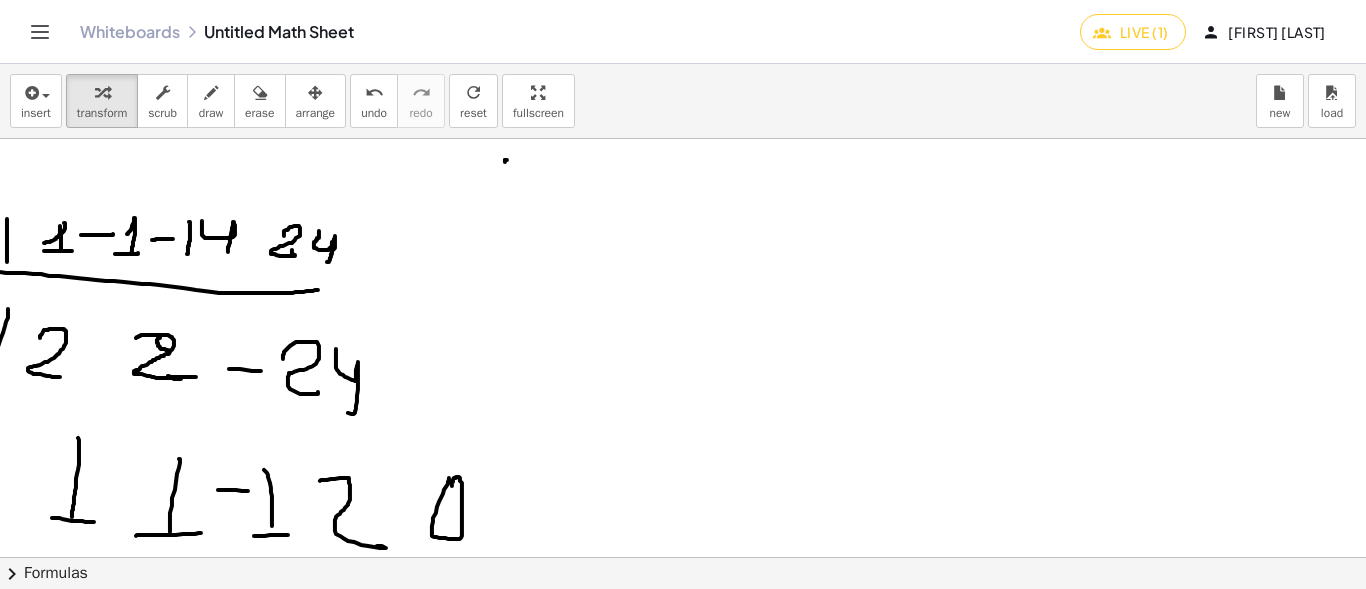drag, startPoint x: 1026, startPoint y: 572, endPoint x: 765, endPoint y: 533, distance: 263.8977 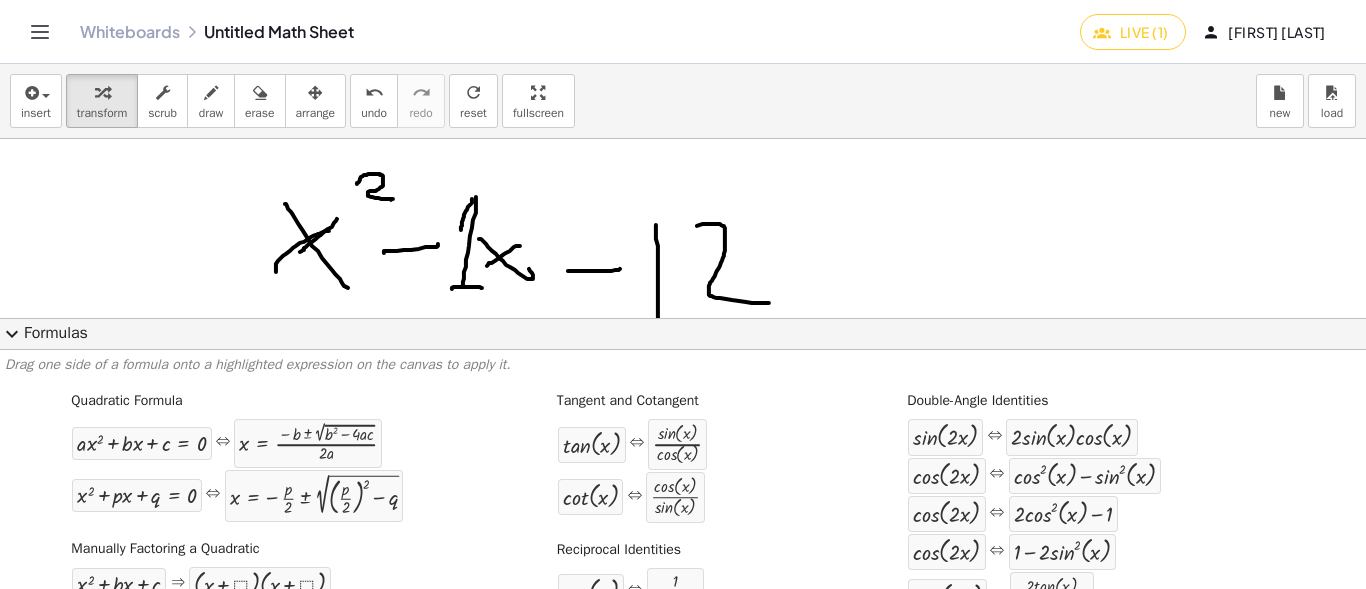 scroll, scrollTop: 600, scrollLeft: 172, axis: both 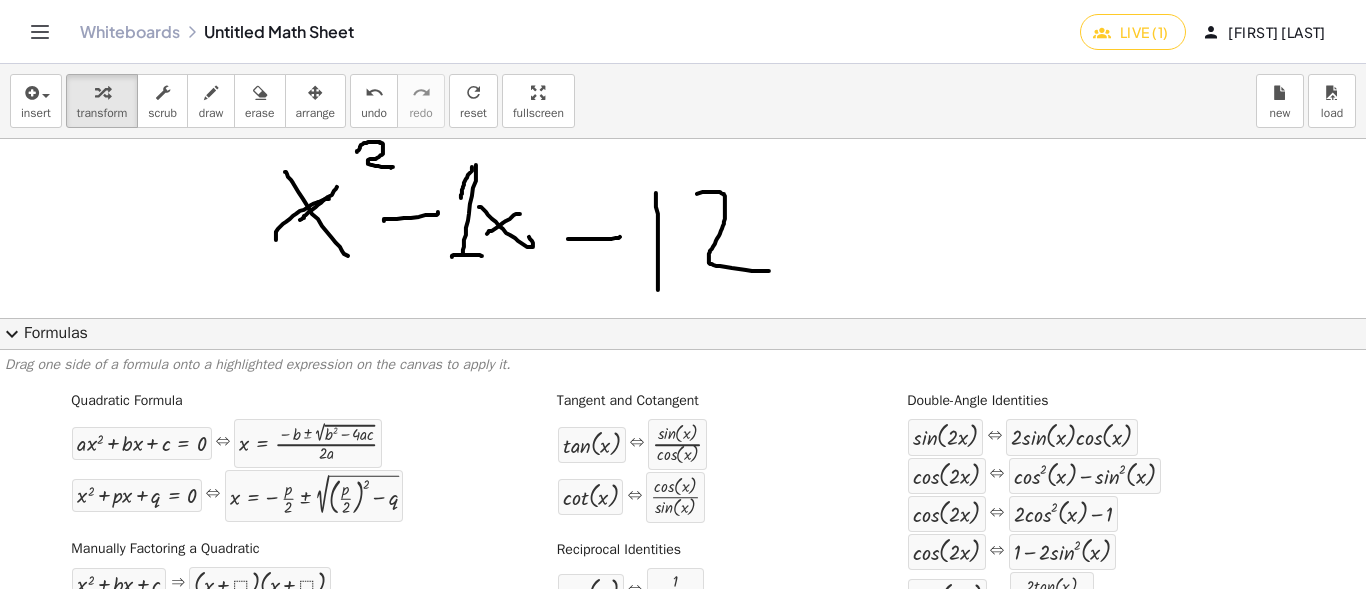 click on "Tangent and Cotangent
tan ( , x )
⇔
· sin ( , x ) · cos ( , x )
cot ( , x )
⇔
· cos ( , x ) · sin ( , x )" at bounding box center [656, 455] 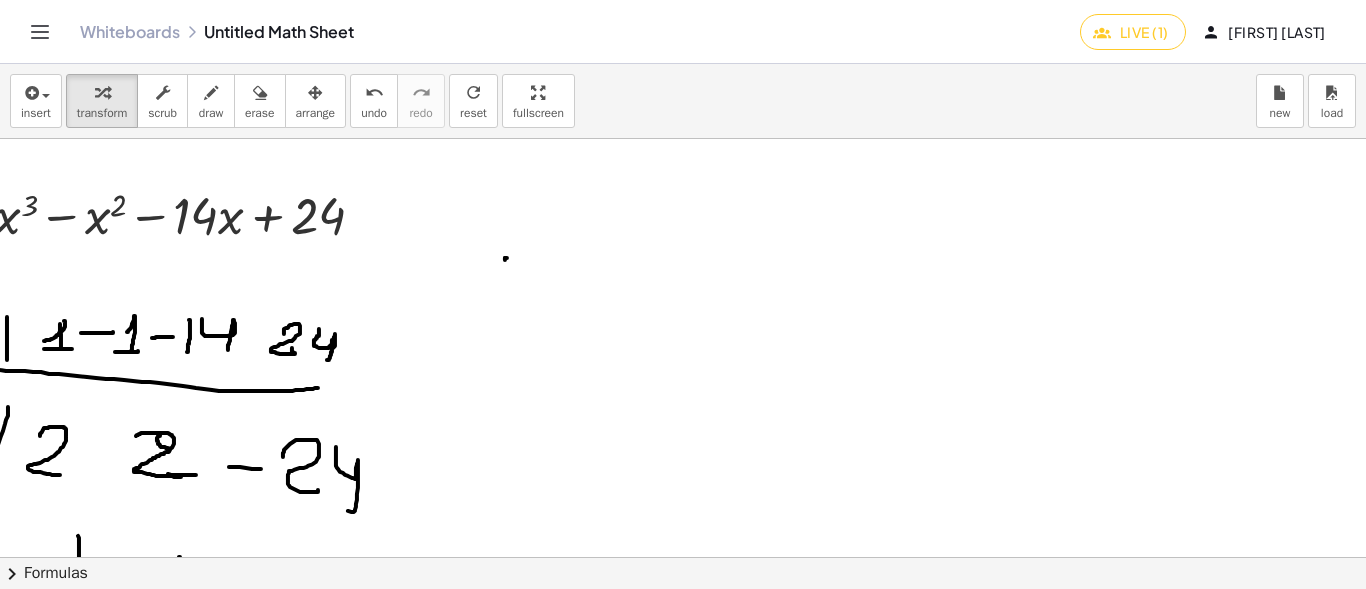 scroll, scrollTop: 0, scrollLeft: 172, axis: horizontal 